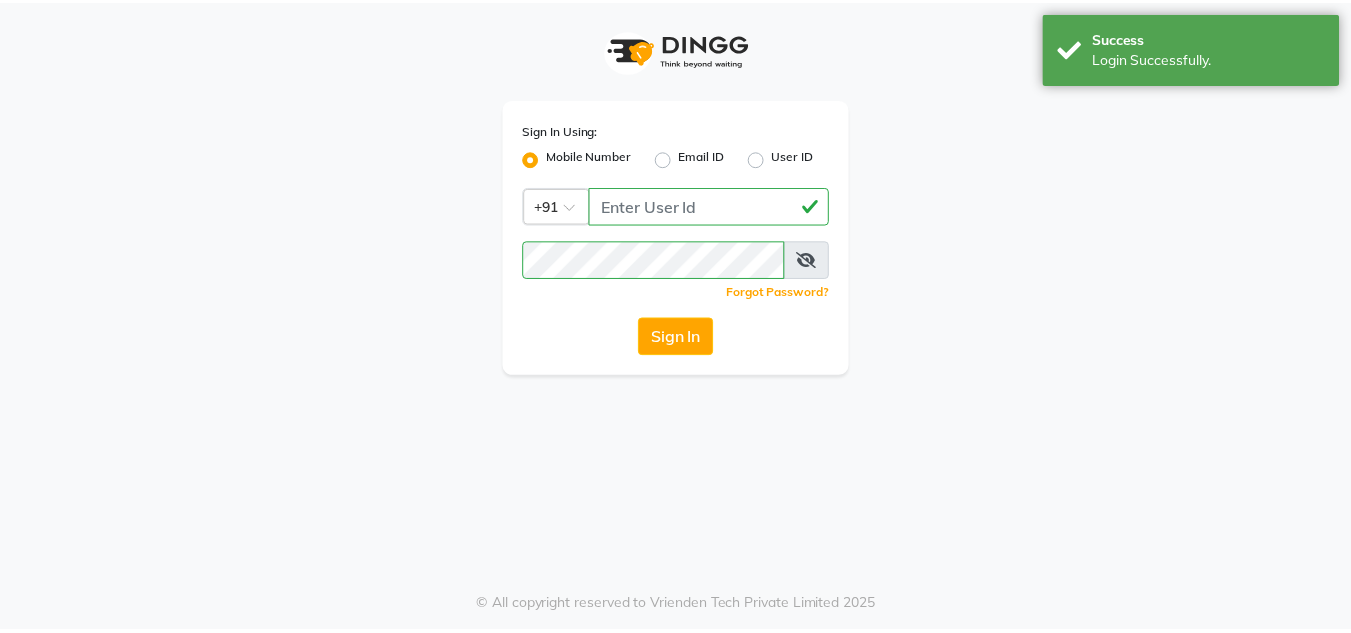 scroll, scrollTop: 0, scrollLeft: 0, axis: both 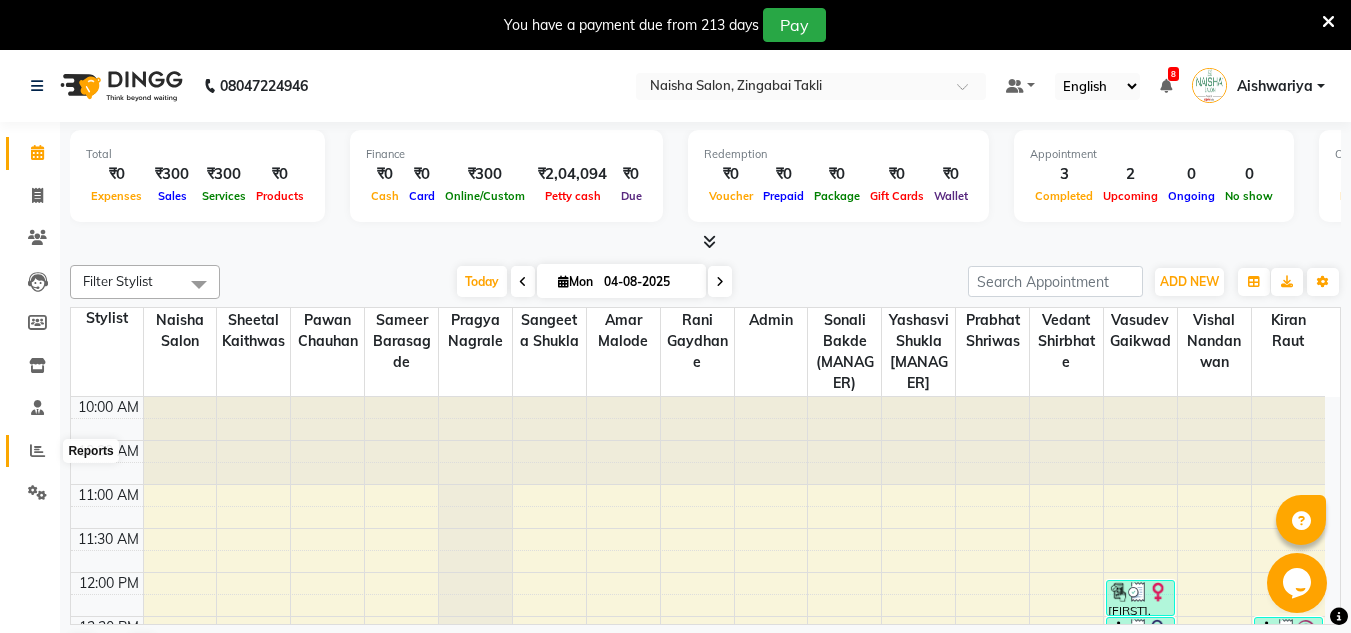 click 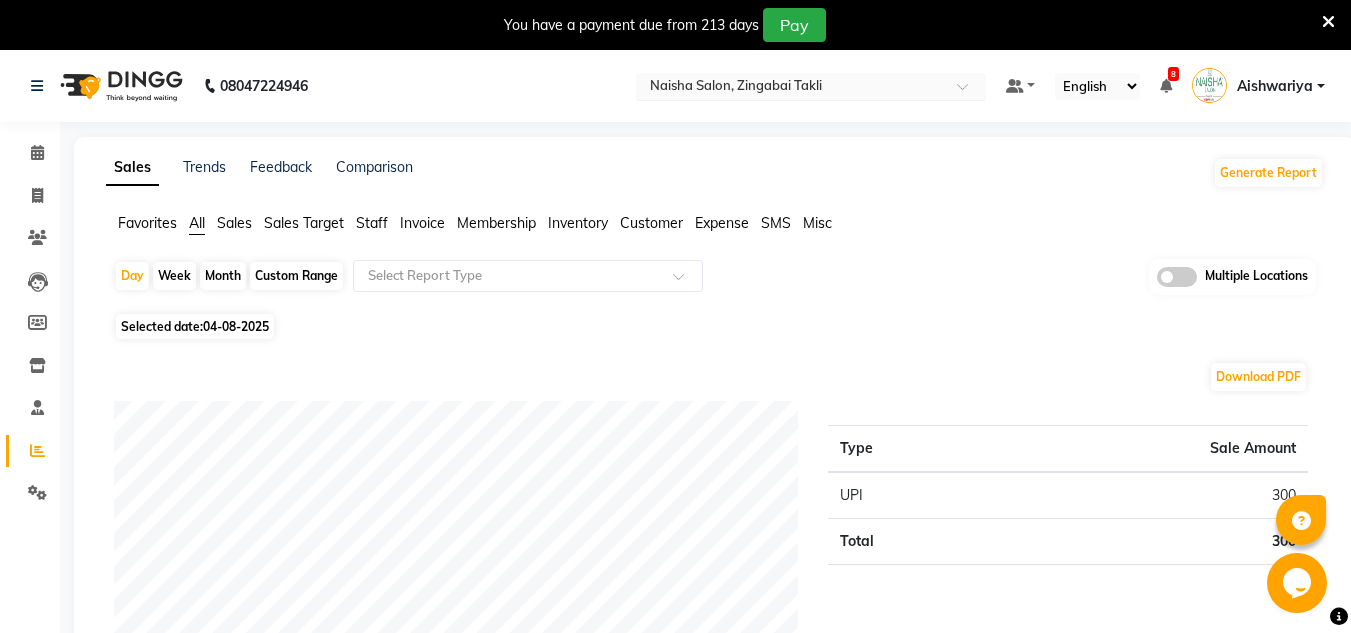 click at bounding box center [811, 88] 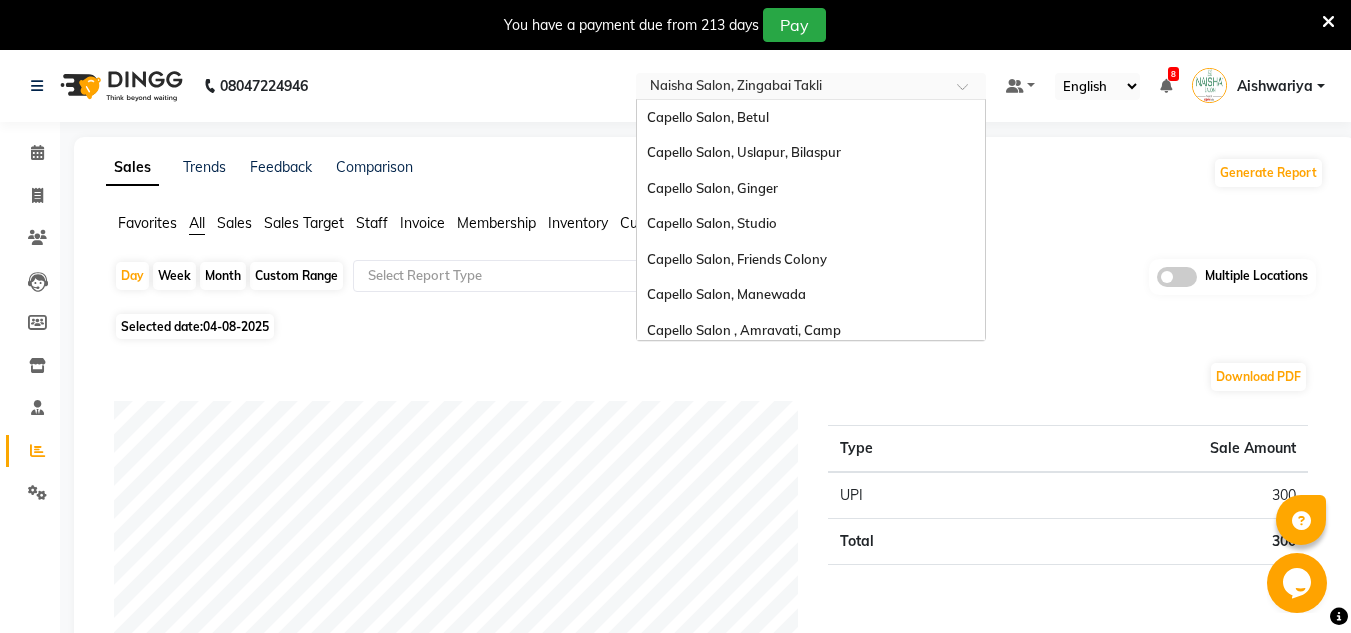 scroll, scrollTop: 506, scrollLeft: 0, axis: vertical 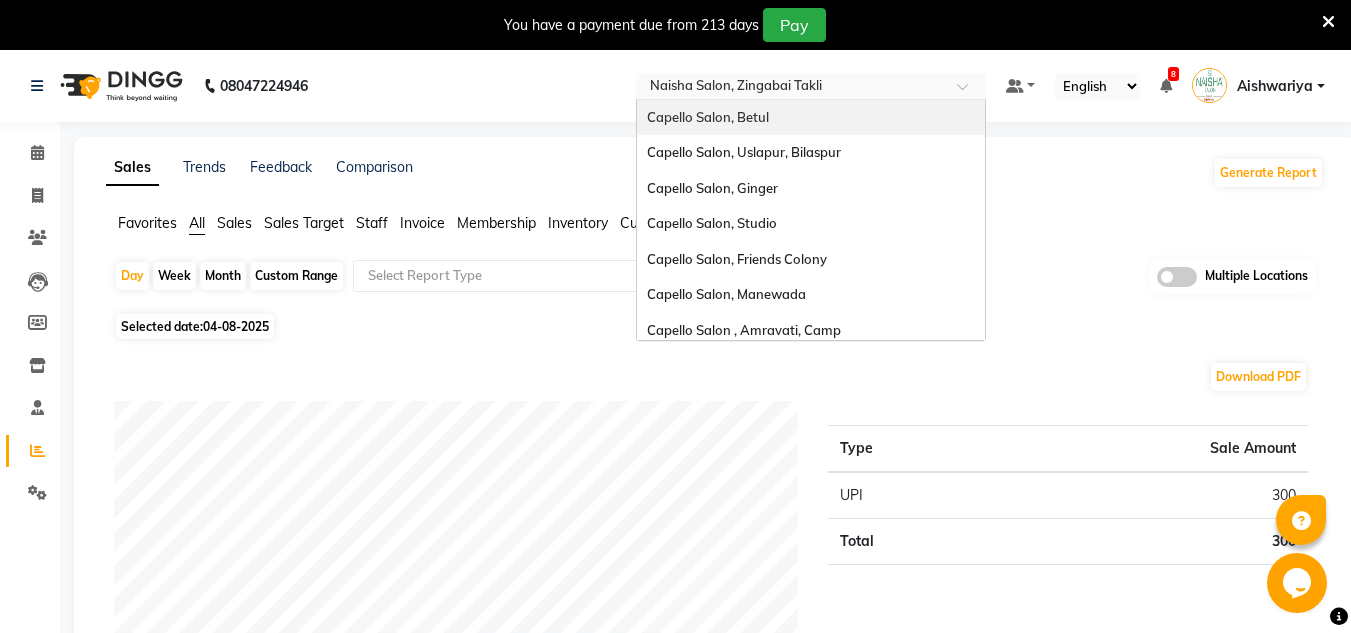click on "Capello Salon, Betul" at bounding box center [811, 118] 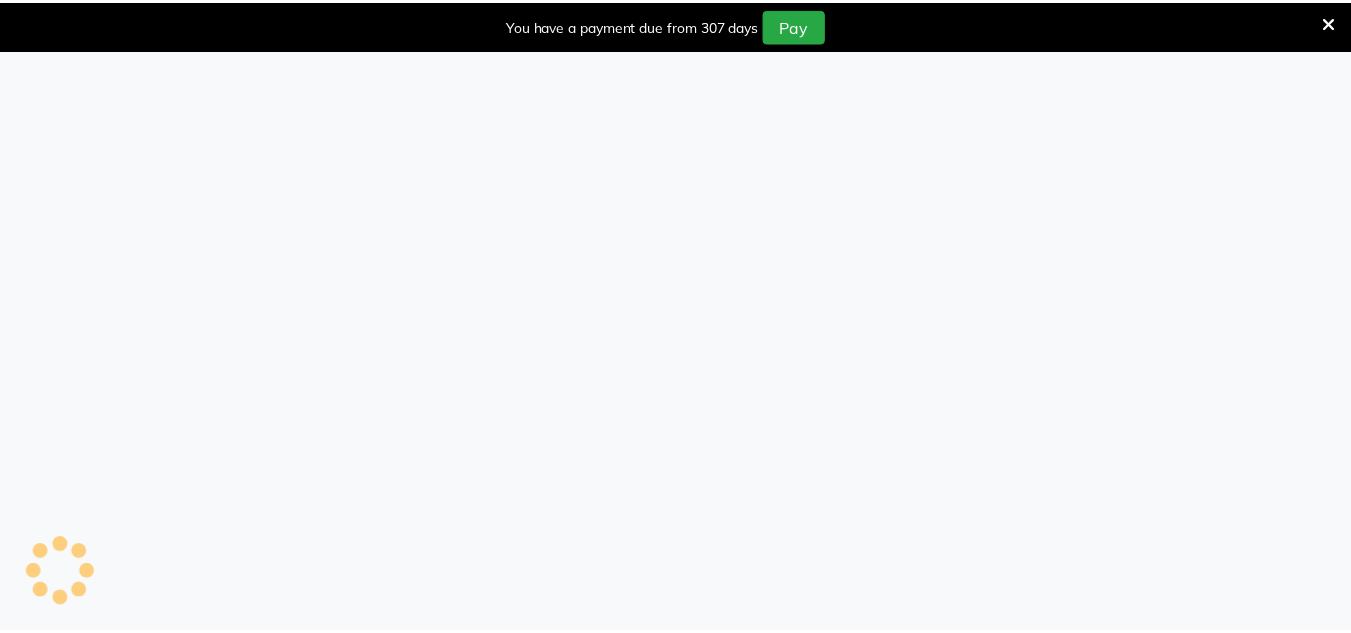 scroll, scrollTop: 0, scrollLeft: 0, axis: both 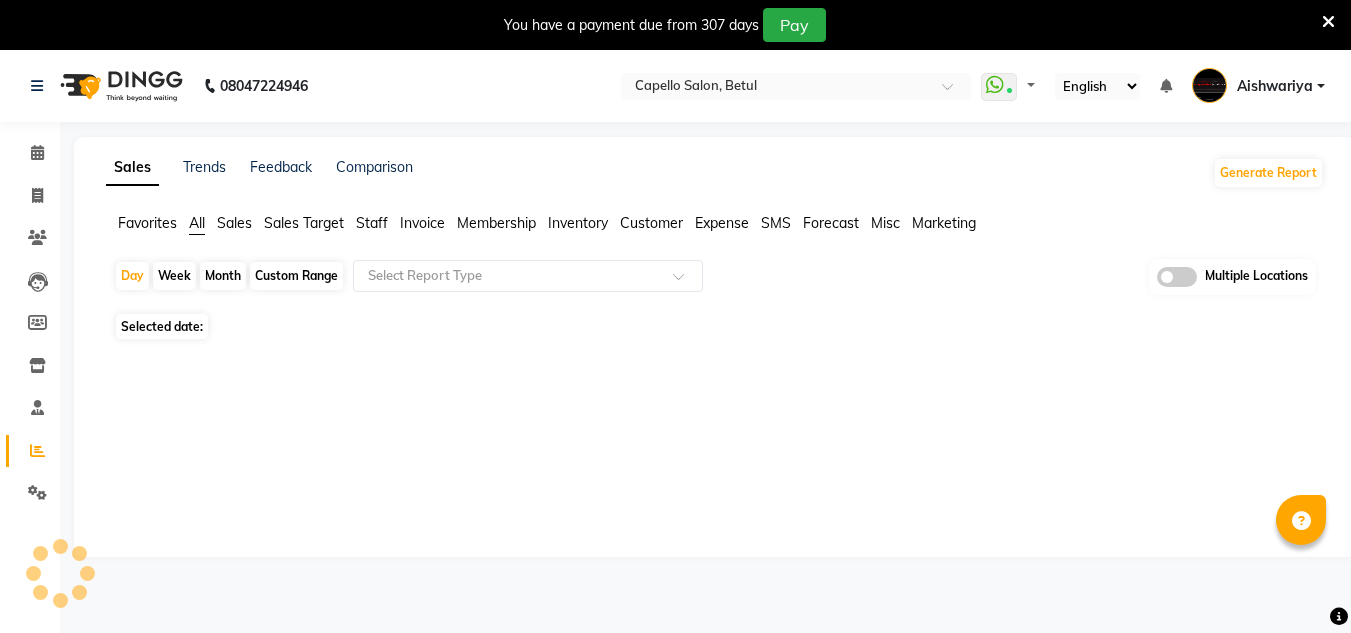 select on "en" 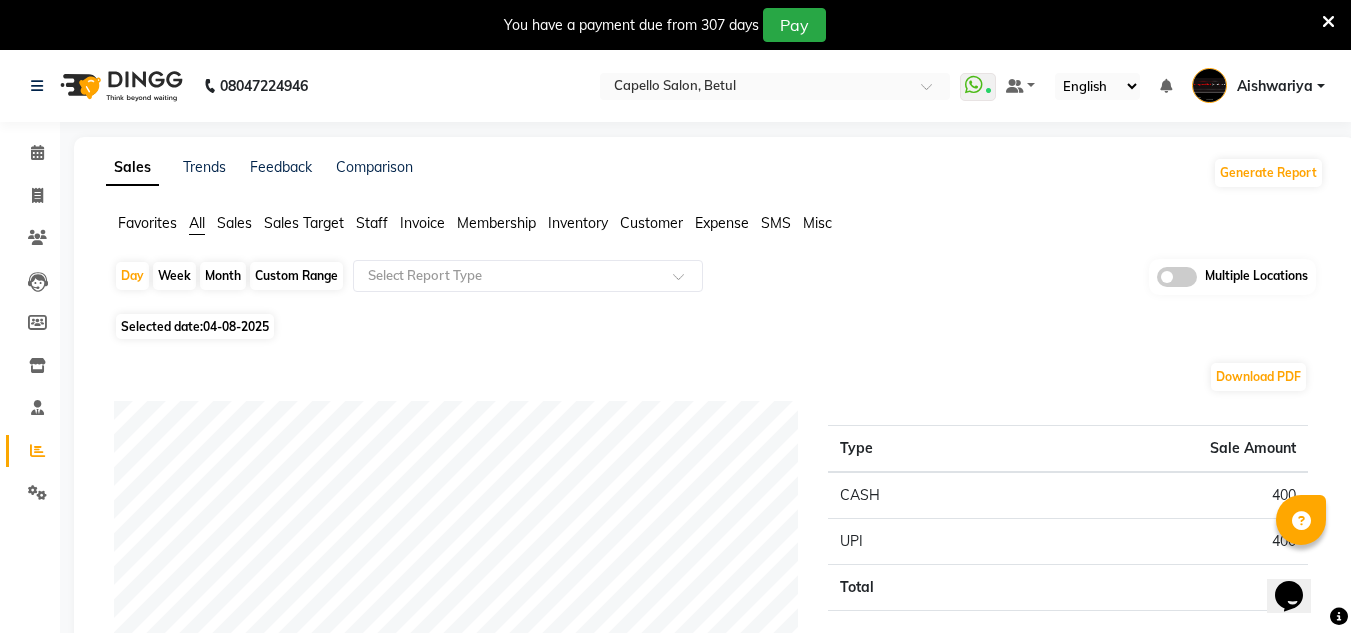 scroll, scrollTop: 0, scrollLeft: 0, axis: both 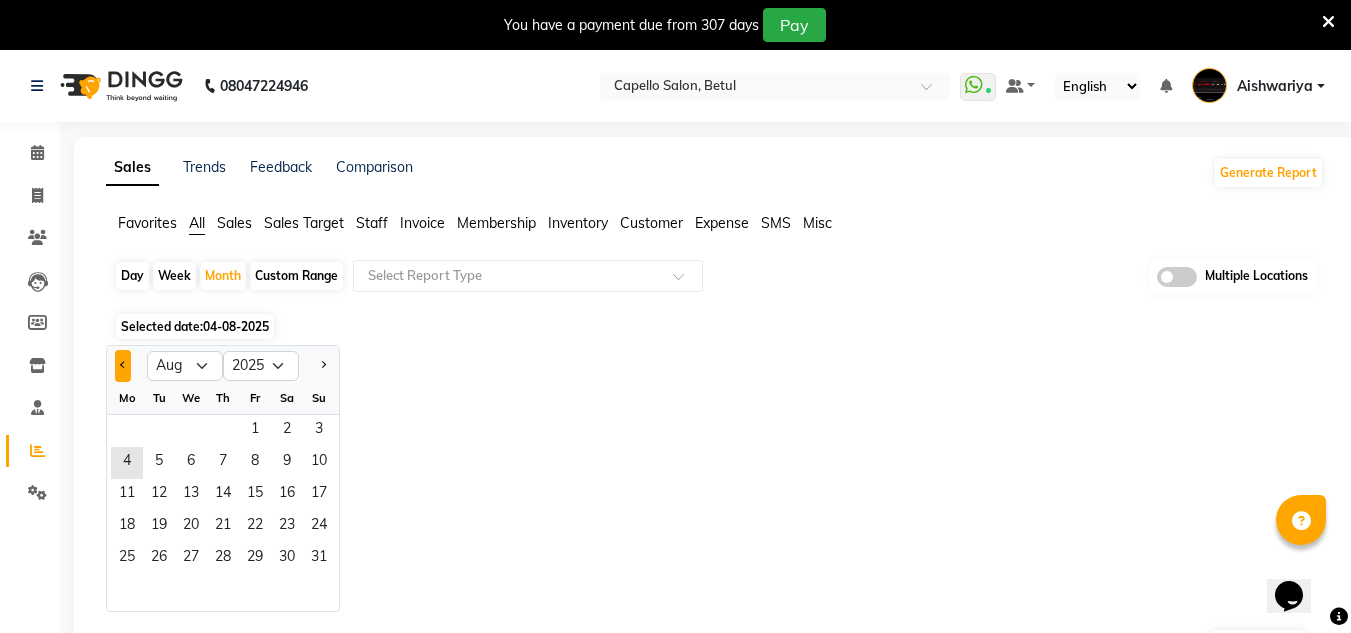 click 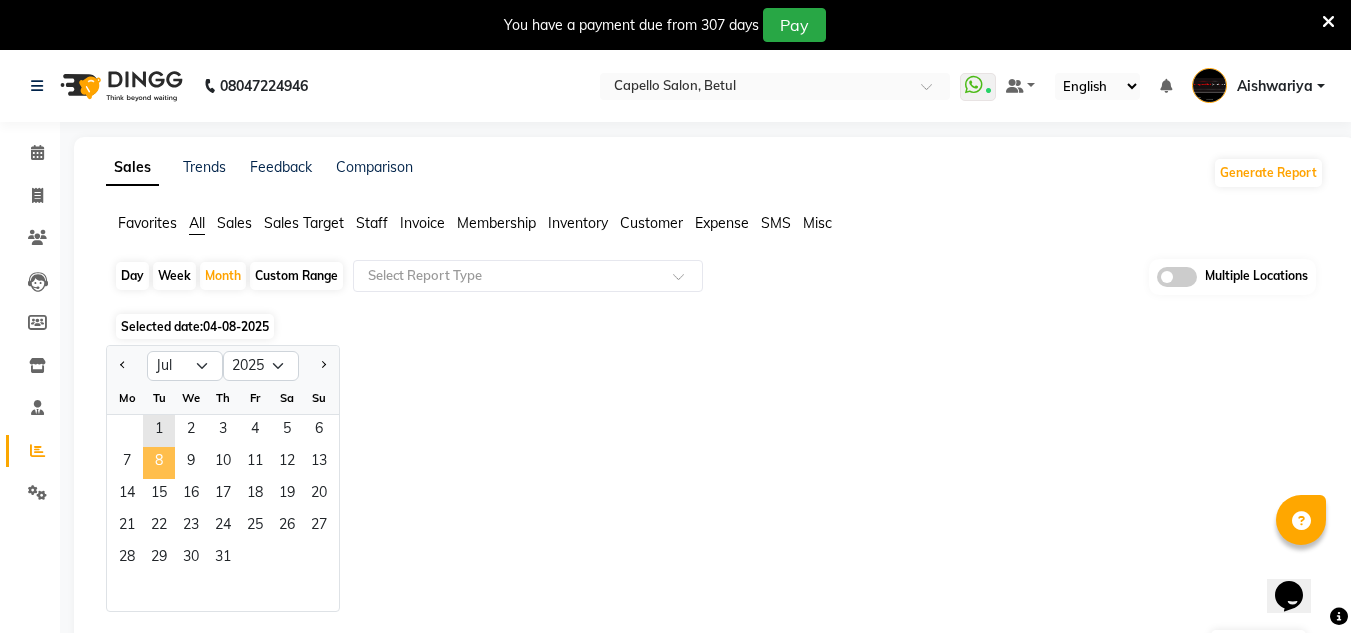 drag, startPoint x: 163, startPoint y: 425, endPoint x: 160, endPoint y: 447, distance: 22.203604 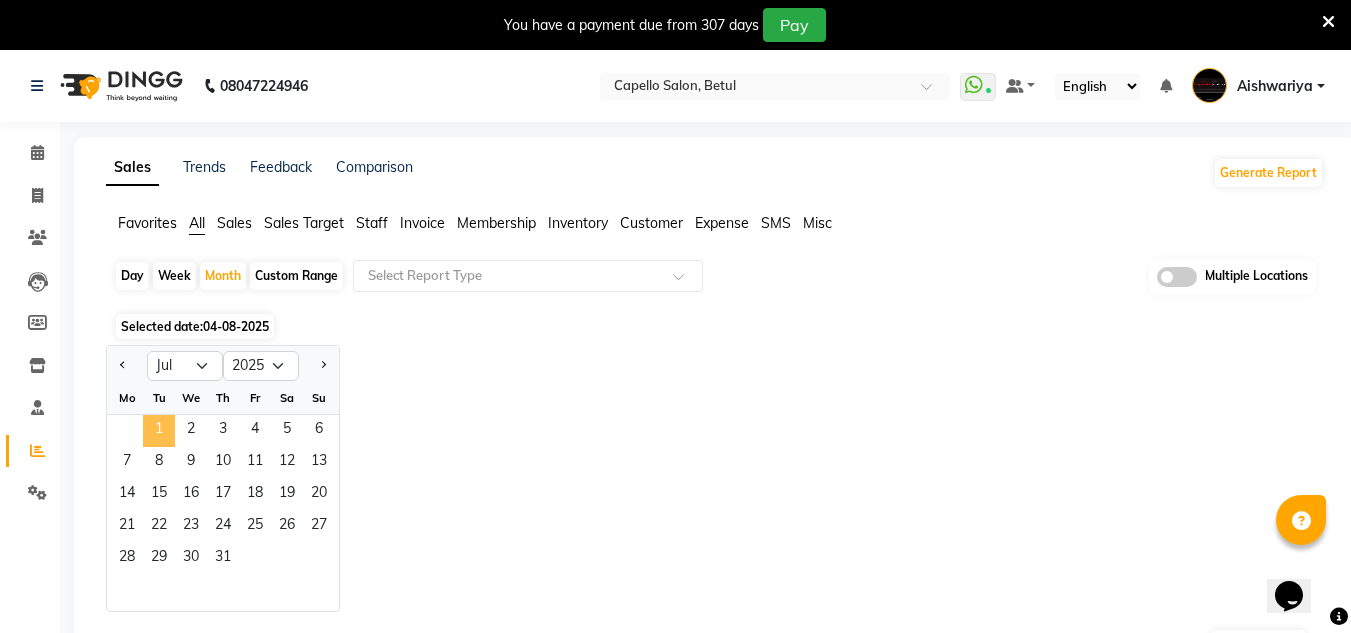 click on "1" 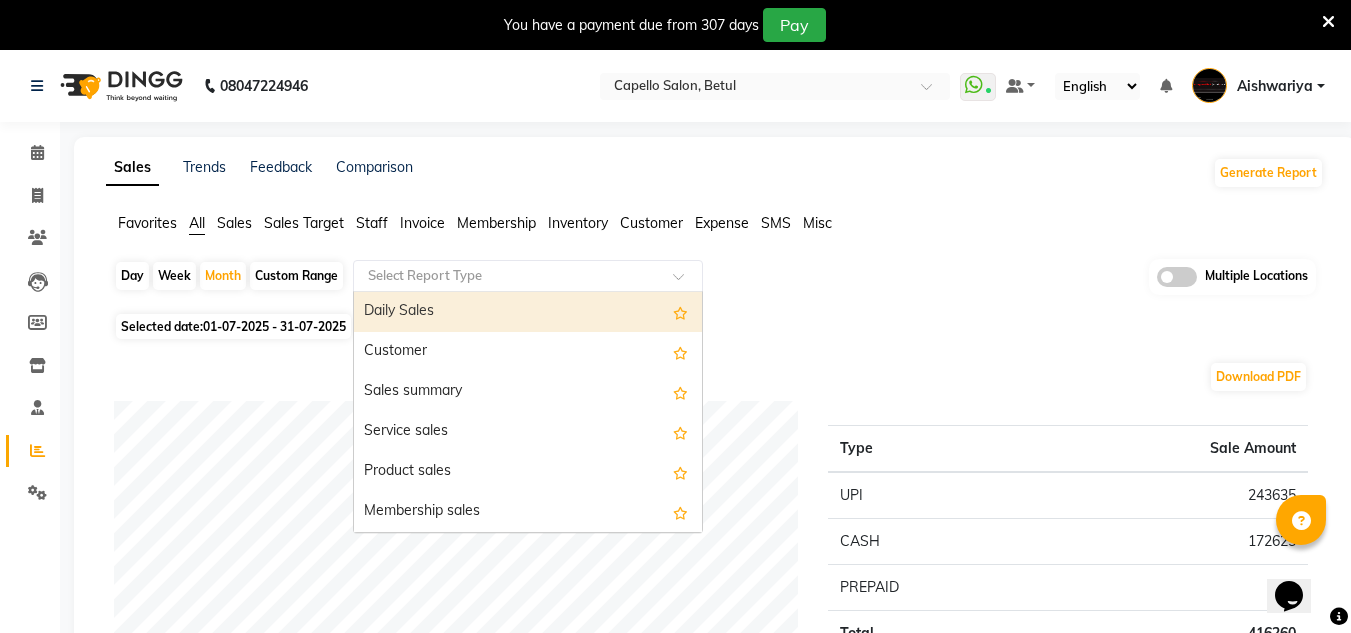 click on "Select Report Type" 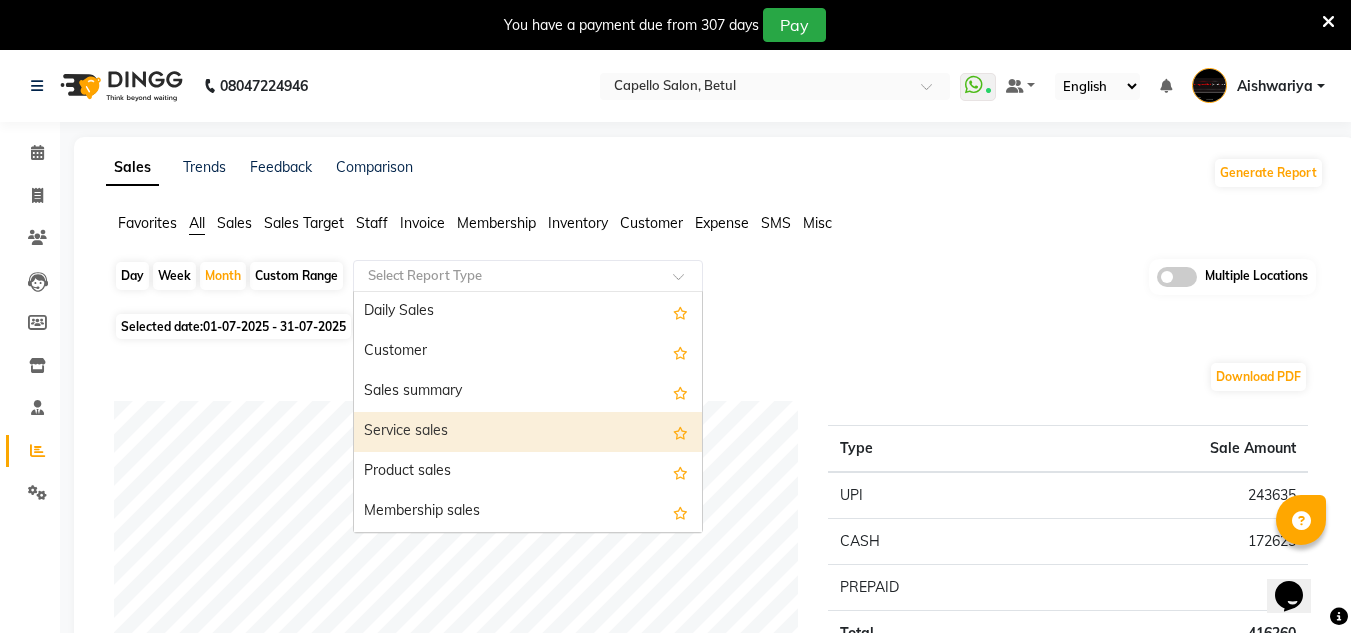 click on "Service sales" at bounding box center [528, 432] 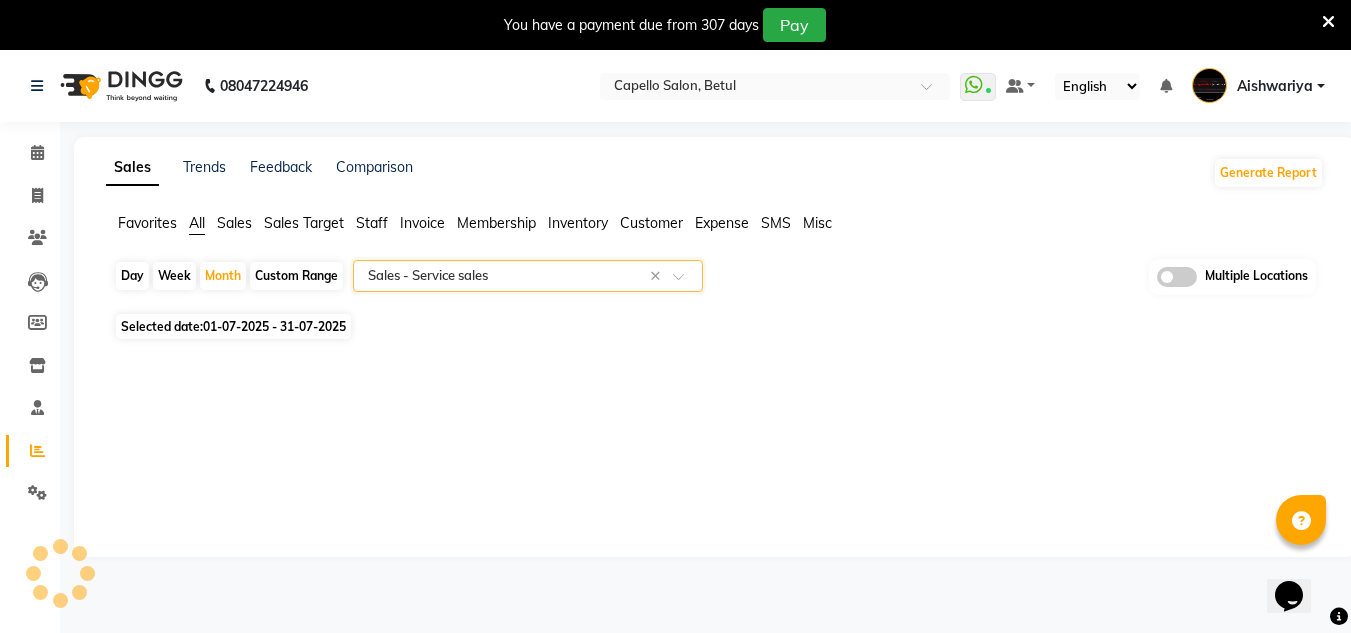 select on "full_report" 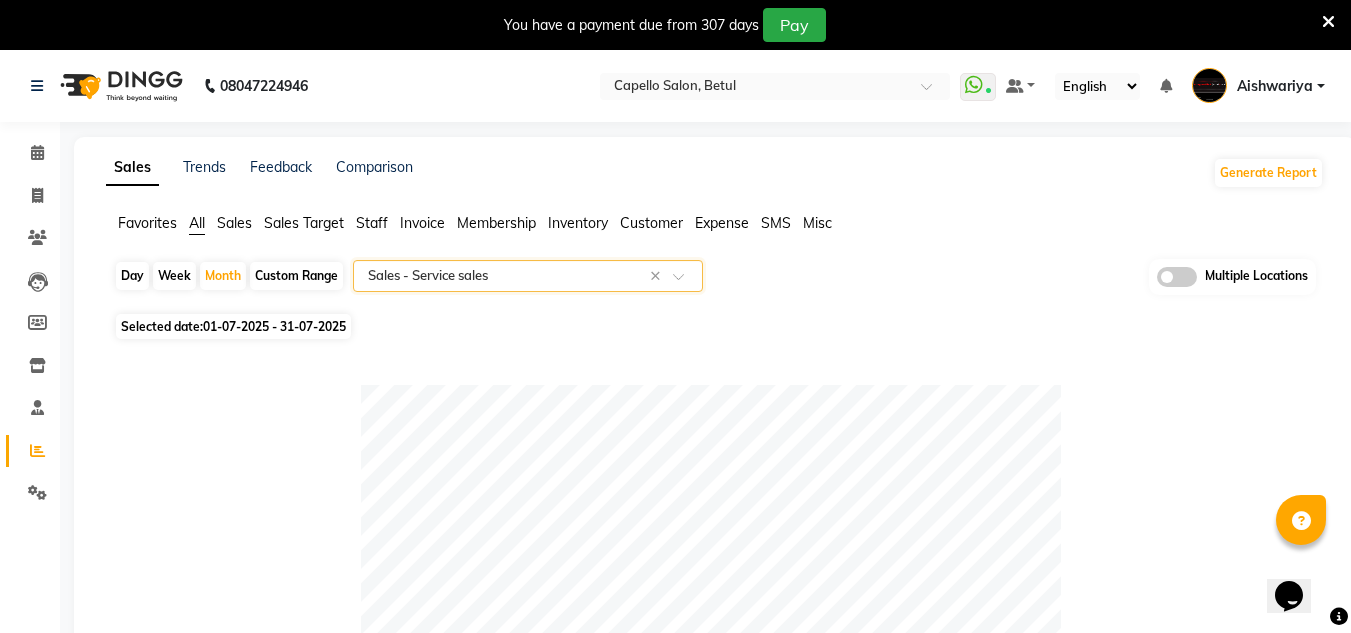 click on "Select Report Type × Sales -  Service sales ×" 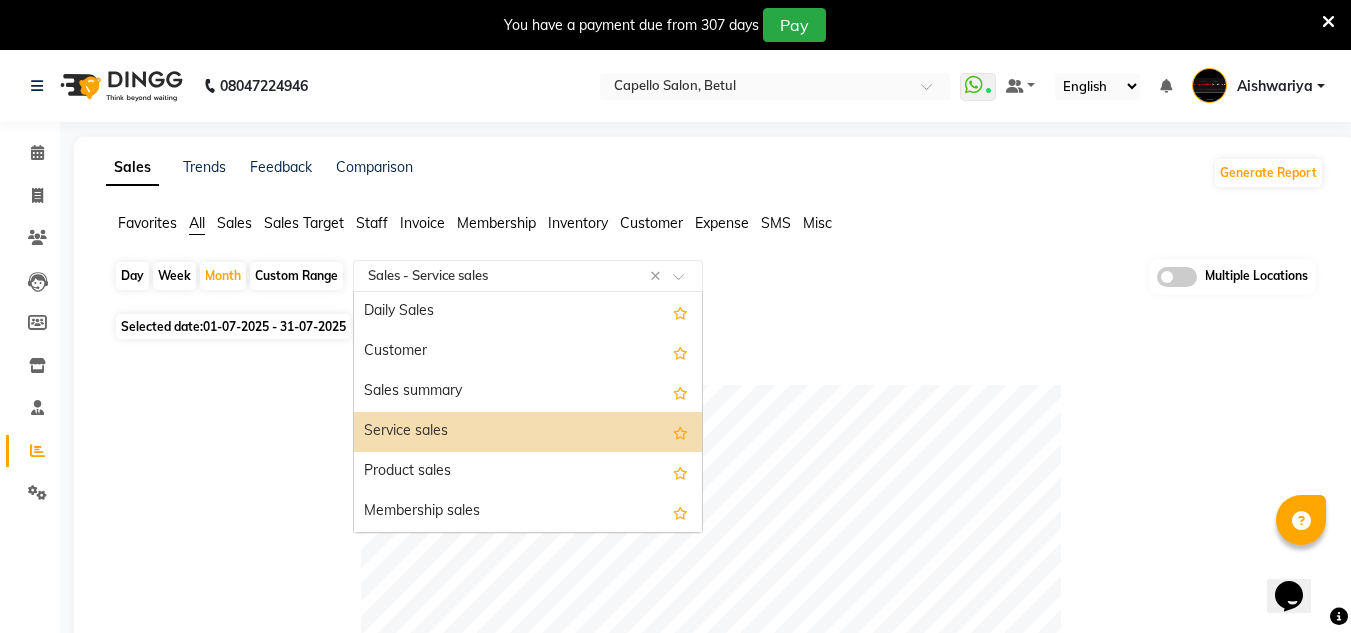 click on "Service sales" at bounding box center [528, 432] 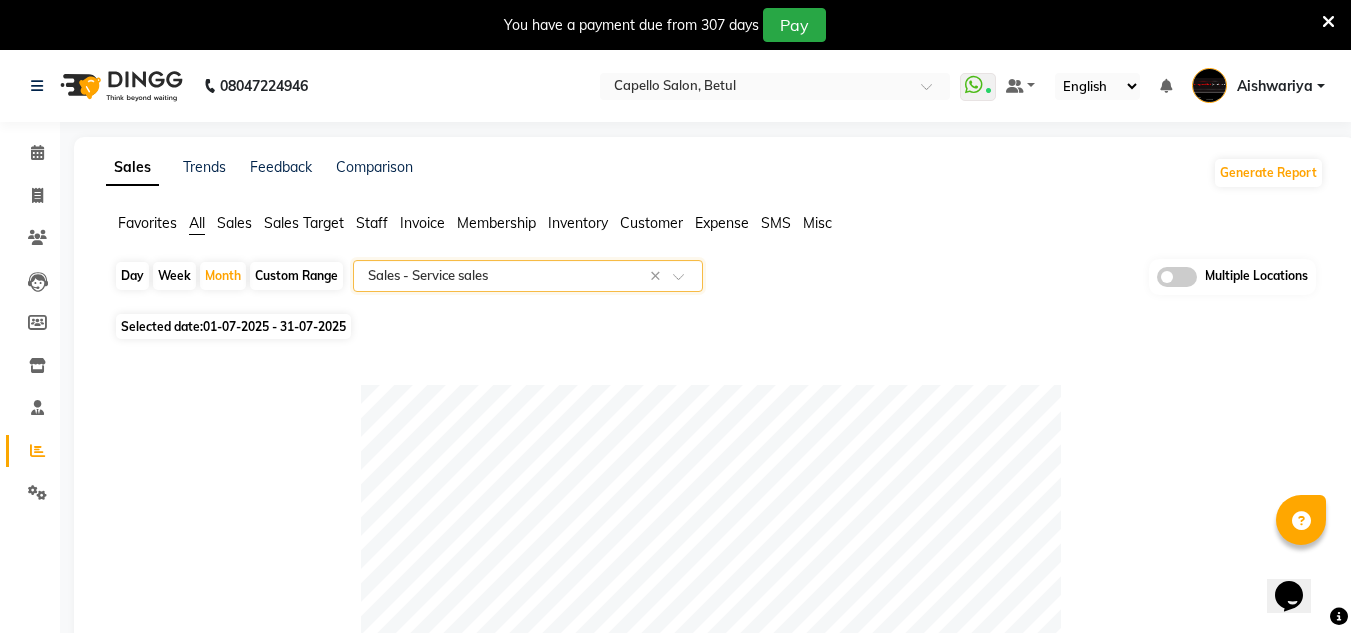 scroll, scrollTop: 40, scrollLeft: 0, axis: vertical 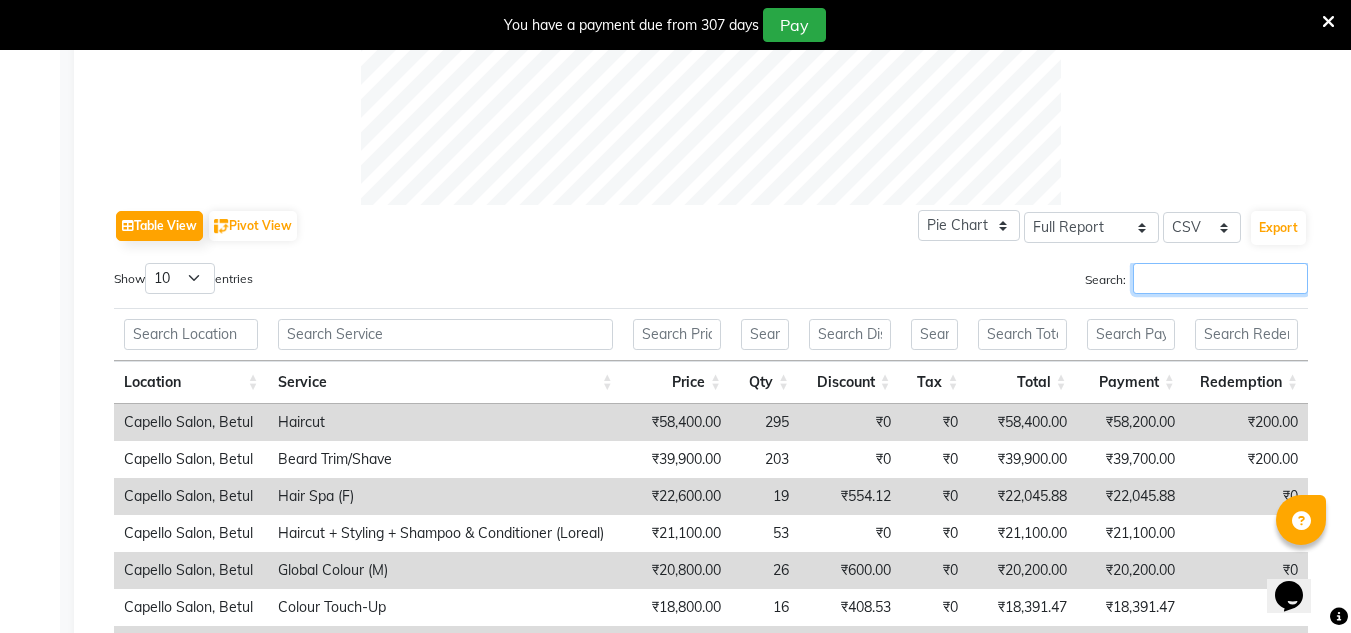 click on "Search:" at bounding box center [1220, 278] 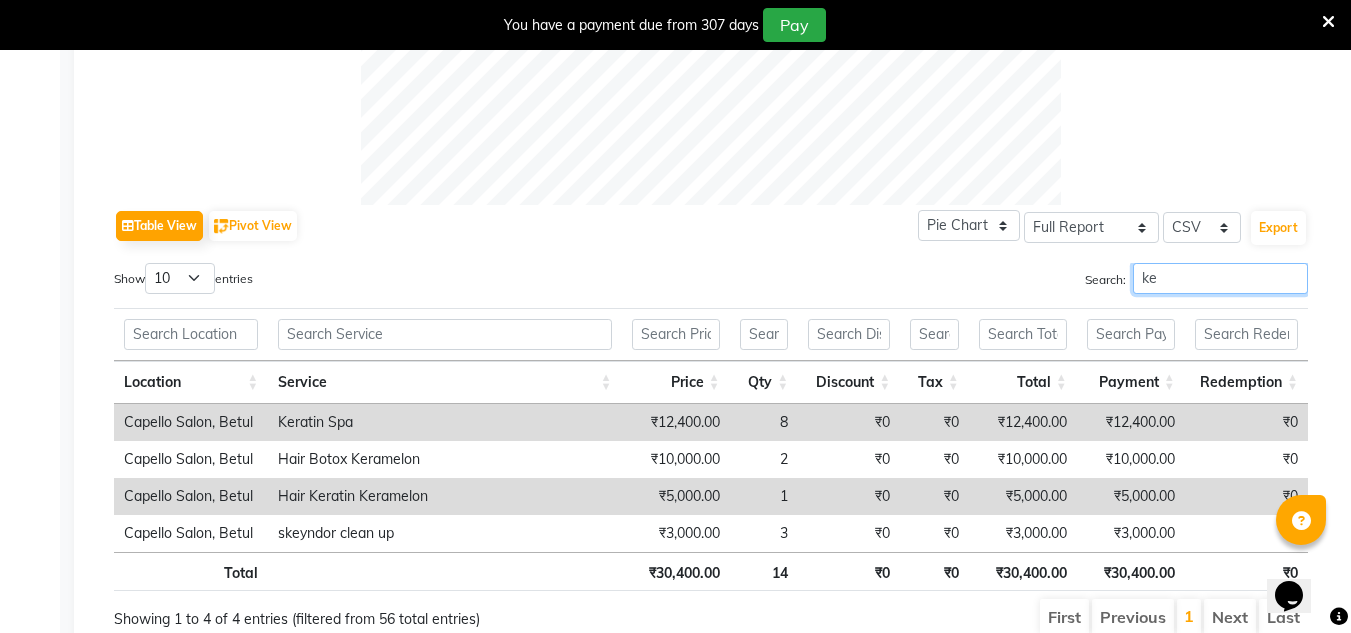 type on "k" 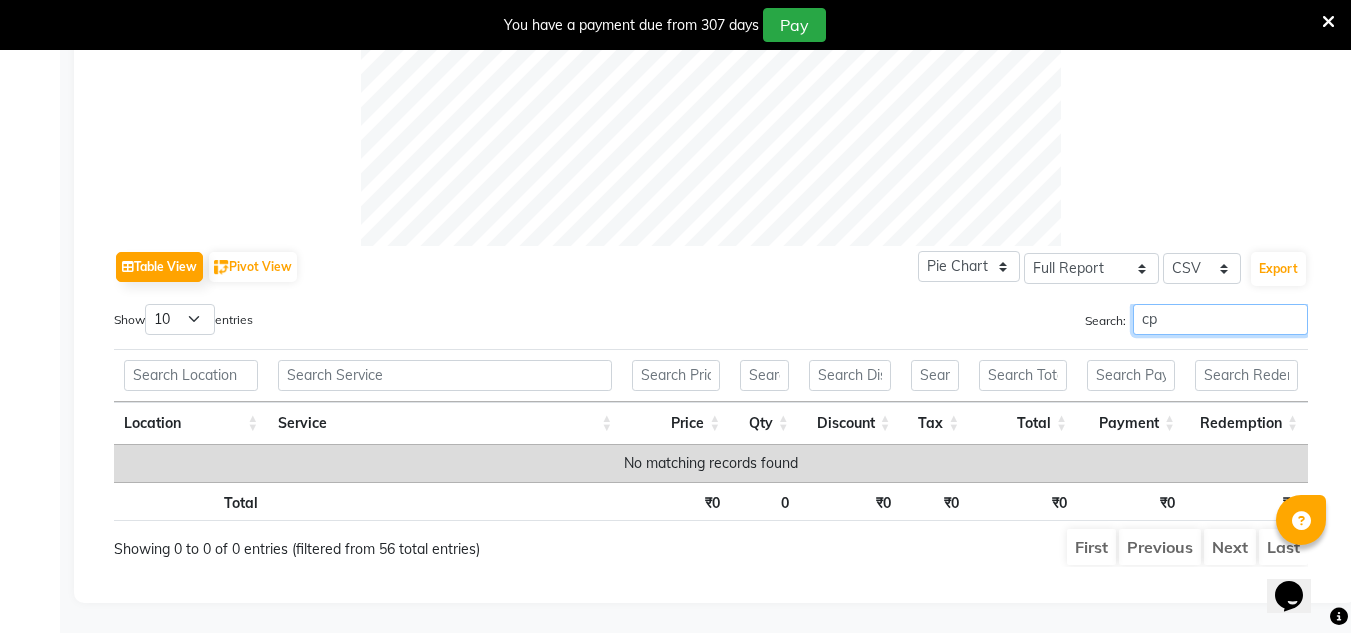 scroll, scrollTop: 854, scrollLeft: 0, axis: vertical 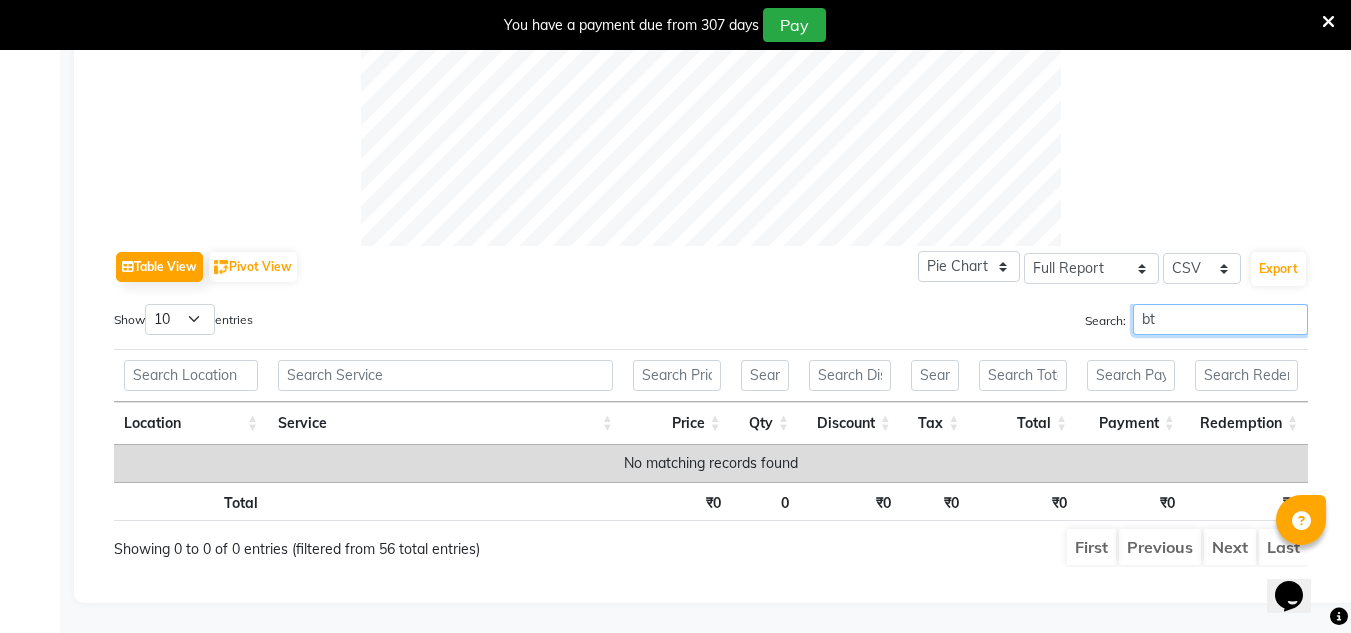 type on "b" 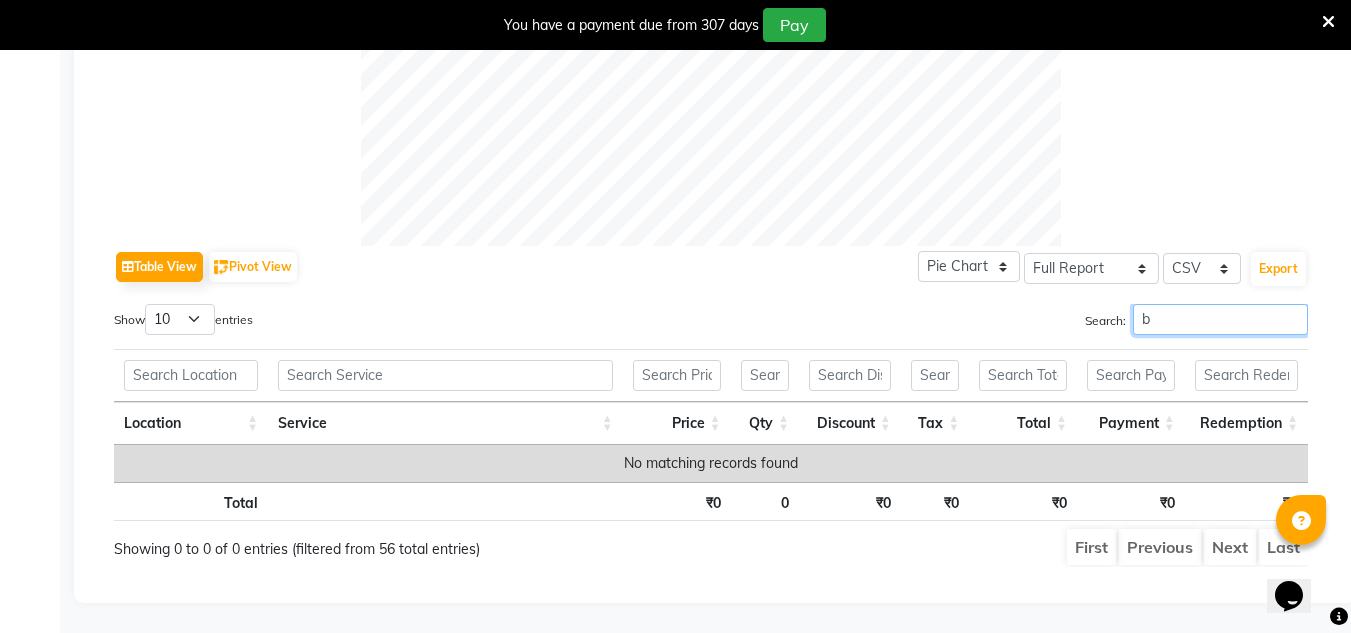 scroll, scrollTop: 880, scrollLeft: 0, axis: vertical 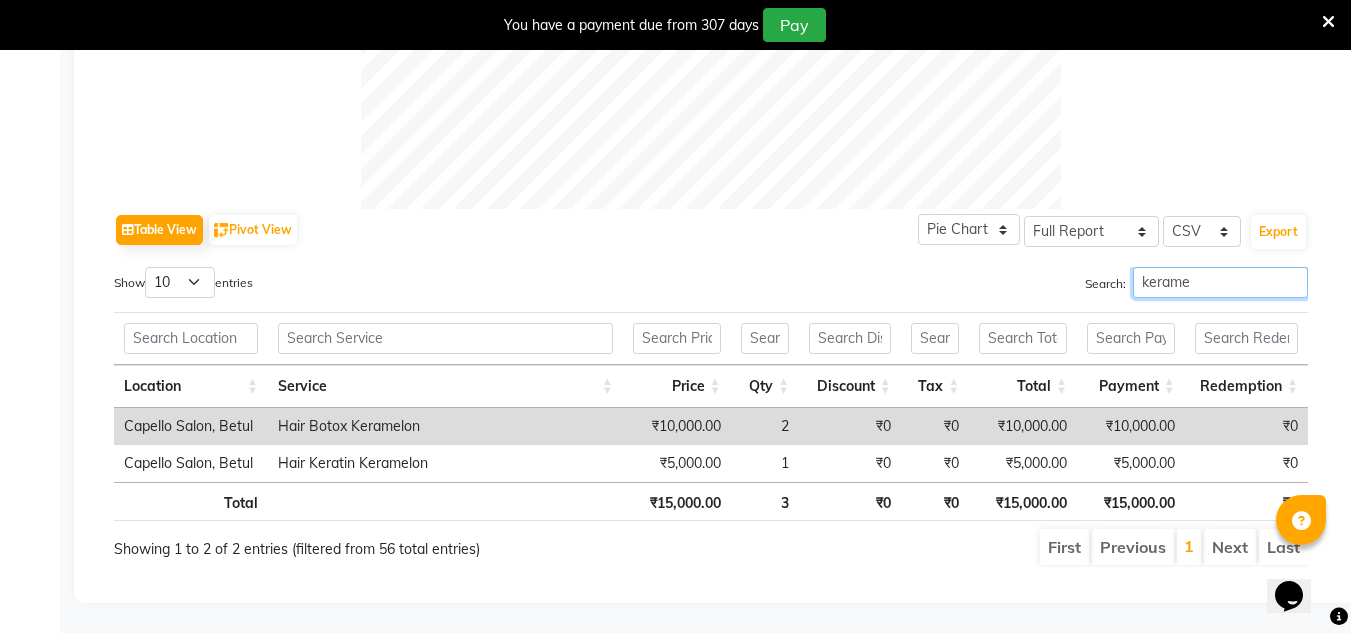 type on "kerame" 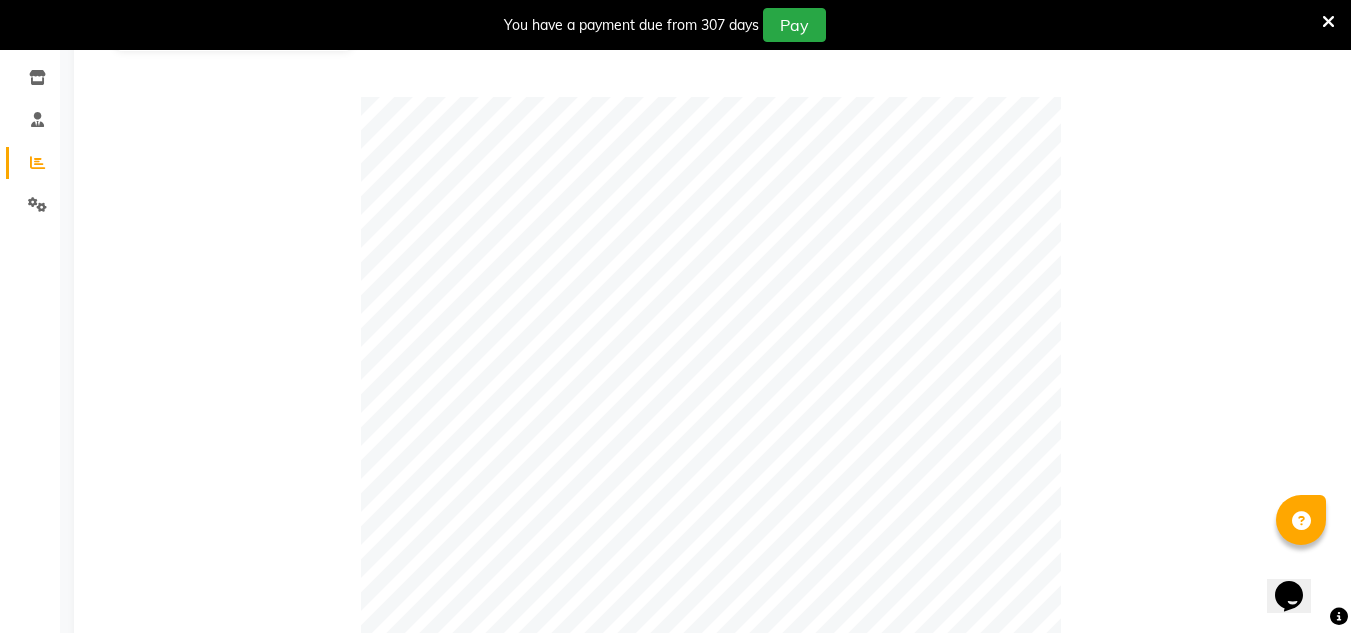 scroll, scrollTop: 0, scrollLeft: 0, axis: both 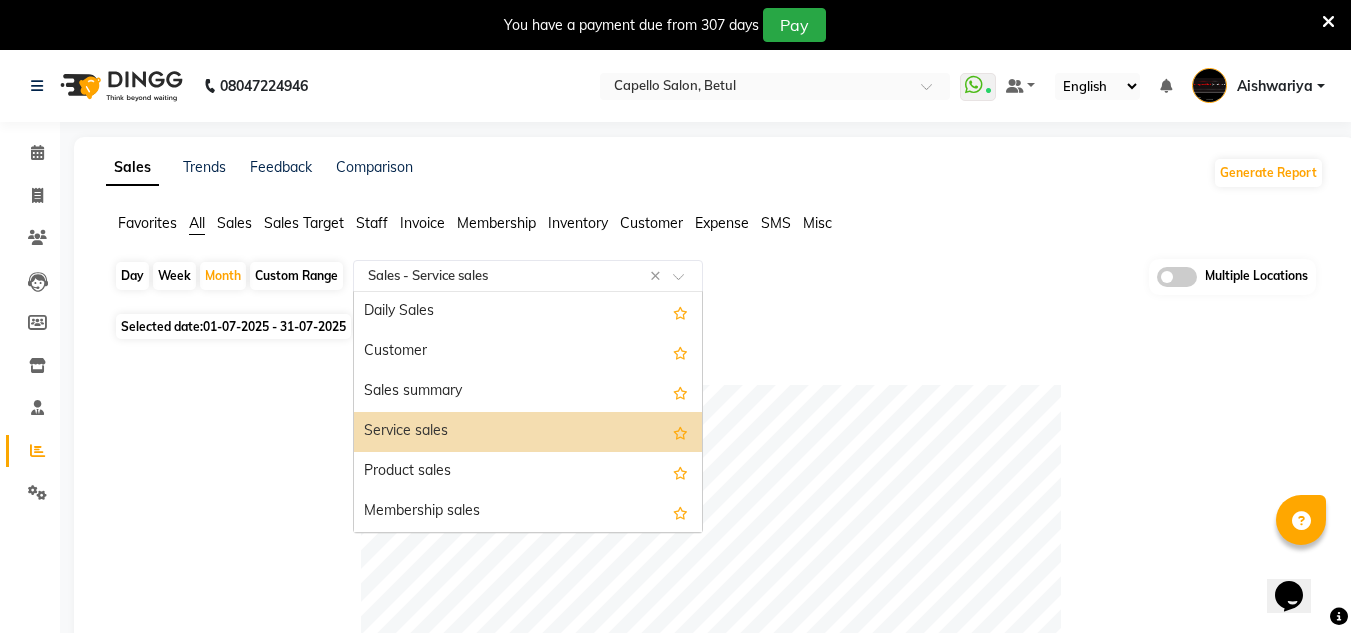click 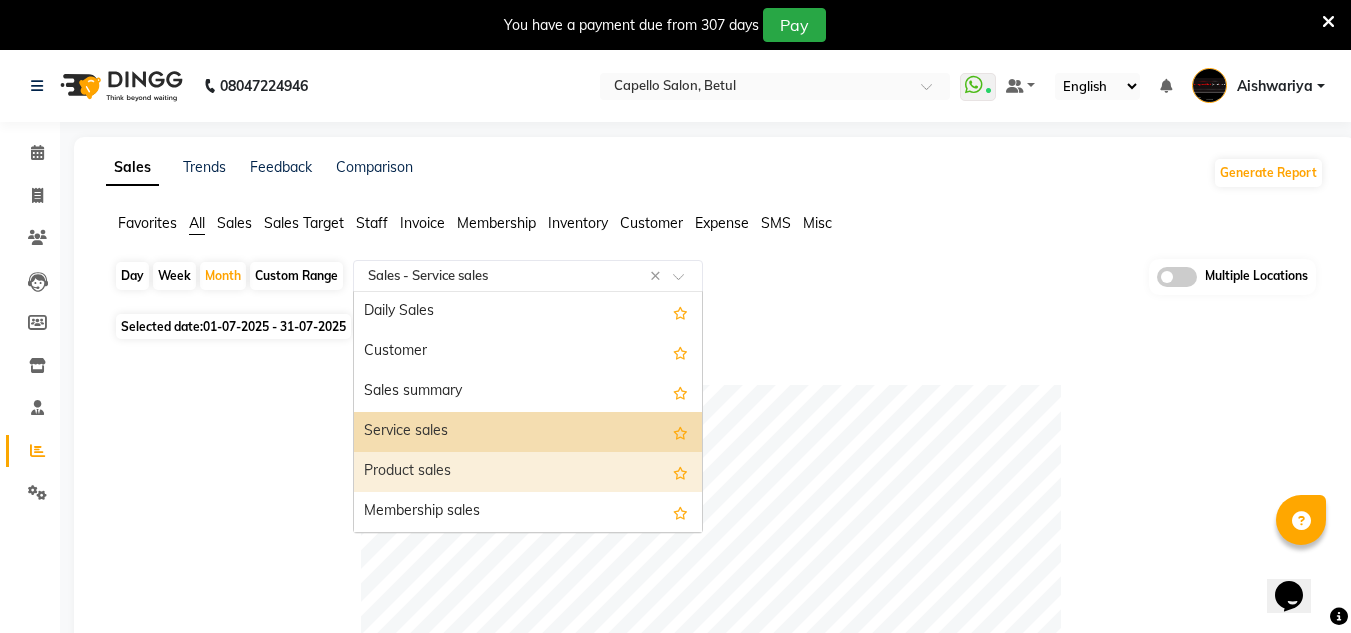 click on "Product sales" at bounding box center (528, 472) 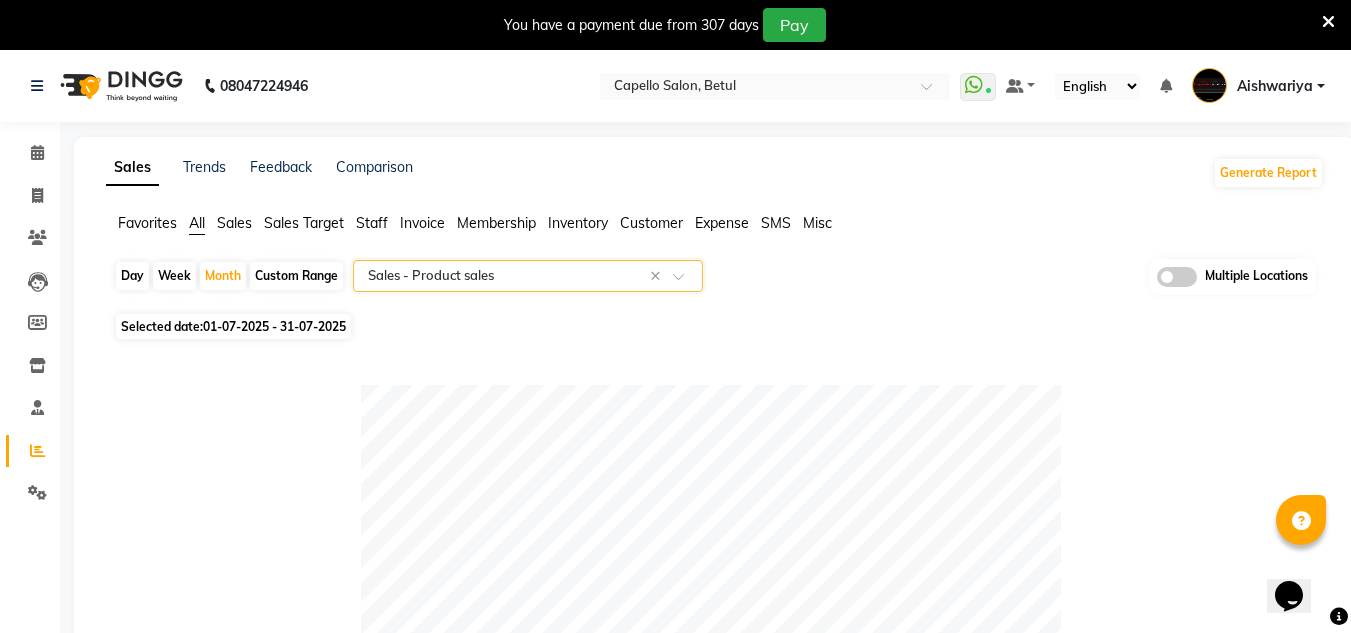 scroll, scrollTop: 553, scrollLeft: 0, axis: vertical 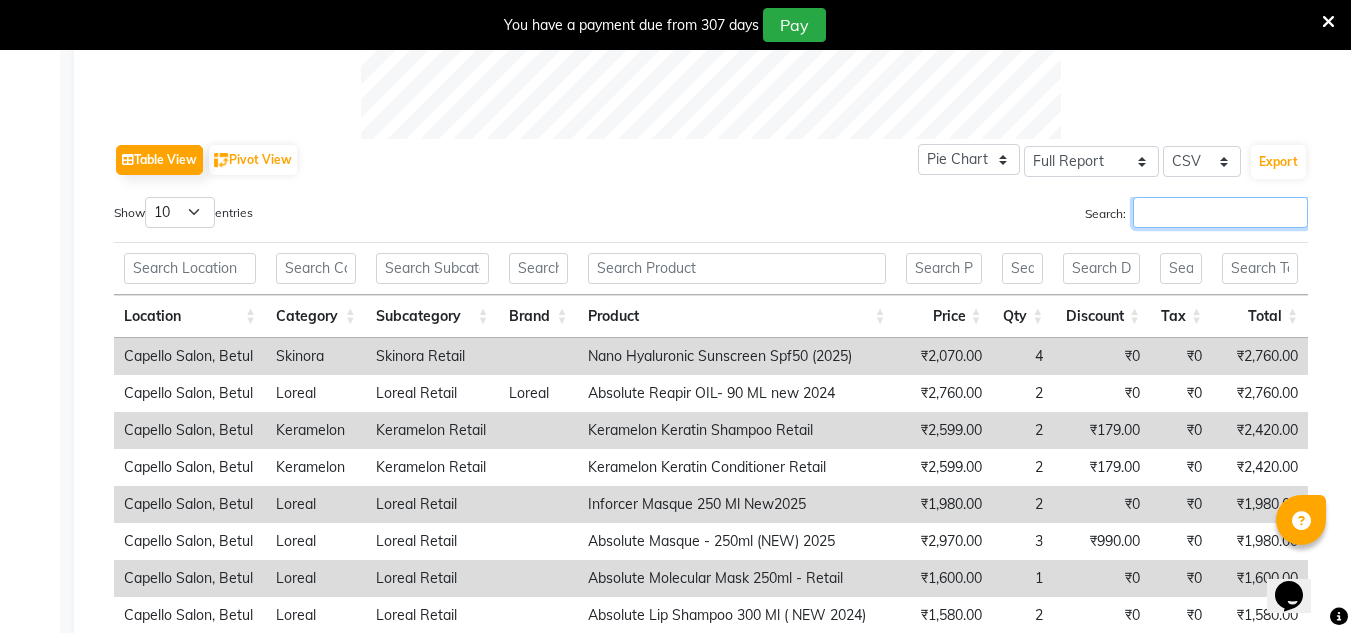 click on "Search:" at bounding box center [1220, 212] 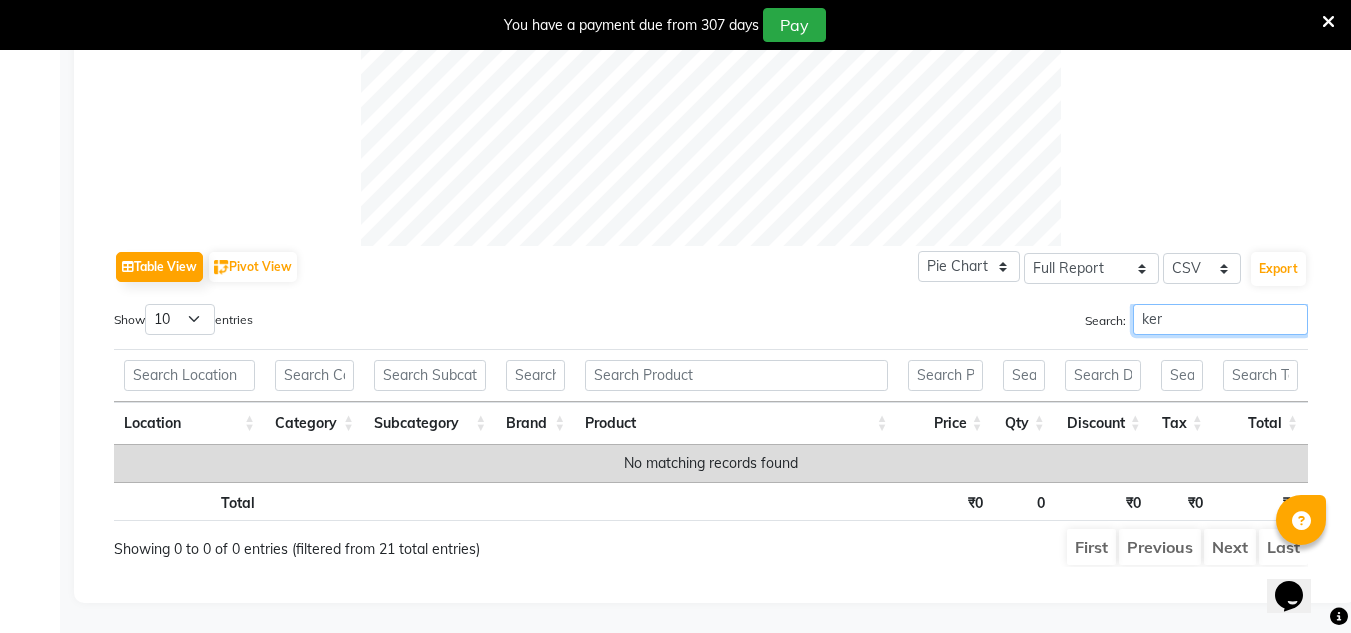 scroll, scrollTop: 946, scrollLeft: 0, axis: vertical 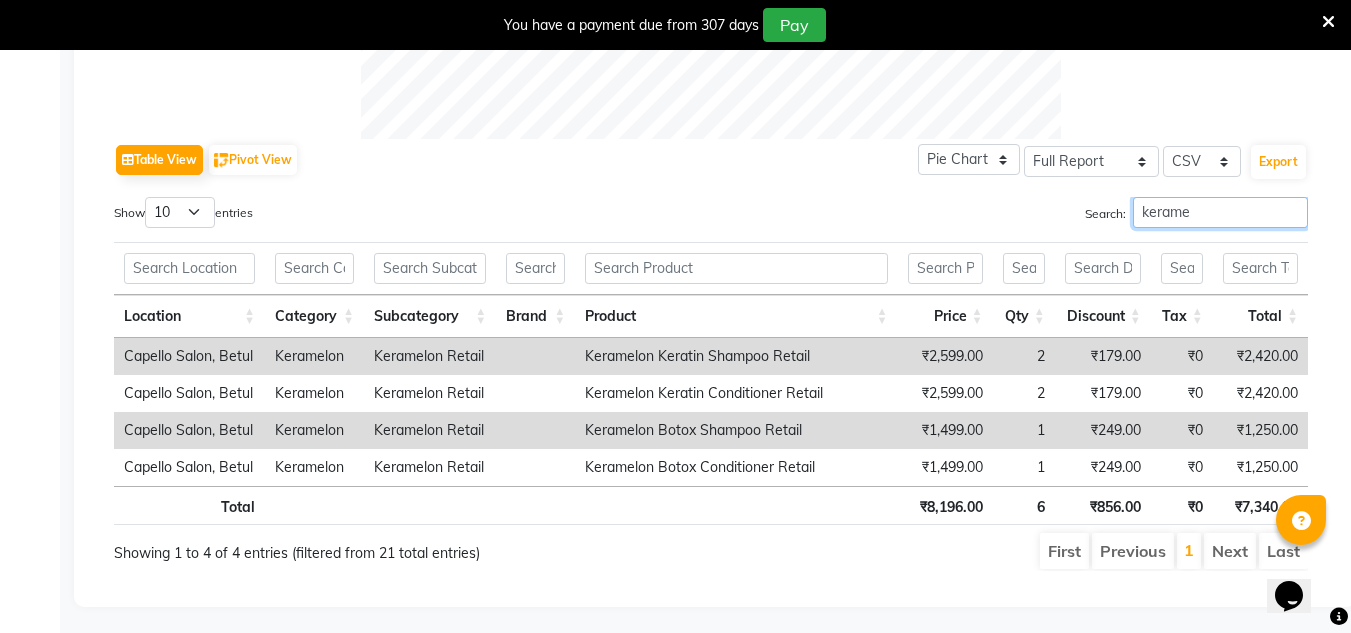 type on "kerame" 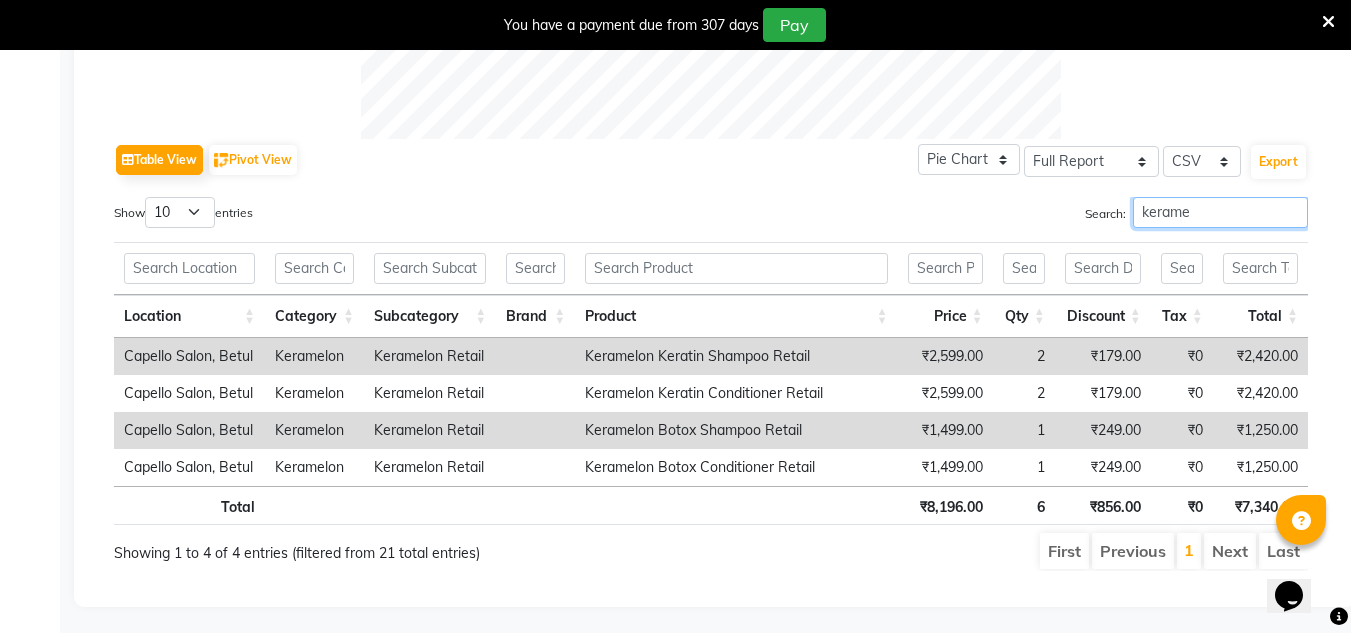 scroll, scrollTop: 393, scrollLeft: 0, axis: vertical 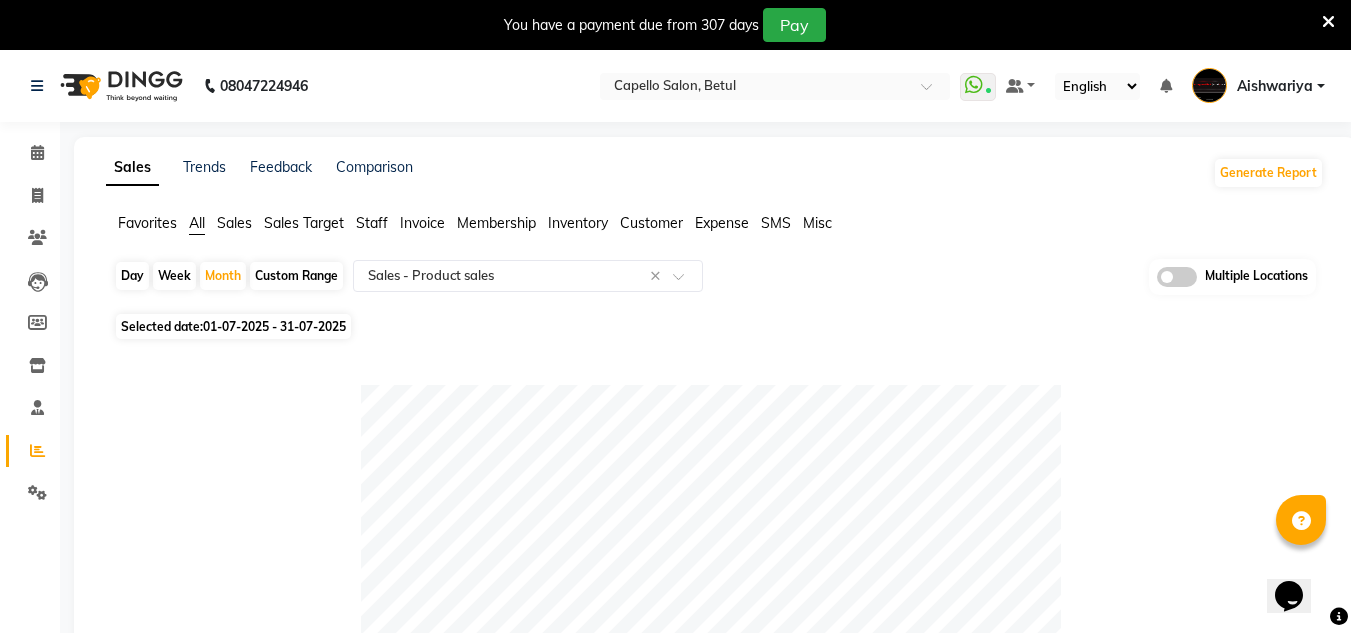 click on "08047224946 Select Location × Capello Salon, Betul  WhatsApp Status  ✕ Status:  Connected Most Recent Message: 04-08-2025     02:25 PM Recent Service Activity: 04-08-2025     03:08 PM Default Panel My Panel English ENGLISH Español العربية मराठी हिंदी ગુજરાતી தமிழ் 中文 Notifications nothing to show Aishwariya Manage Profile Change Password Sign out  Version:3.16.0" 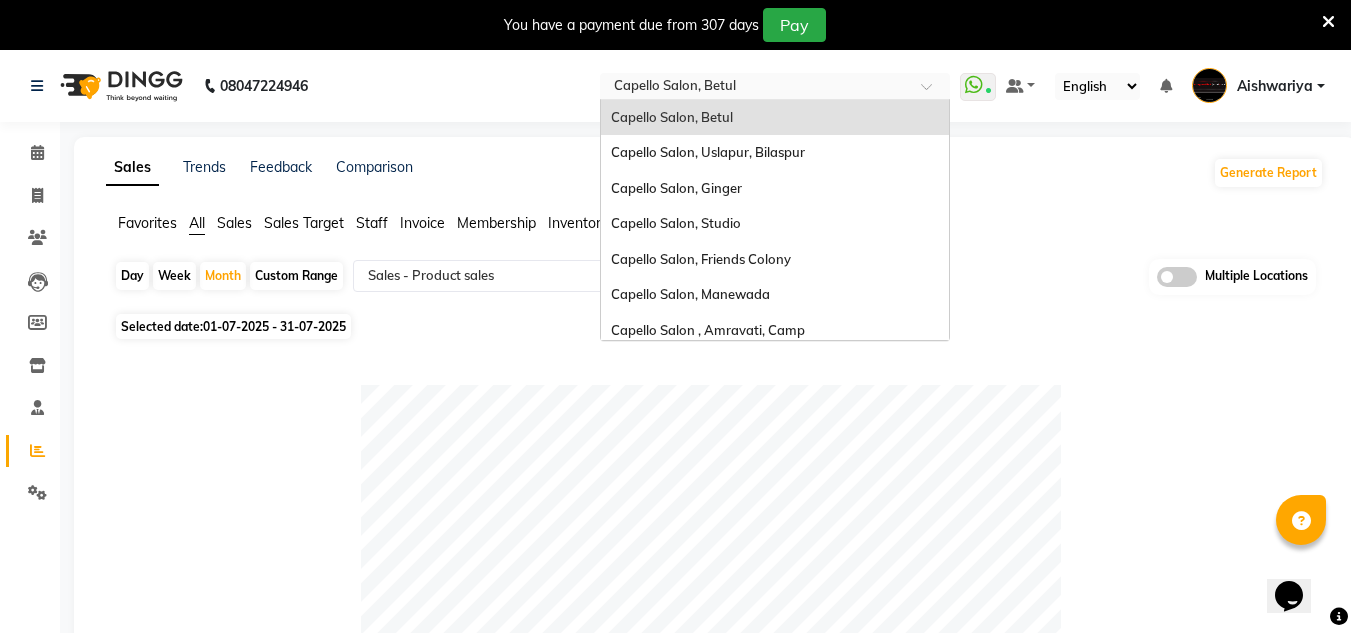 click at bounding box center [755, 88] 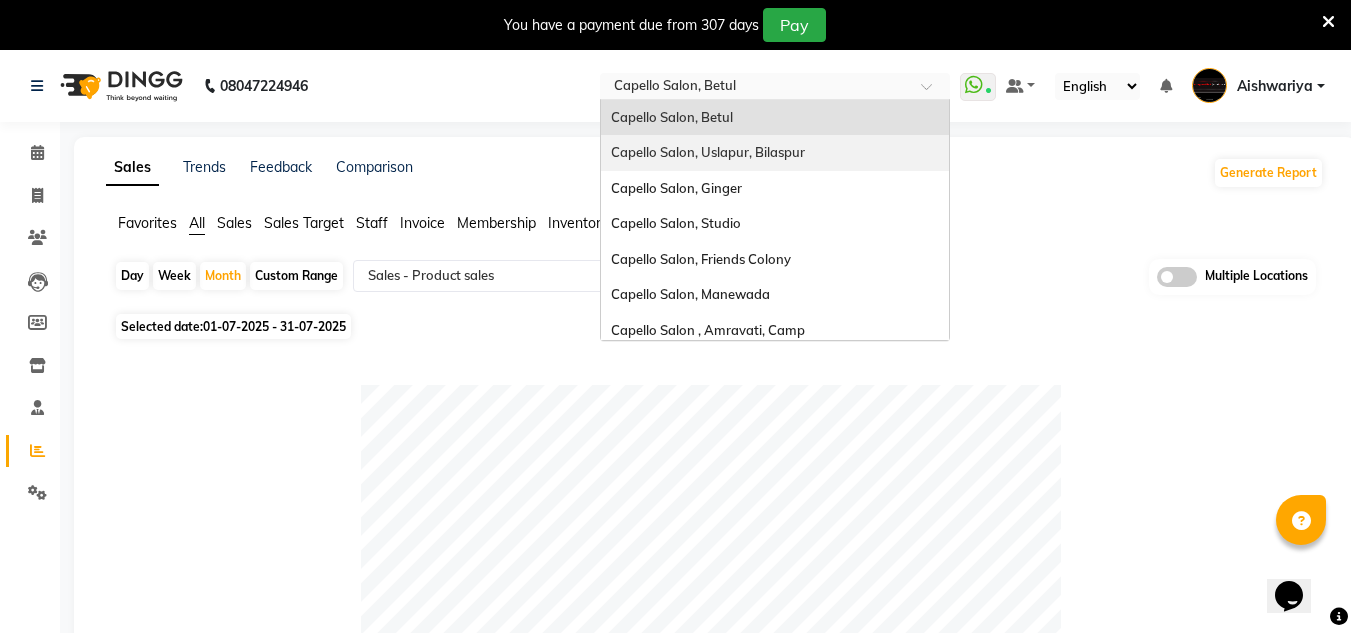 click on "Capello Salon, Uslapur, Bilaspur" at bounding box center [708, 152] 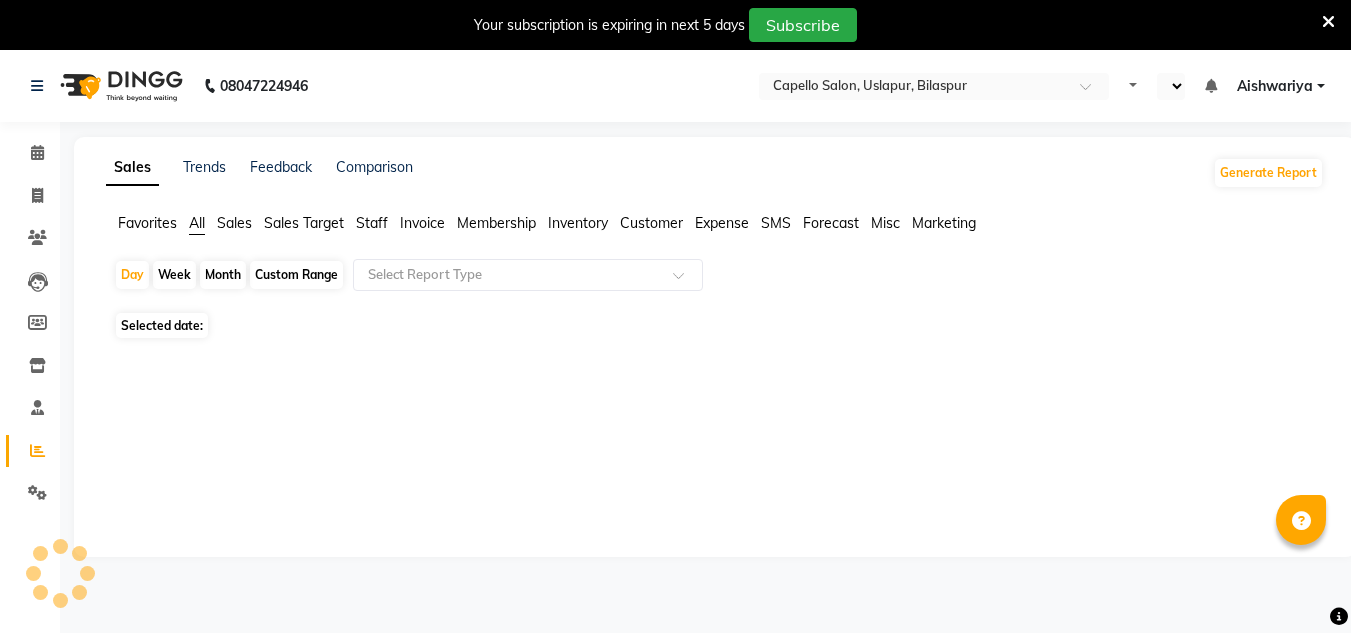 scroll, scrollTop: 0, scrollLeft: 0, axis: both 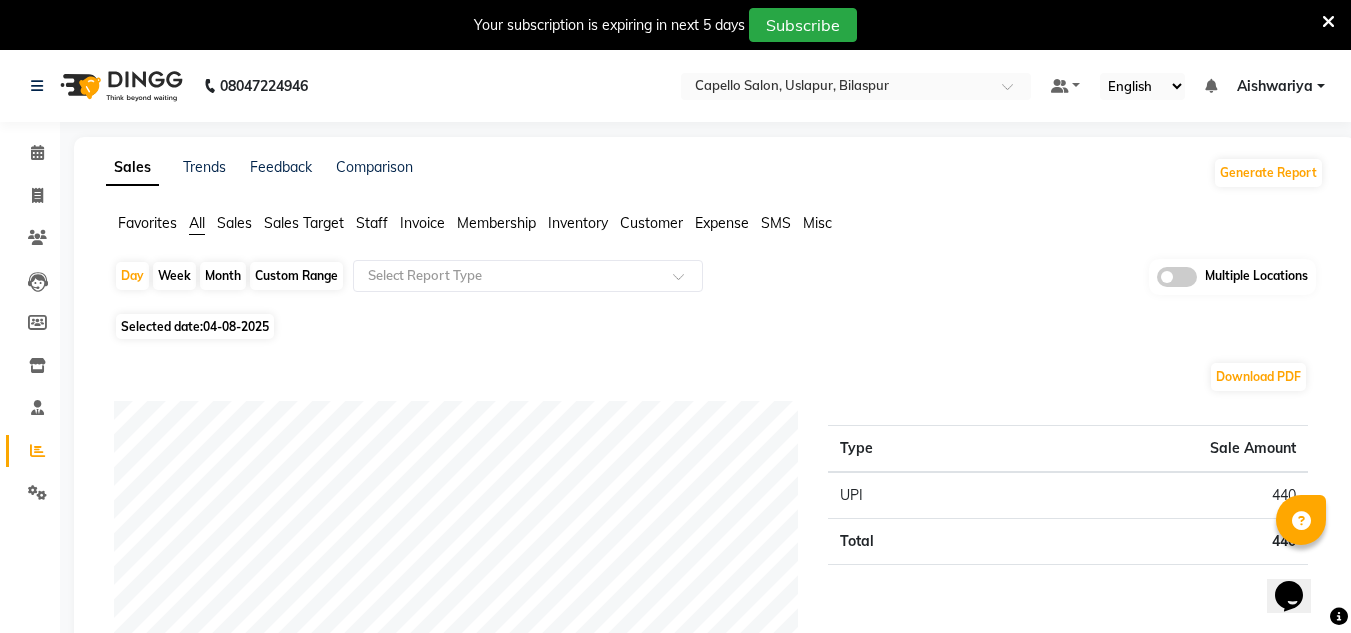 click on "Favorites All Sales Sales Target Staff Invoice Membership Inventory Customer Expense SMS Misc" 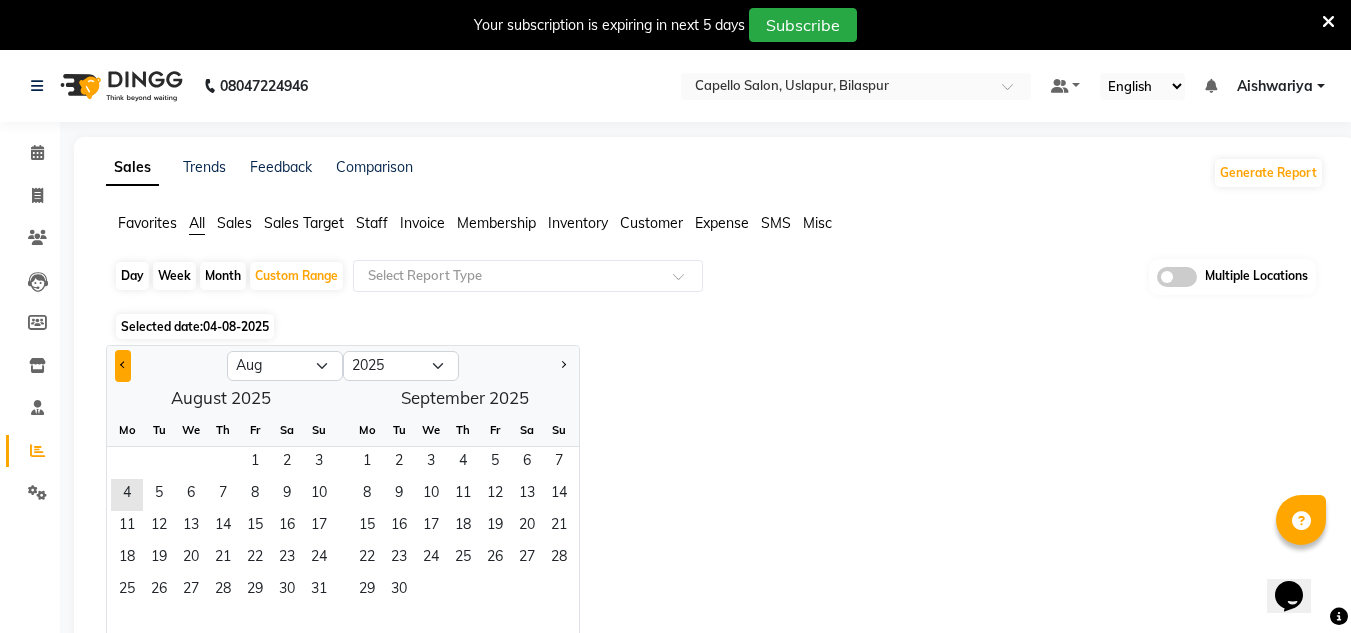 click 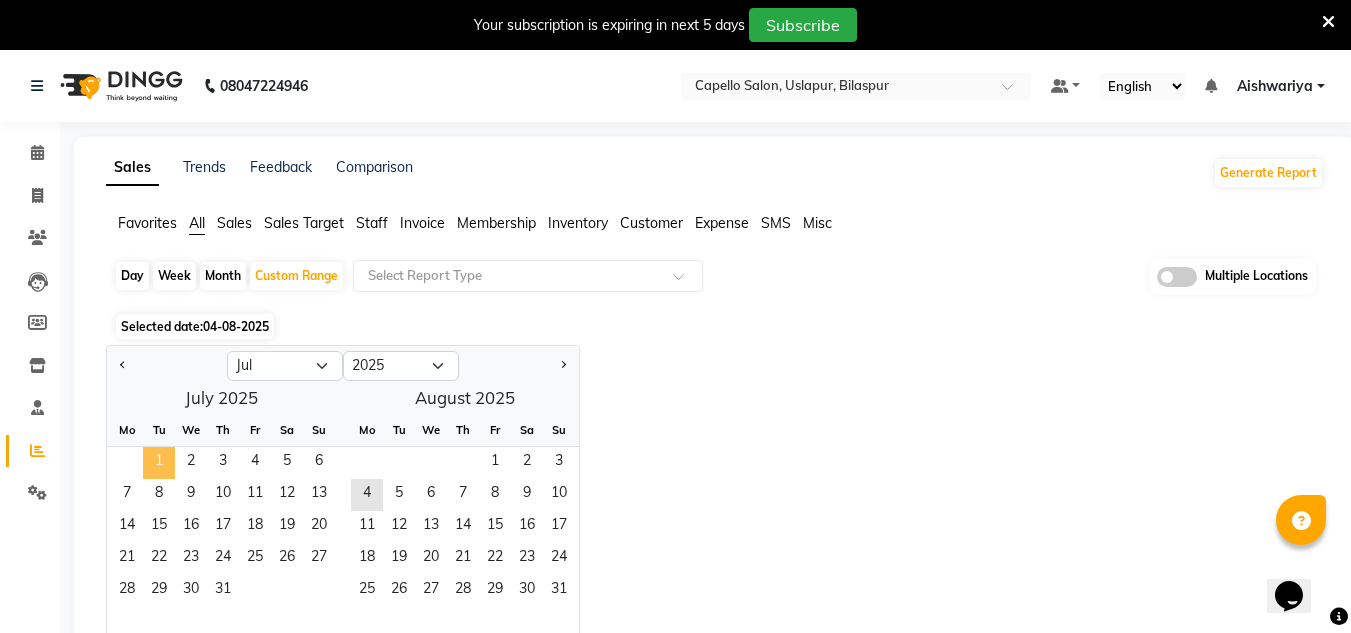 click on "1" 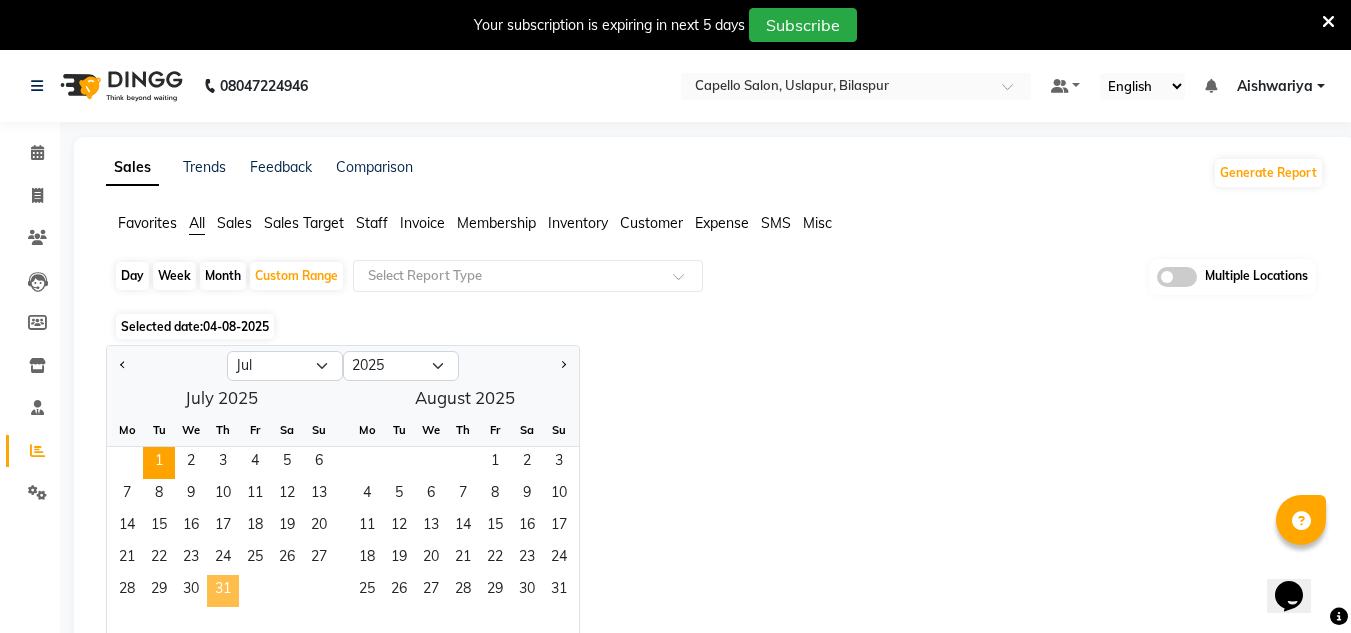 click on "31" 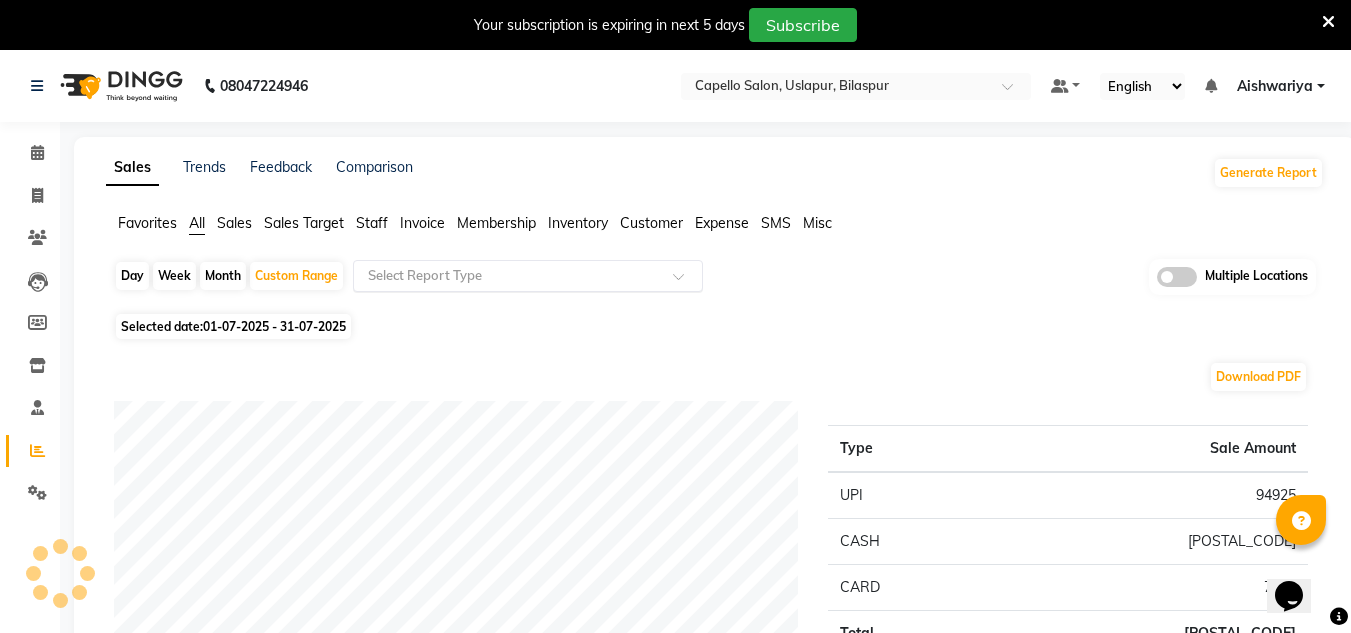 click 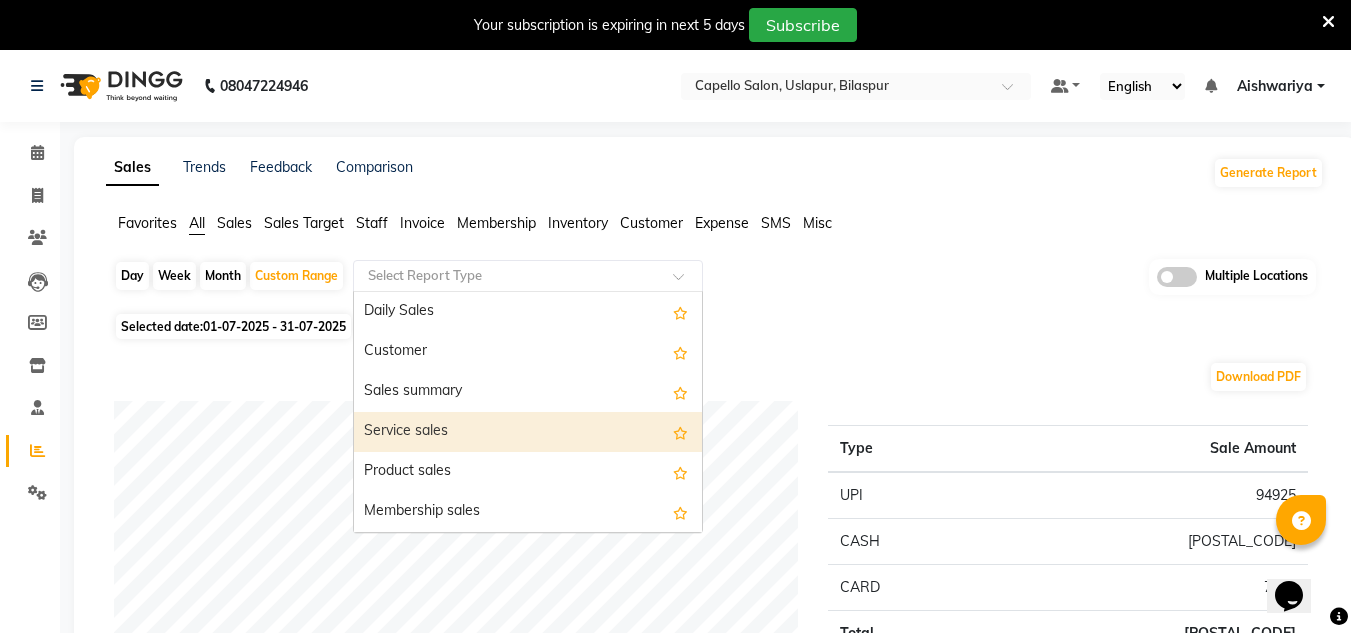 click on "Service sales" at bounding box center (528, 432) 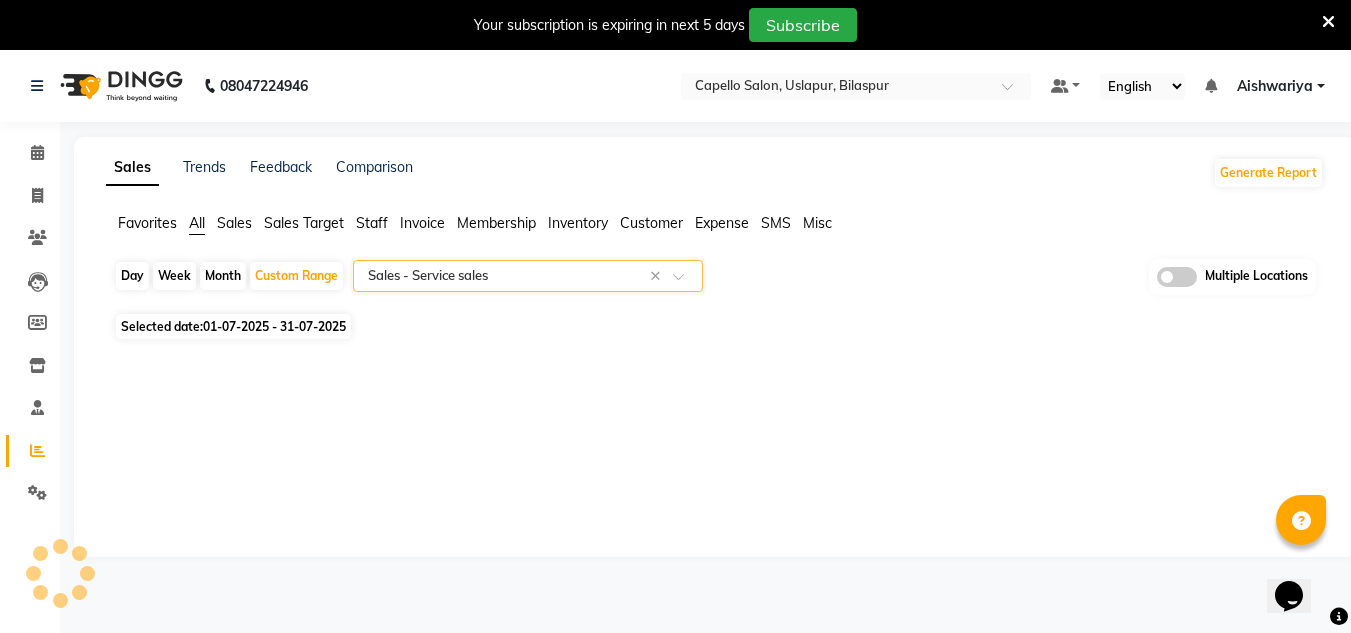 select on "filtered_report" 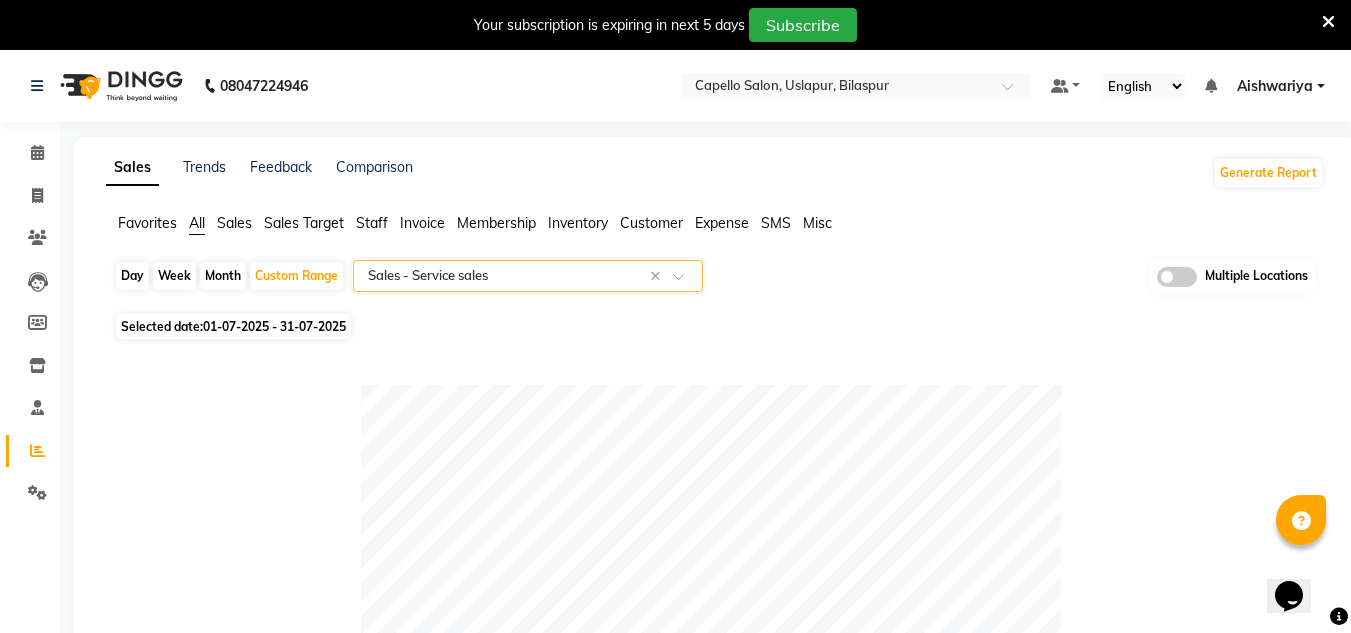 scroll, scrollTop: 553, scrollLeft: 0, axis: vertical 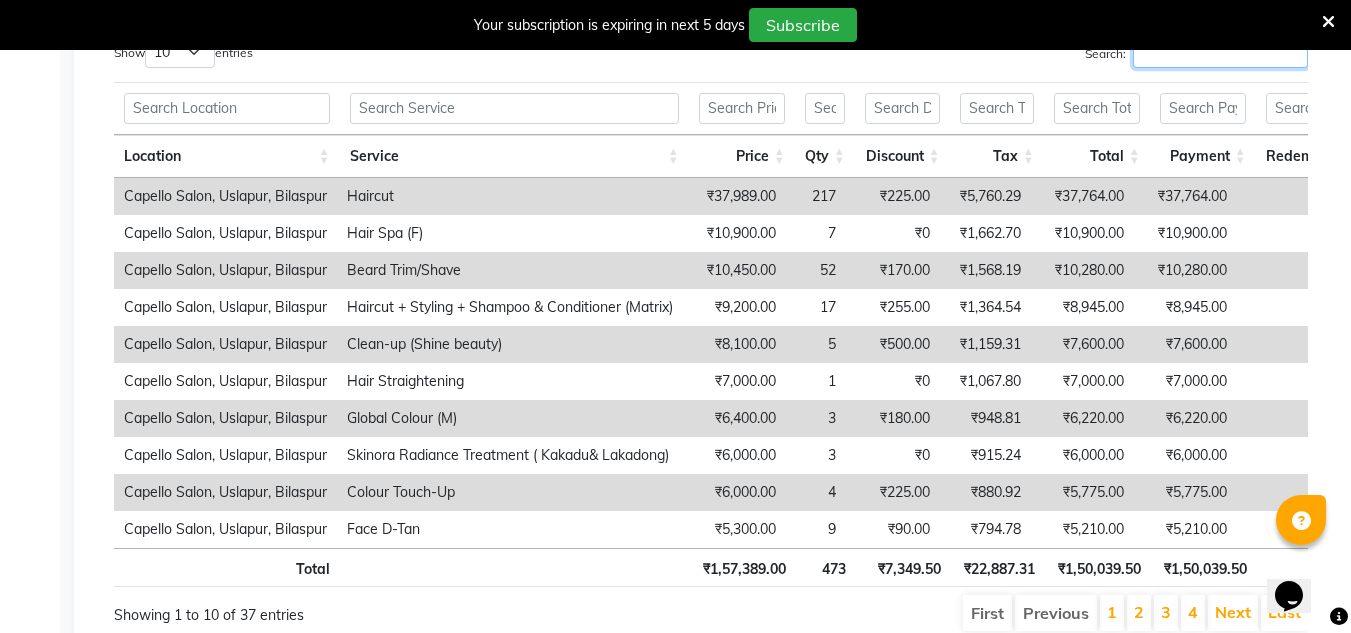 click on "Search:" at bounding box center [1220, 52] 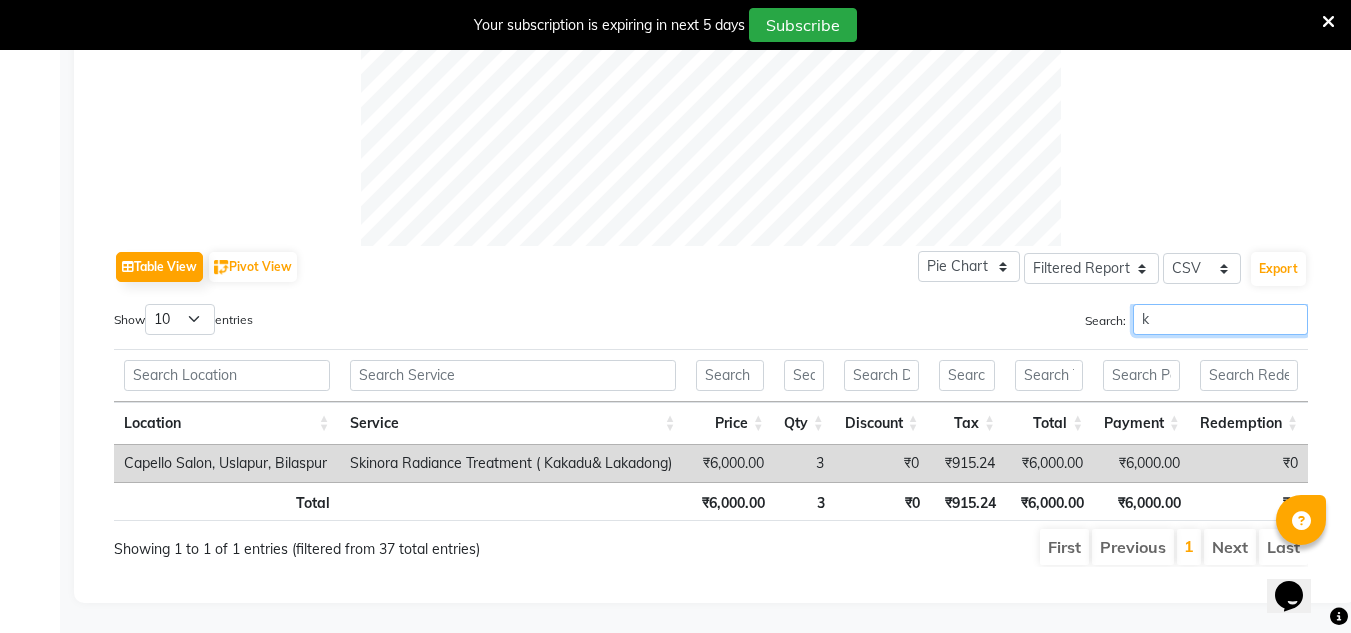 scroll, scrollTop: 854, scrollLeft: 0, axis: vertical 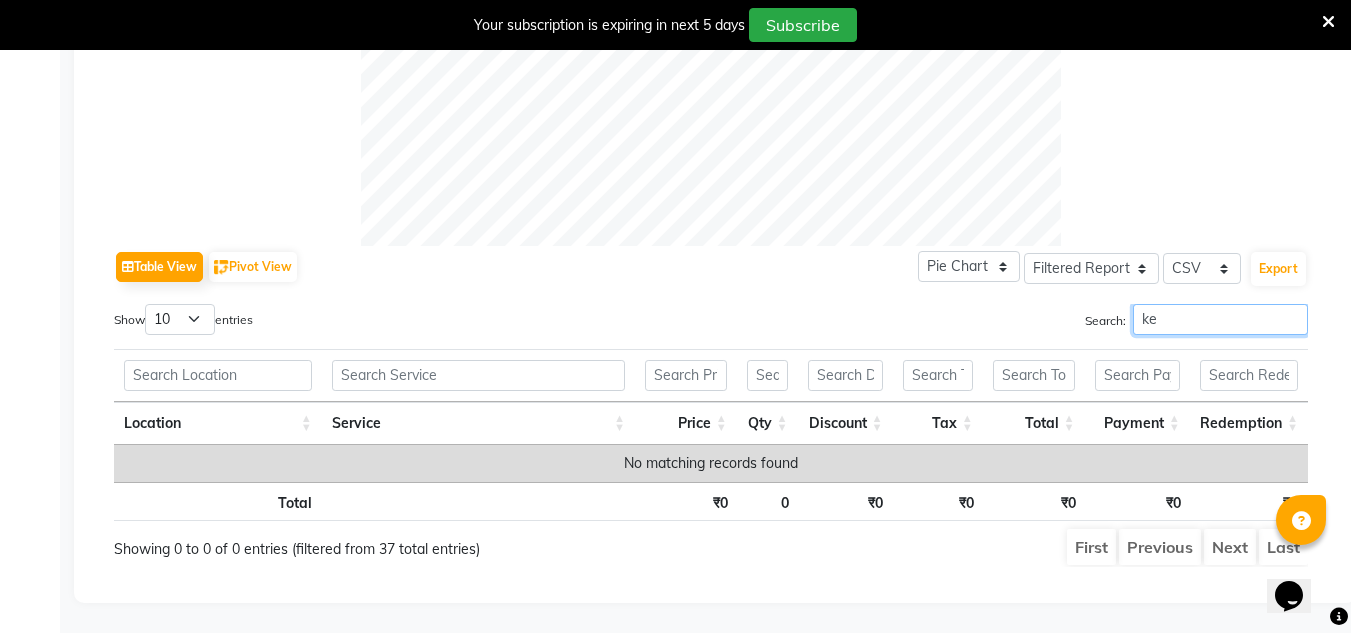 type on "k" 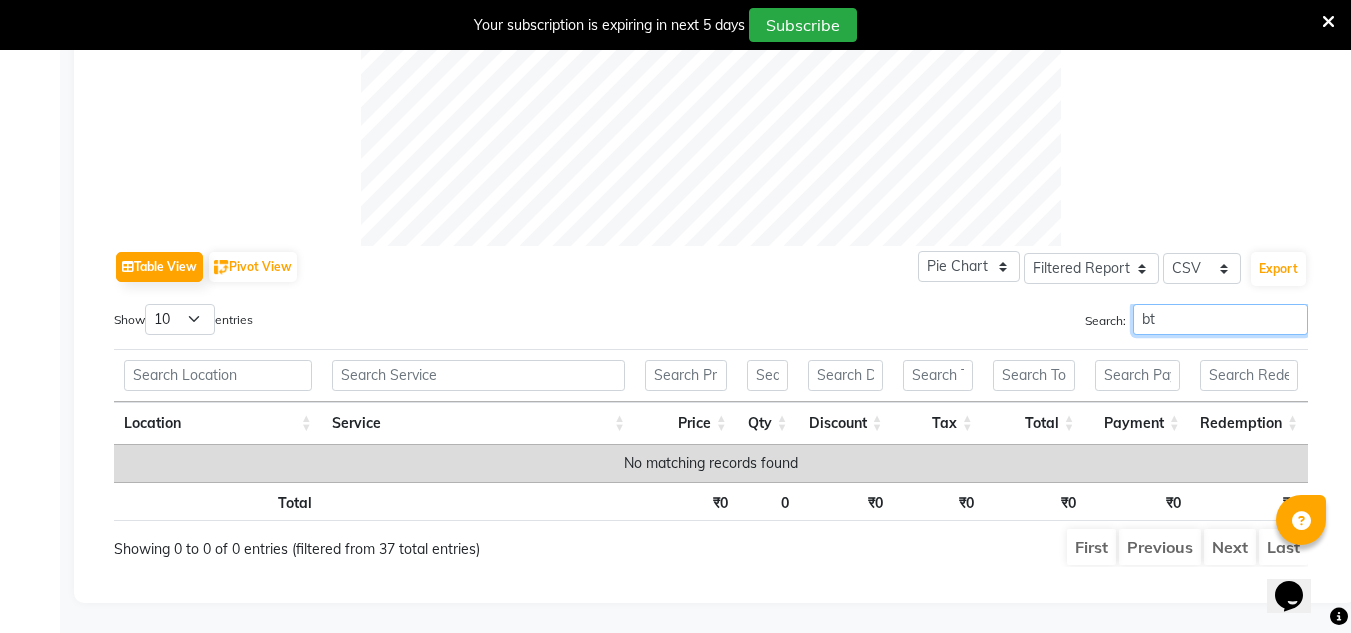 scroll, scrollTop: 854, scrollLeft: 0, axis: vertical 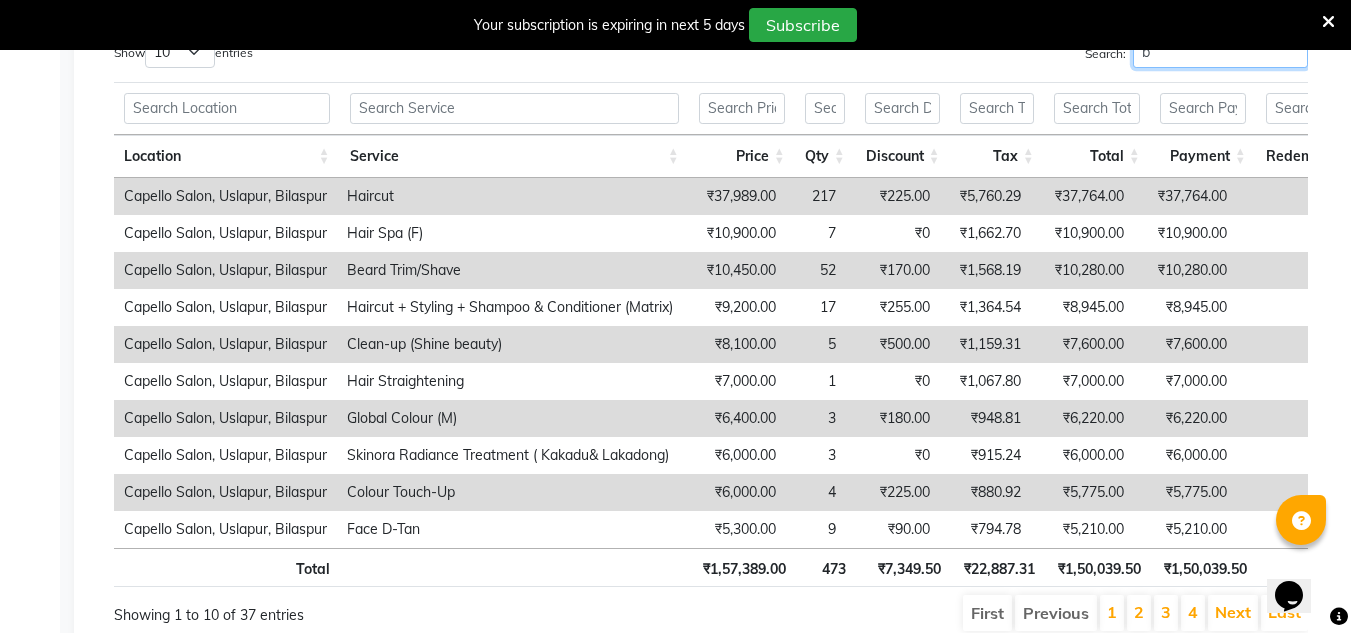 type 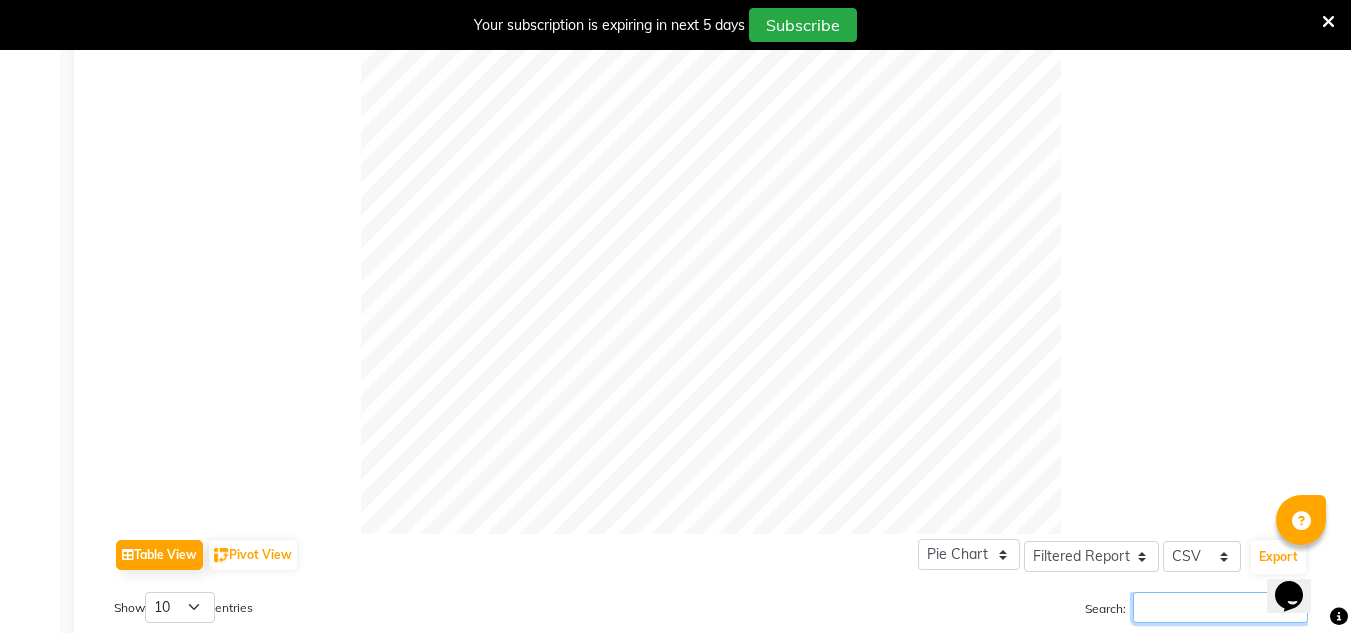 scroll, scrollTop: 546, scrollLeft: 0, axis: vertical 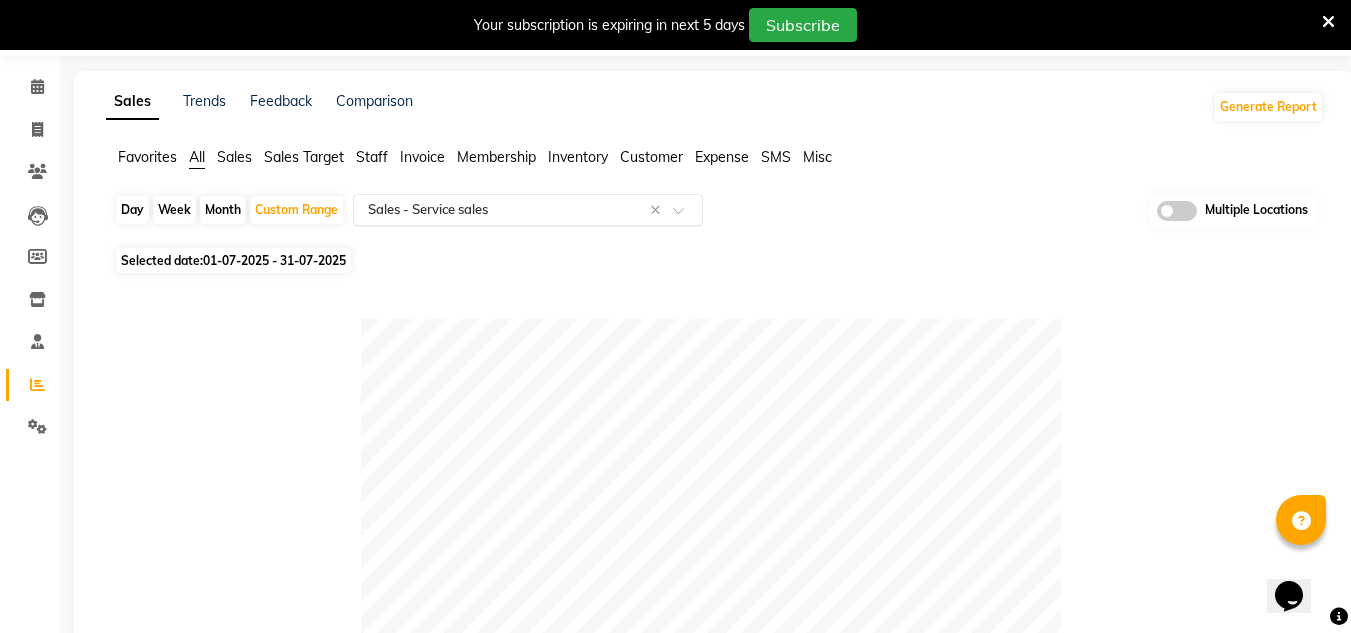 click 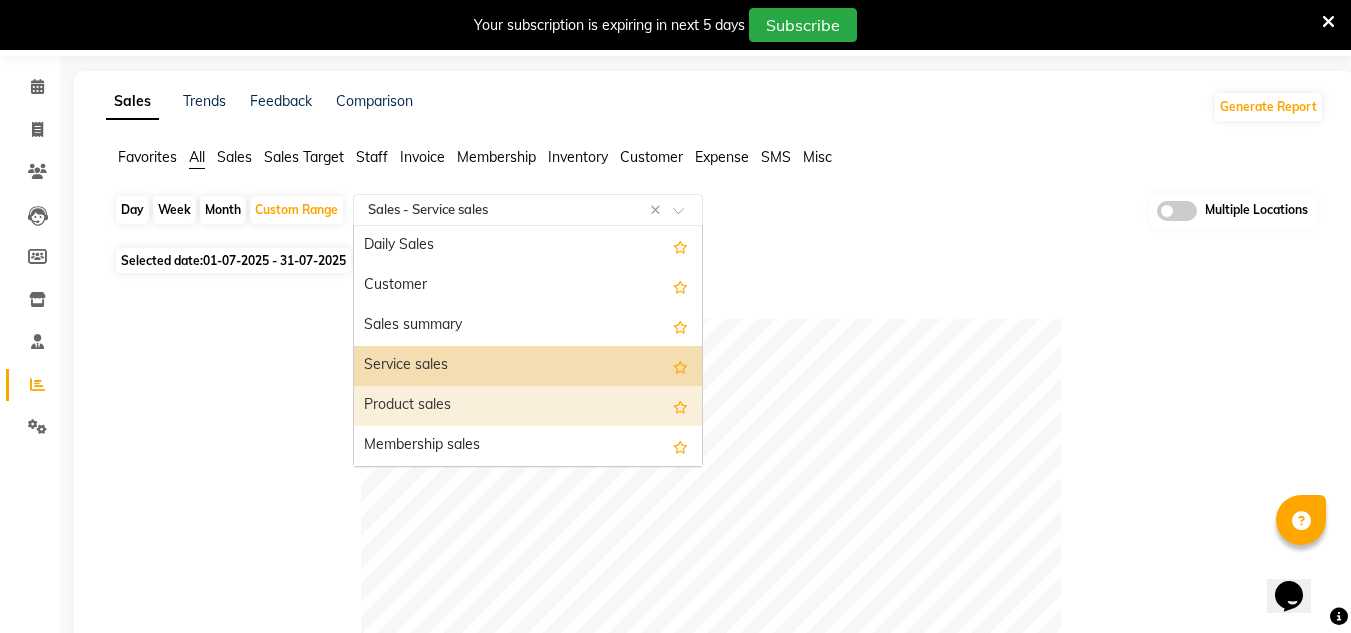 click on "Product sales" at bounding box center [528, 406] 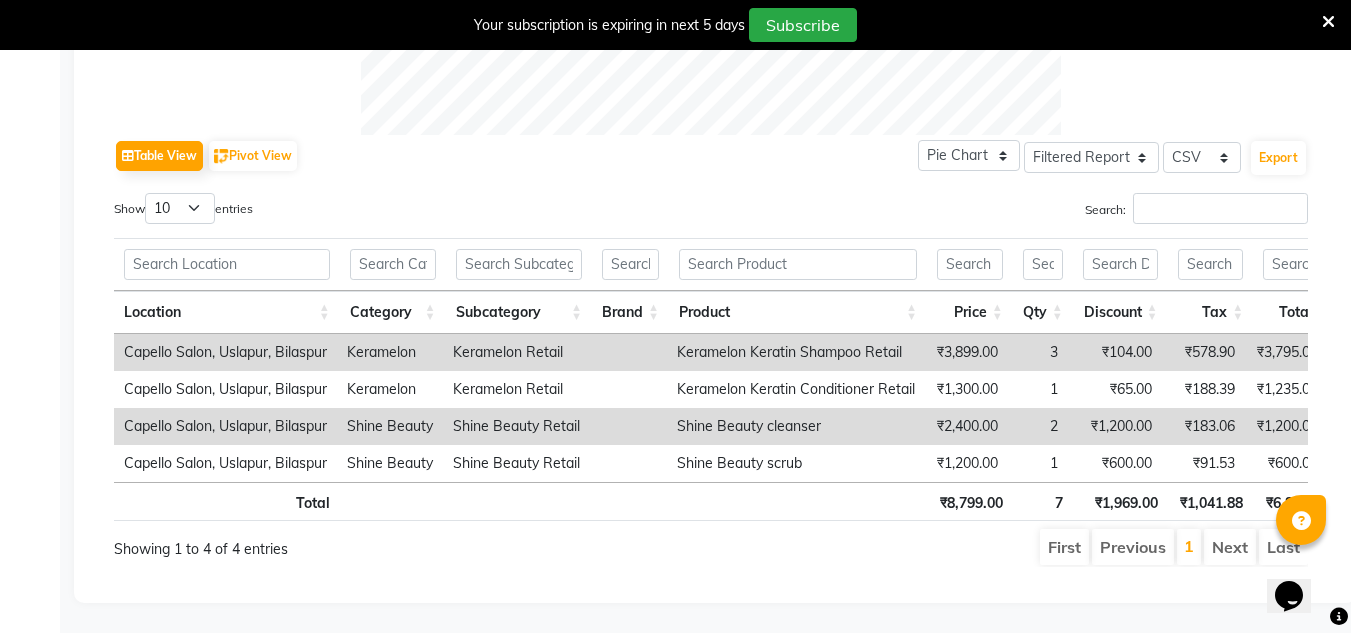 scroll, scrollTop: 979, scrollLeft: 0, axis: vertical 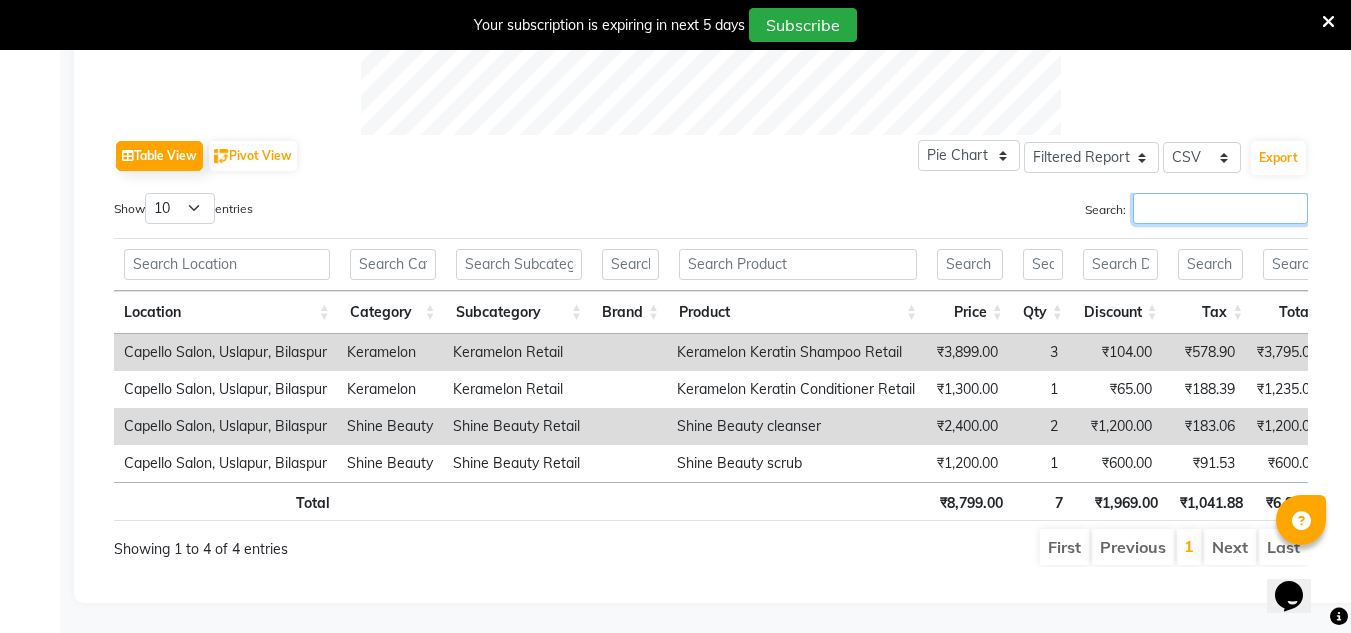 click on "Search:" at bounding box center [1220, 208] 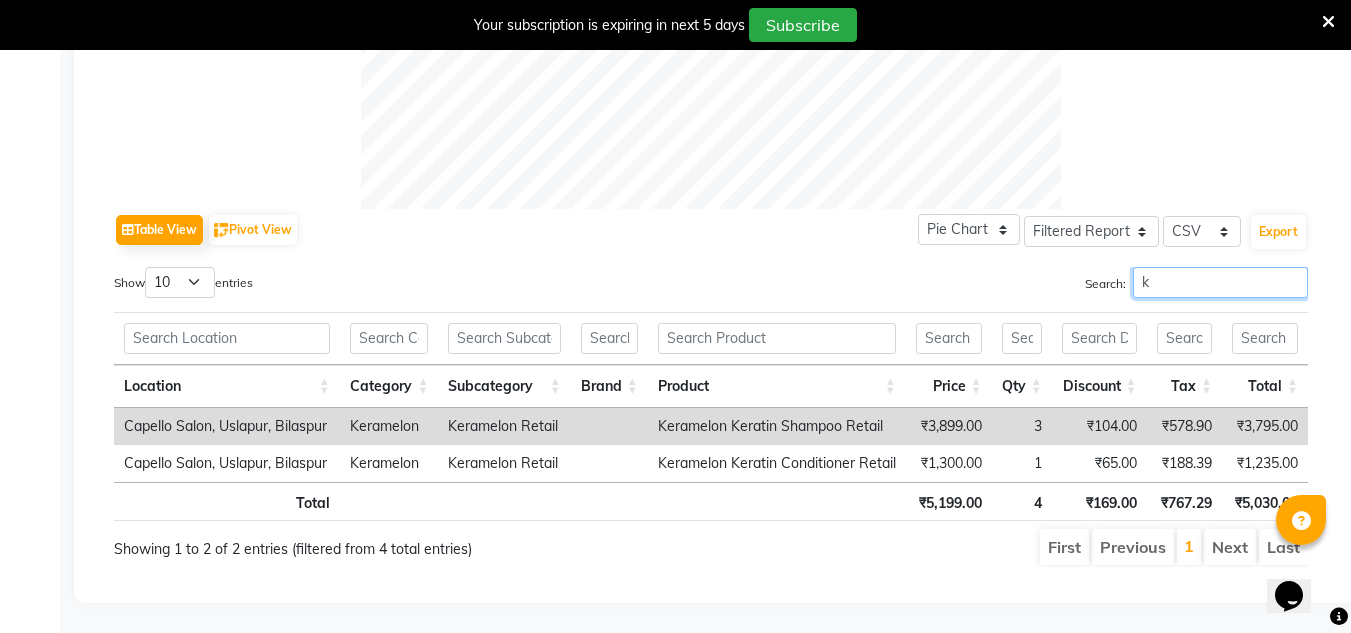 scroll, scrollTop: 891, scrollLeft: 0, axis: vertical 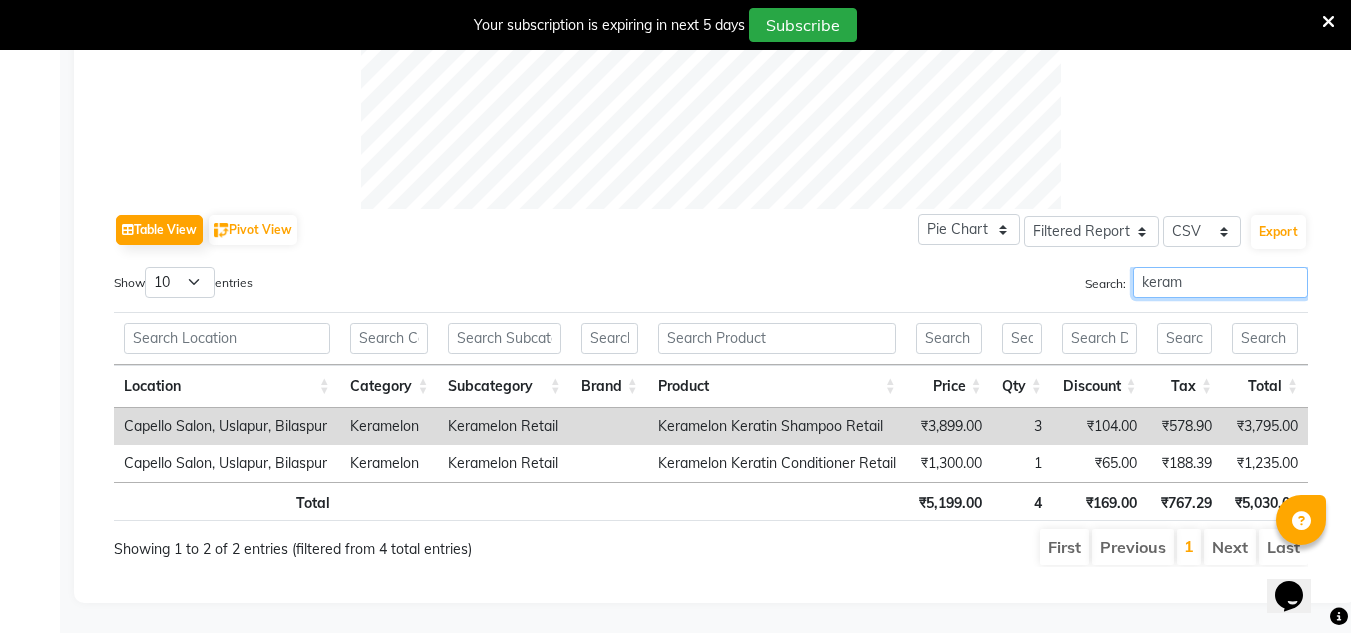 type on "keram" 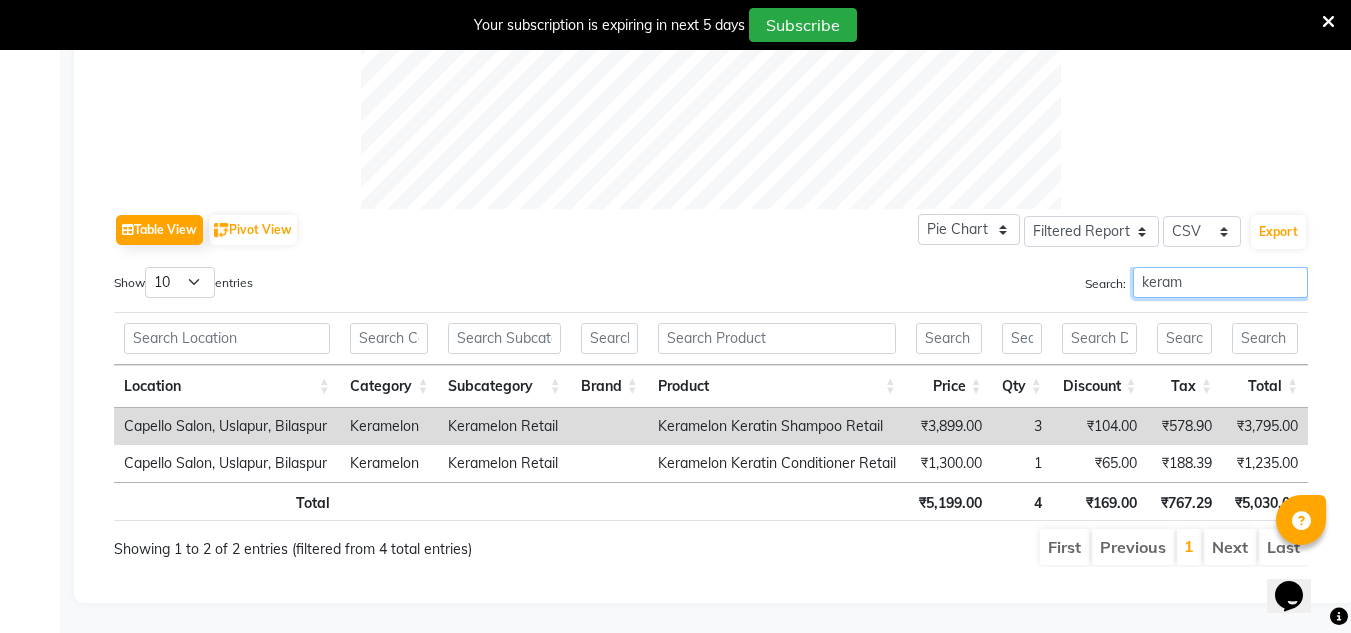 scroll, scrollTop: 338, scrollLeft: 0, axis: vertical 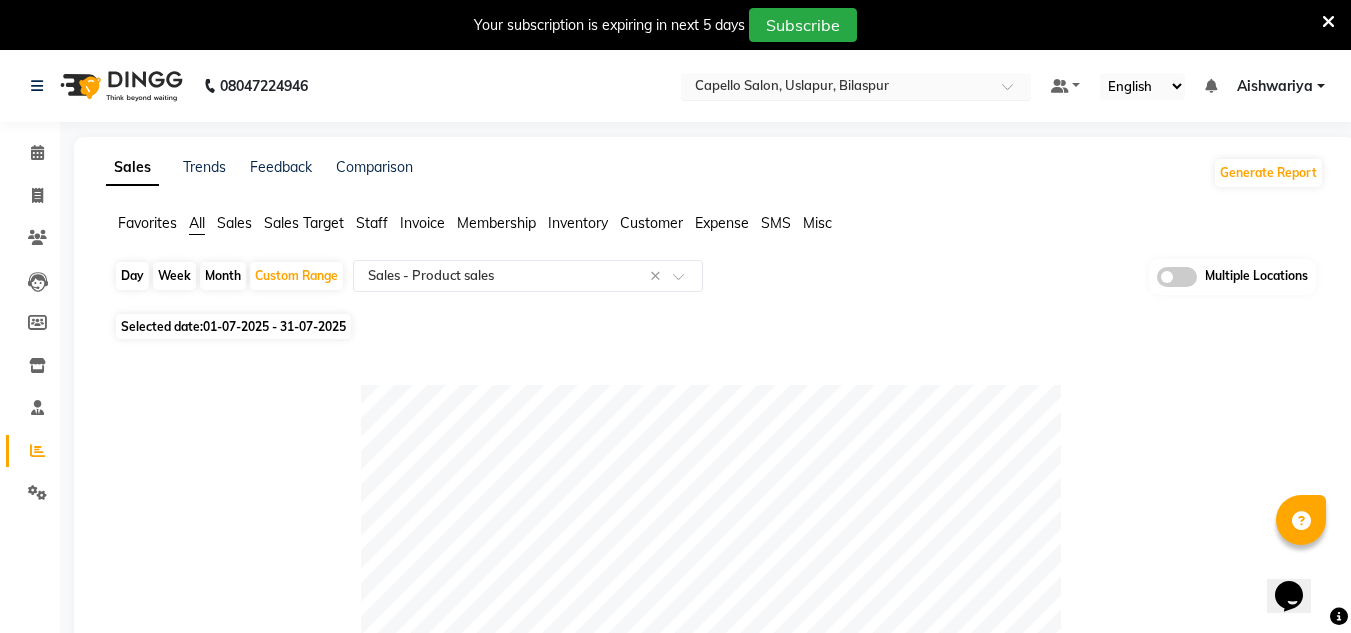 click at bounding box center [836, 88] 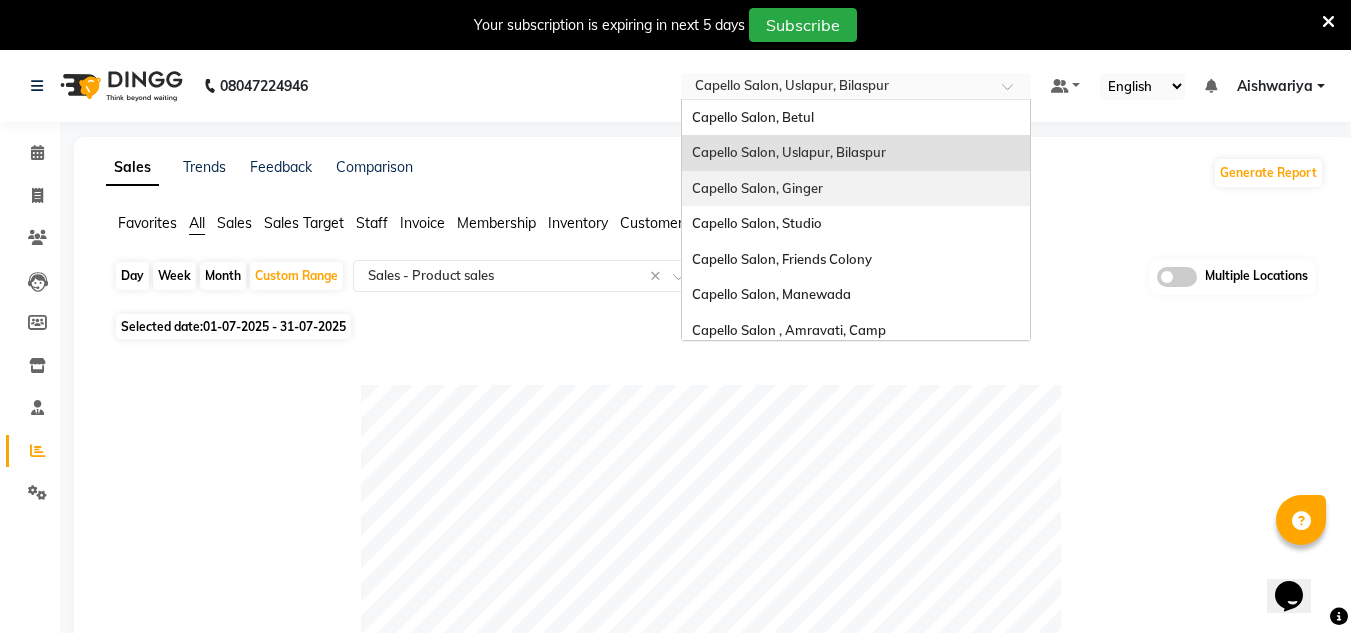 click on "Capello Salon, Ginger" at bounding box center (856, 189) 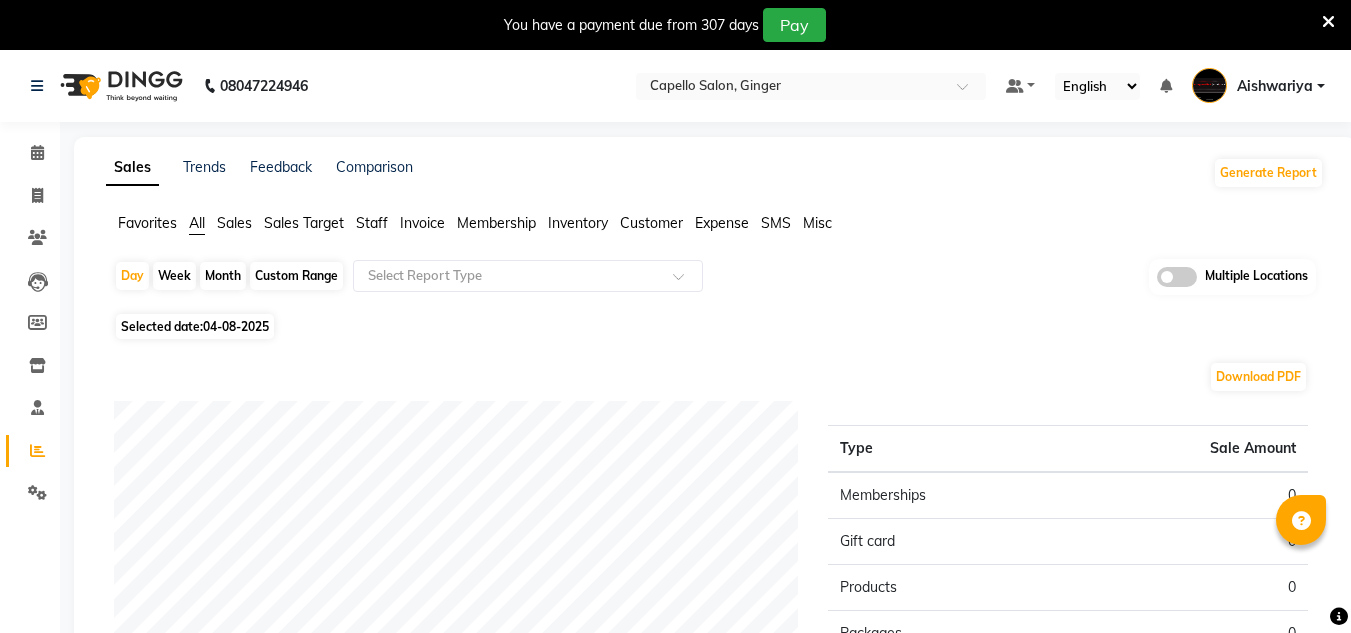 scroll, scrollTop: 0, scrollLeft: 0, axis: both 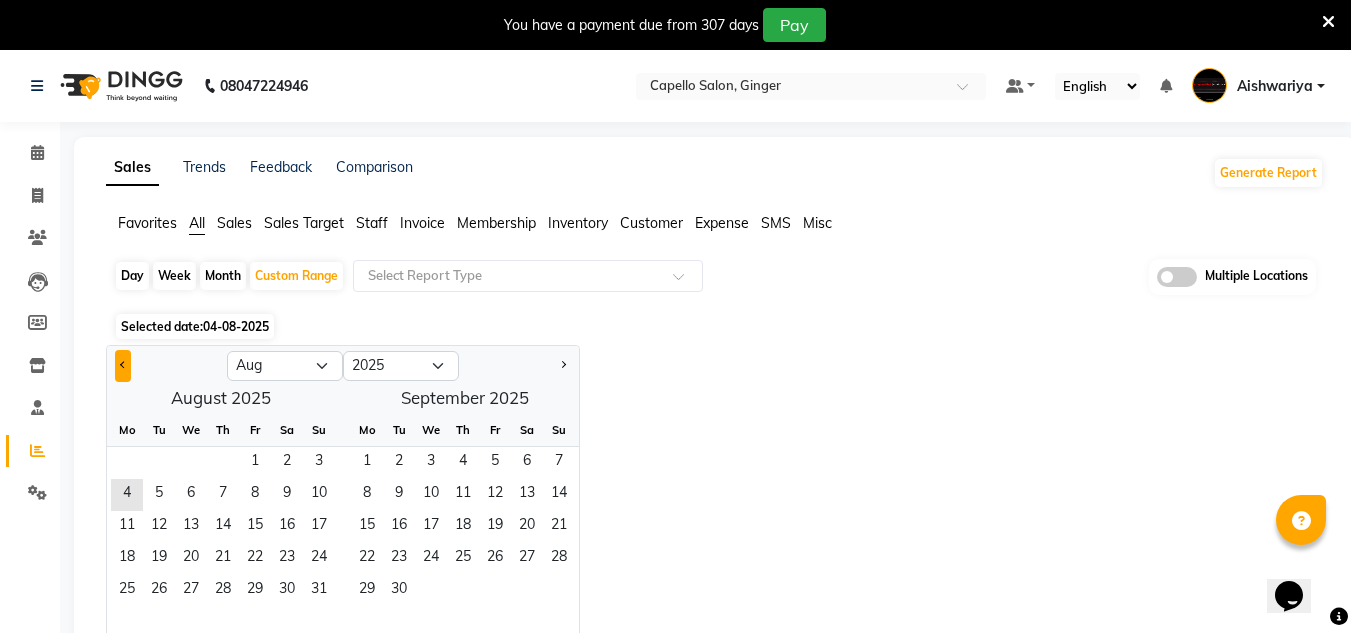 click 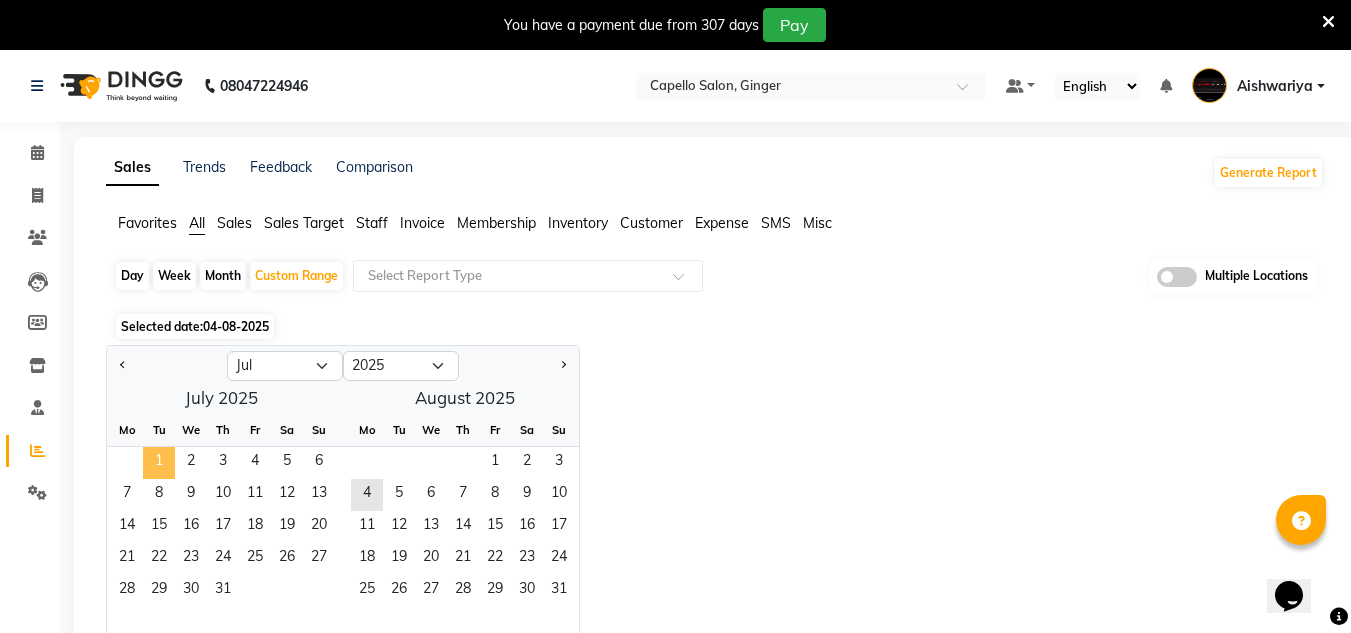 click on "1" 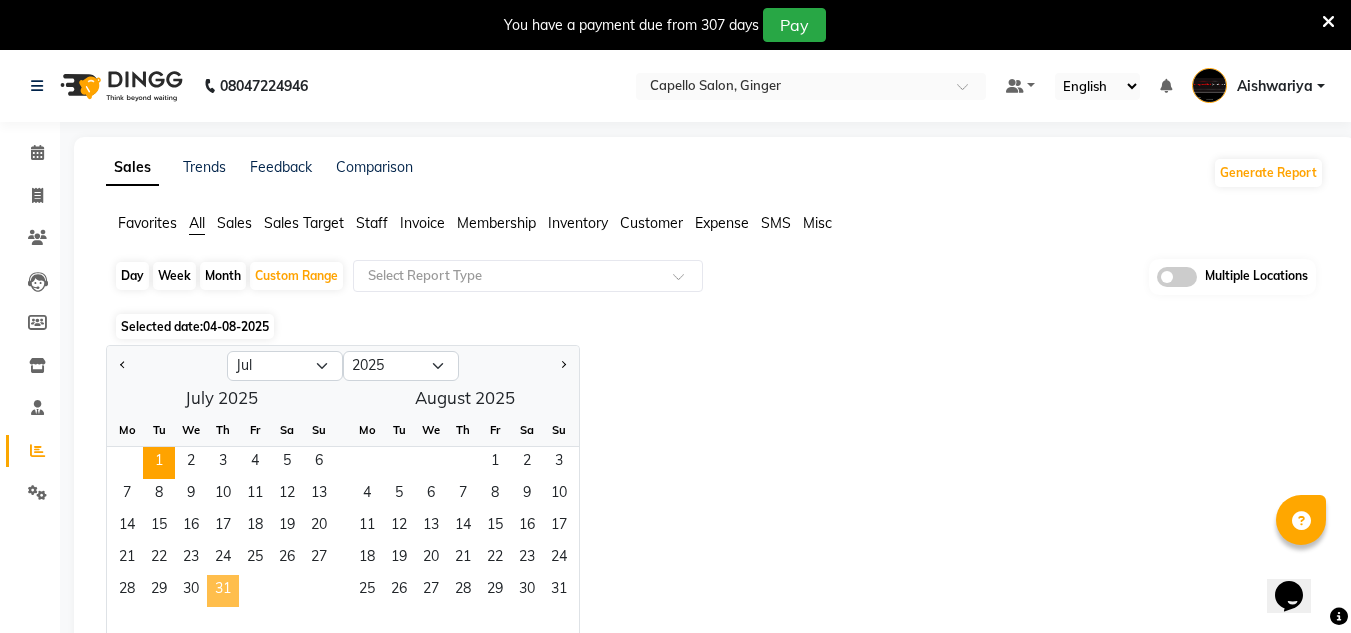 click on "31" 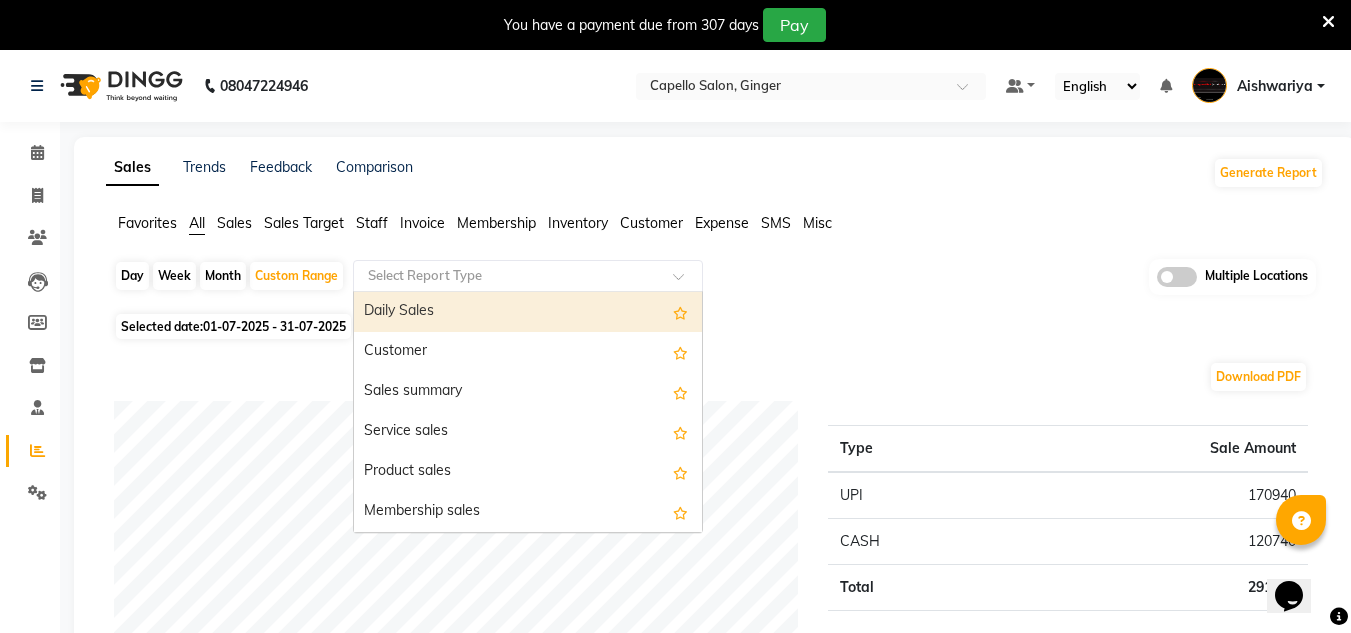 click 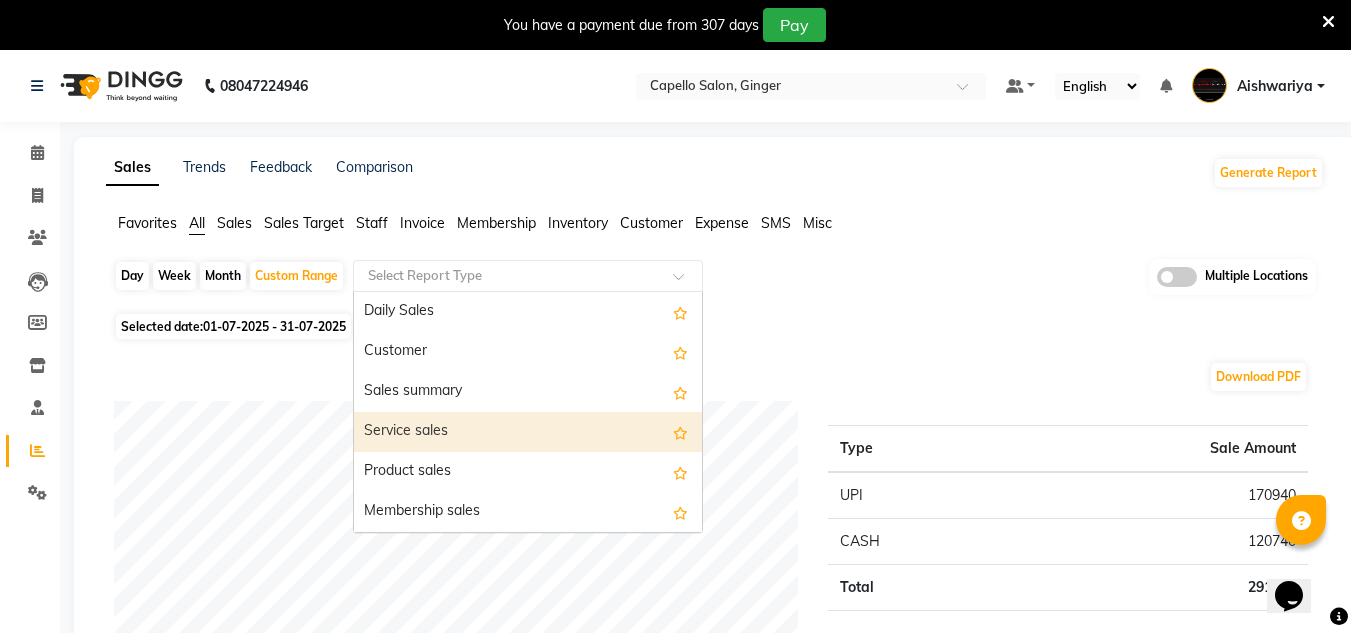 click on "Service sales" at bounding box center [528, 432] 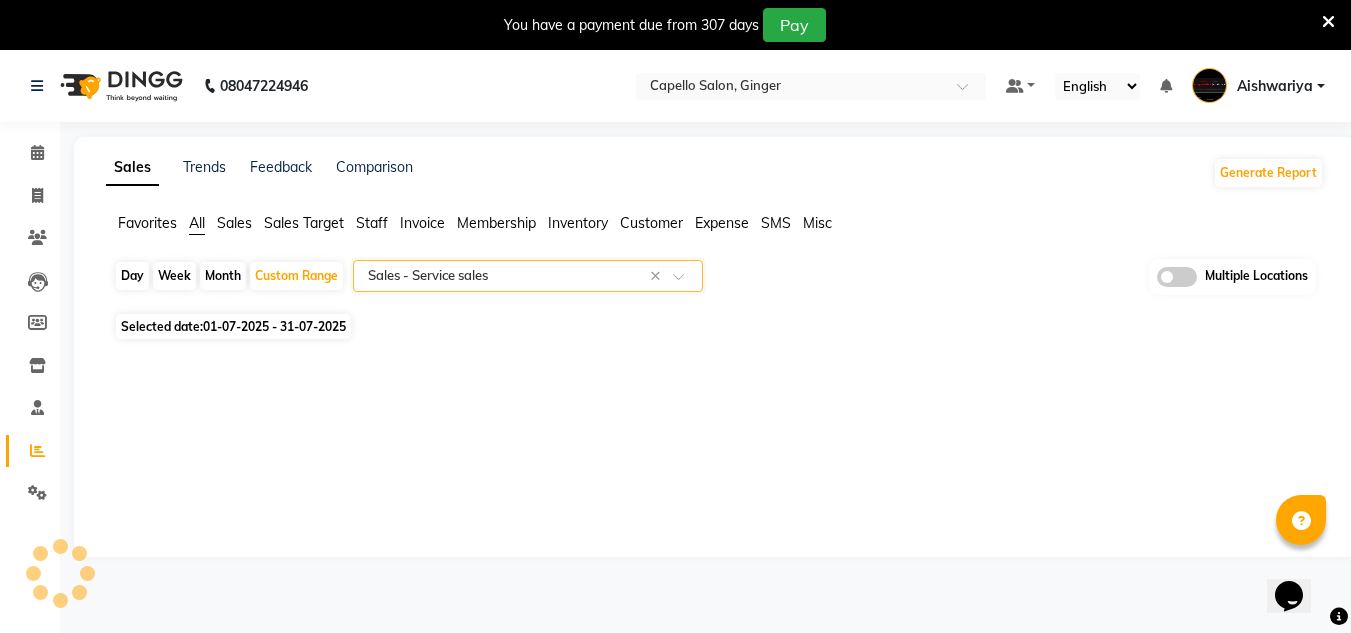 select on "filtered_report" 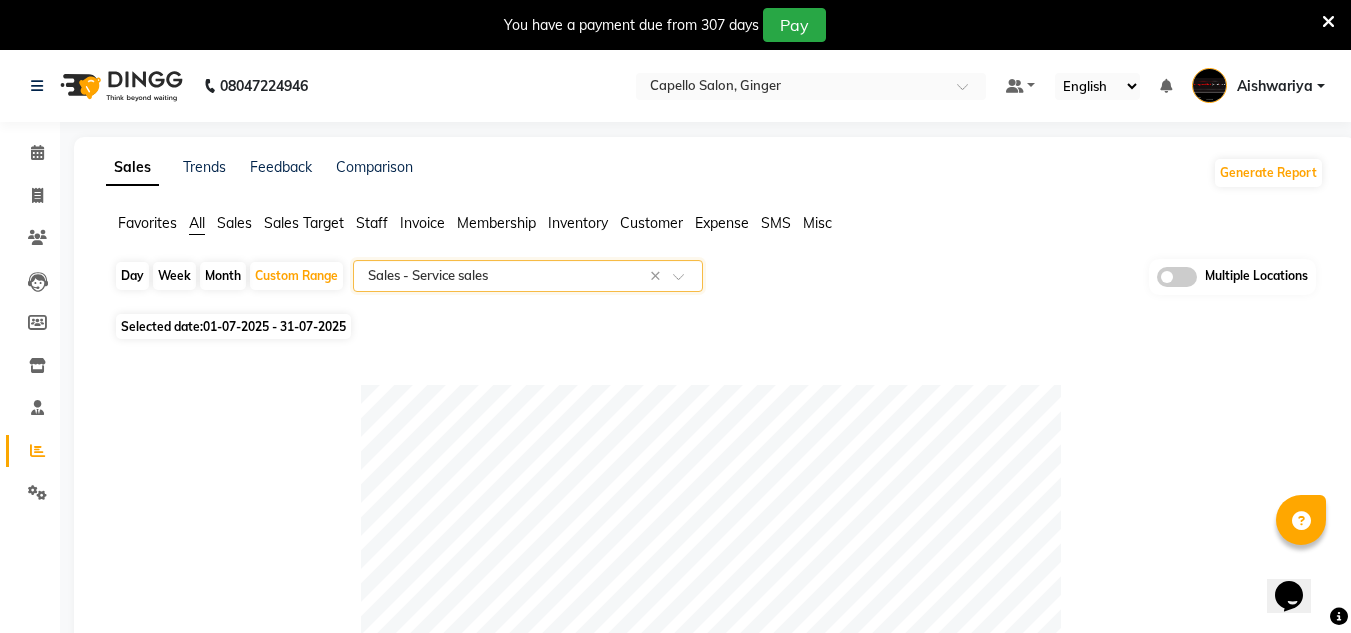 scroll, scrollTop: 553, scrollLeft: 0, axis: vertical 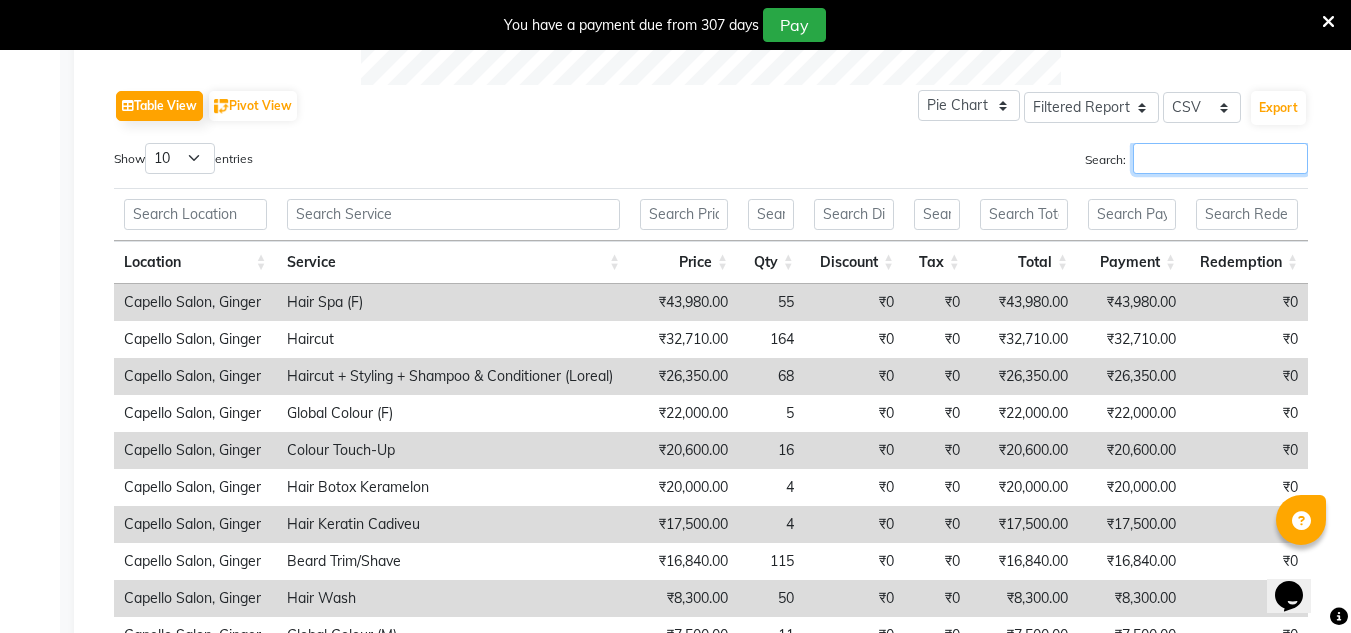 click on "Search:" at bounding box center [1220, 158] 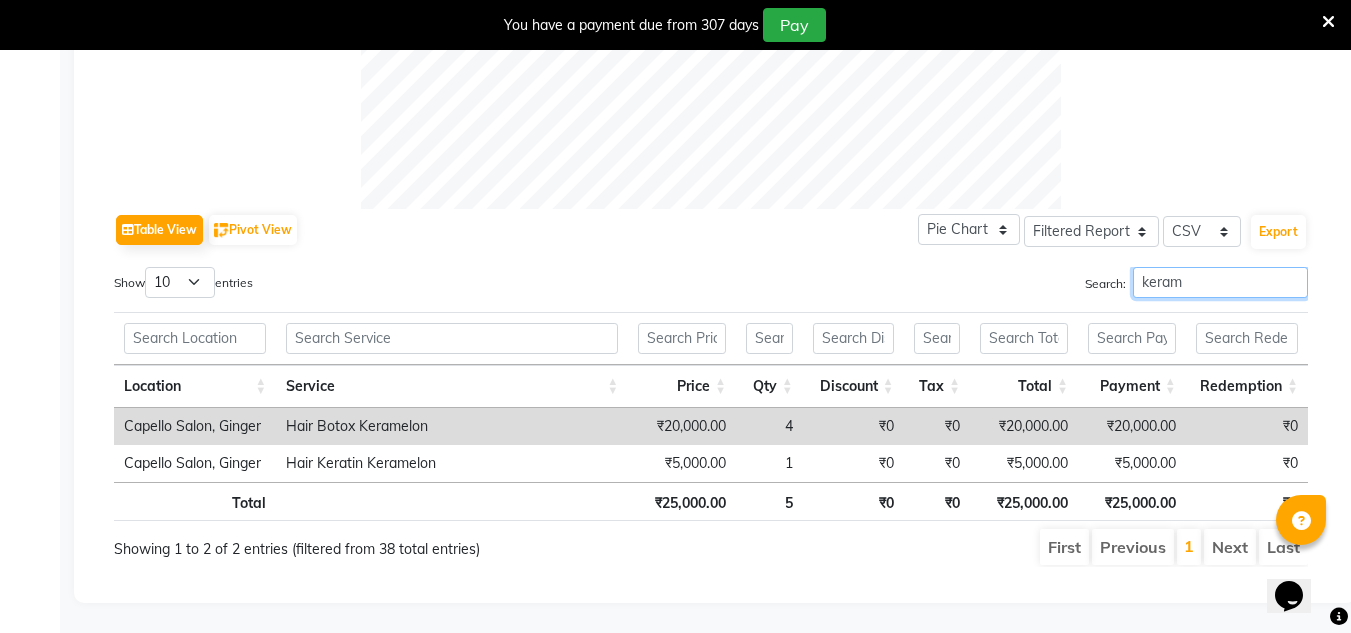 scroll, scrollTop: 891, scrollLeft: 0, axis: vertical 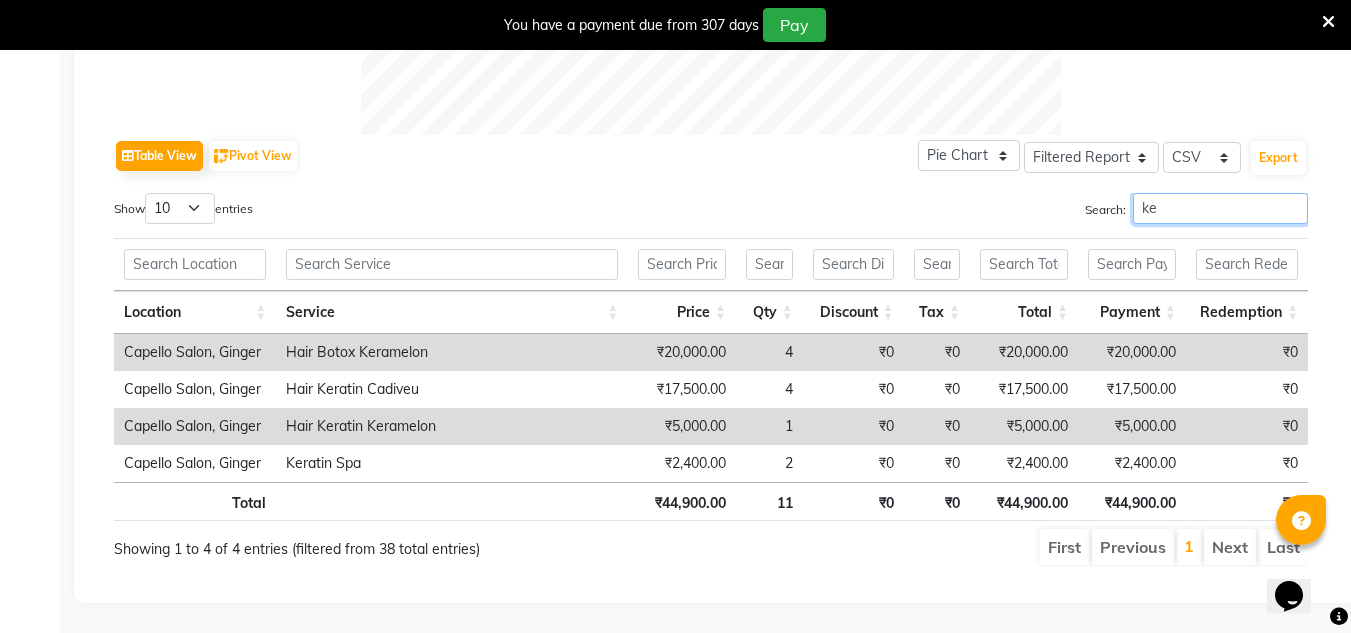 type on "k" 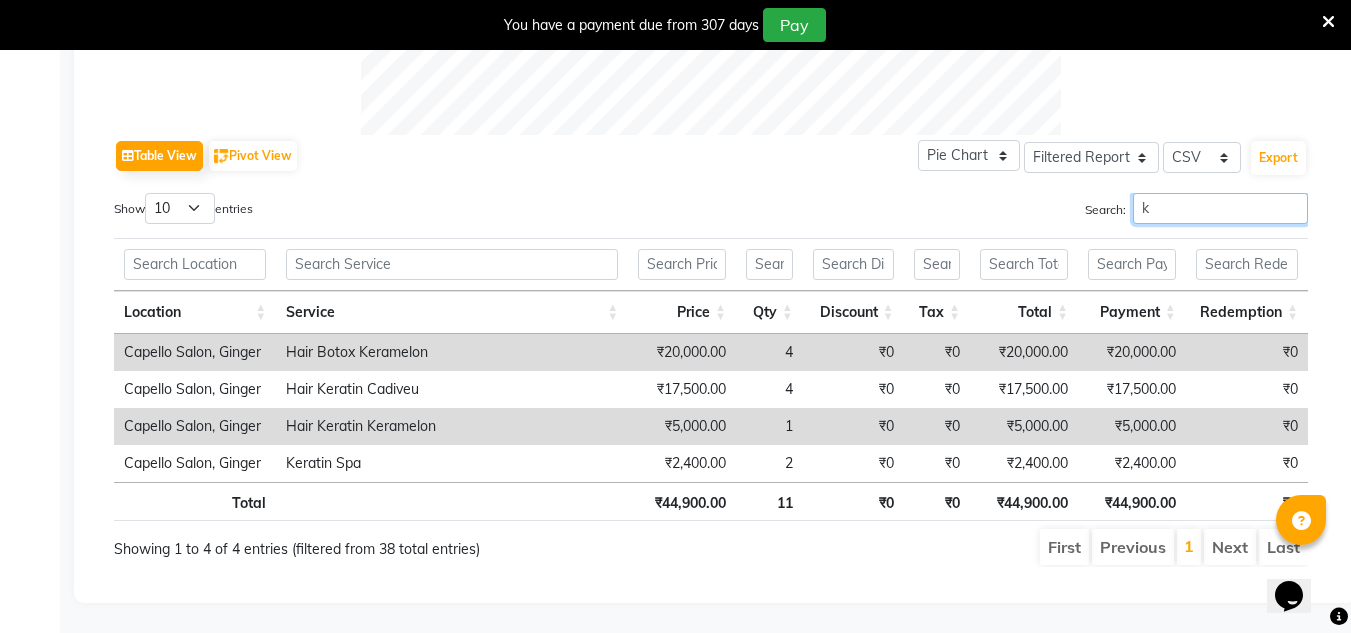 type 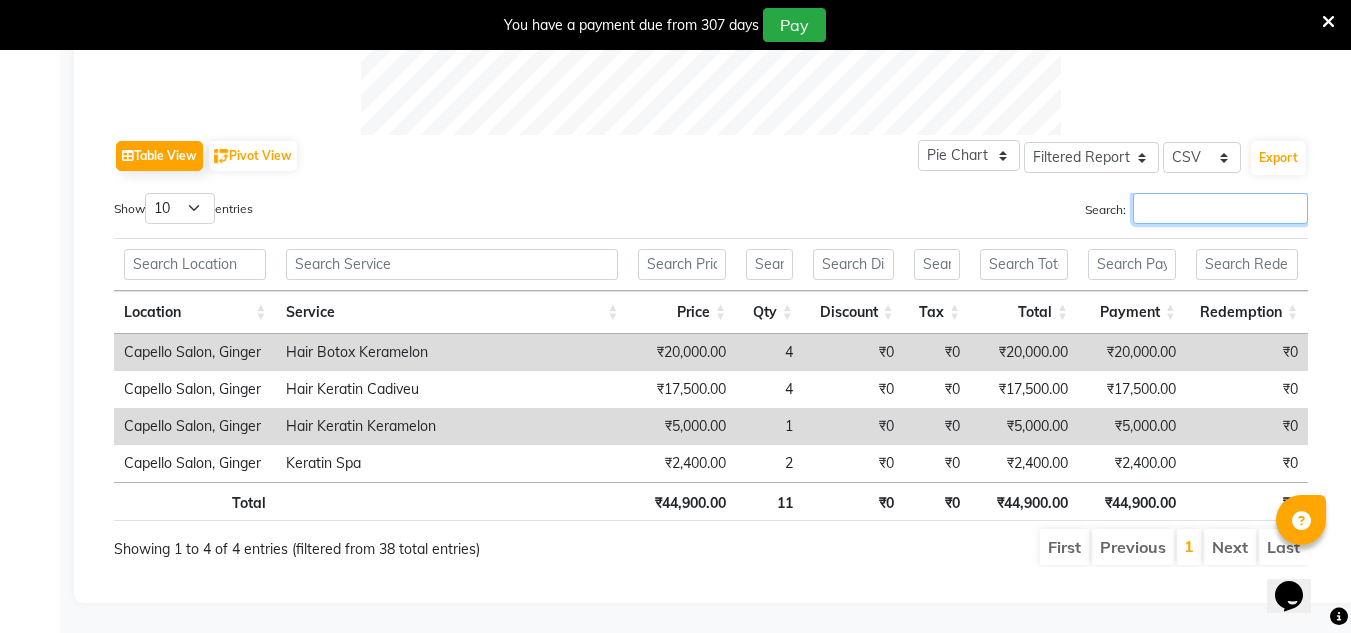 scroll, scrollTop: 1000, scrollLeft: 0, axis: vertical 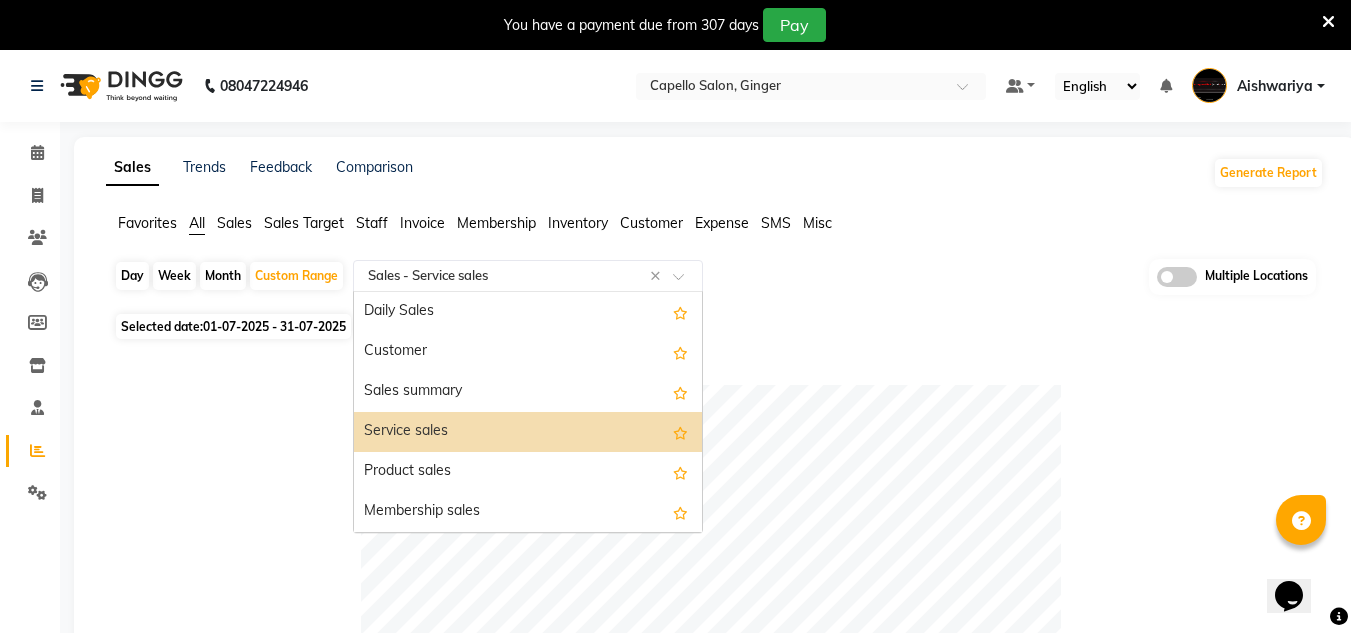 click 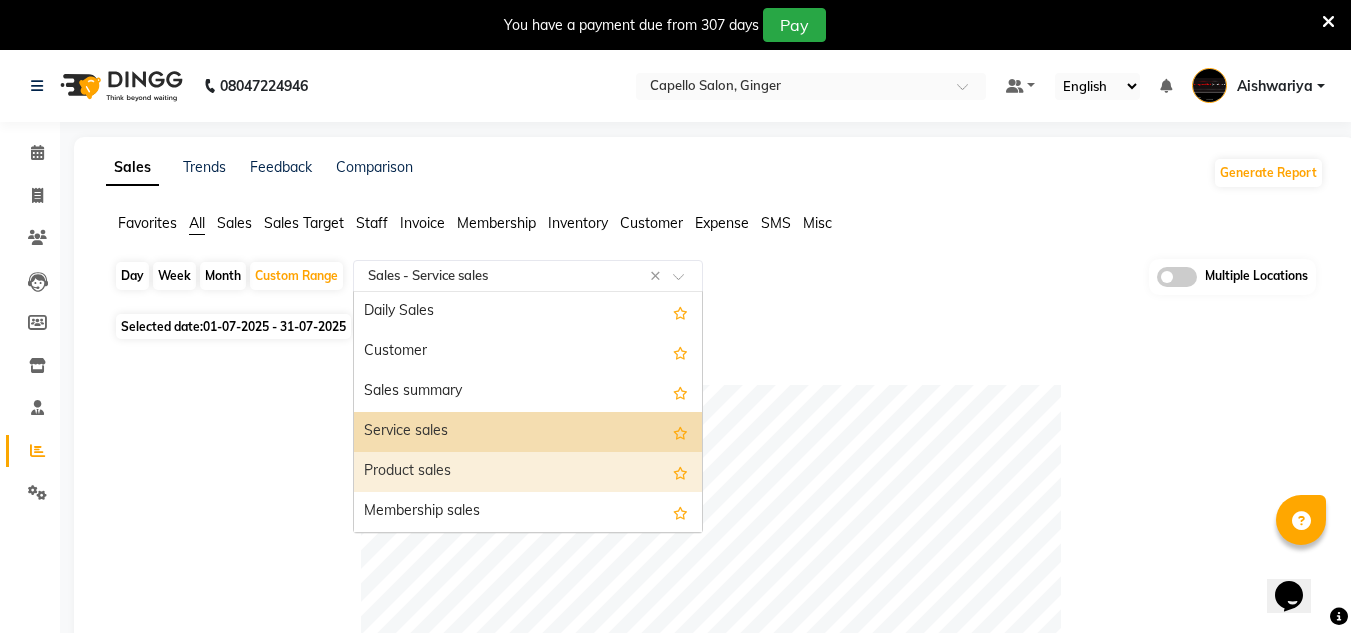 click on "Product sales" at bounding box center (528, 472) 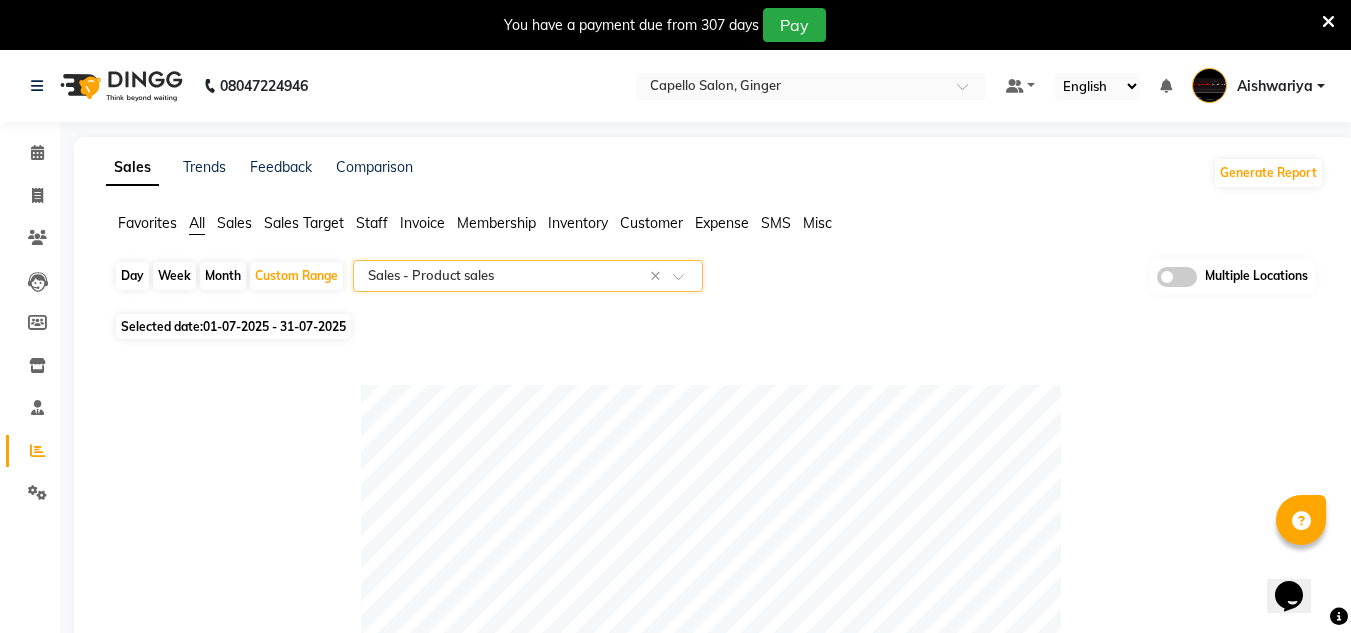 scroll, scrollTop: 1002, scrollLeft: 0, axis: vertical 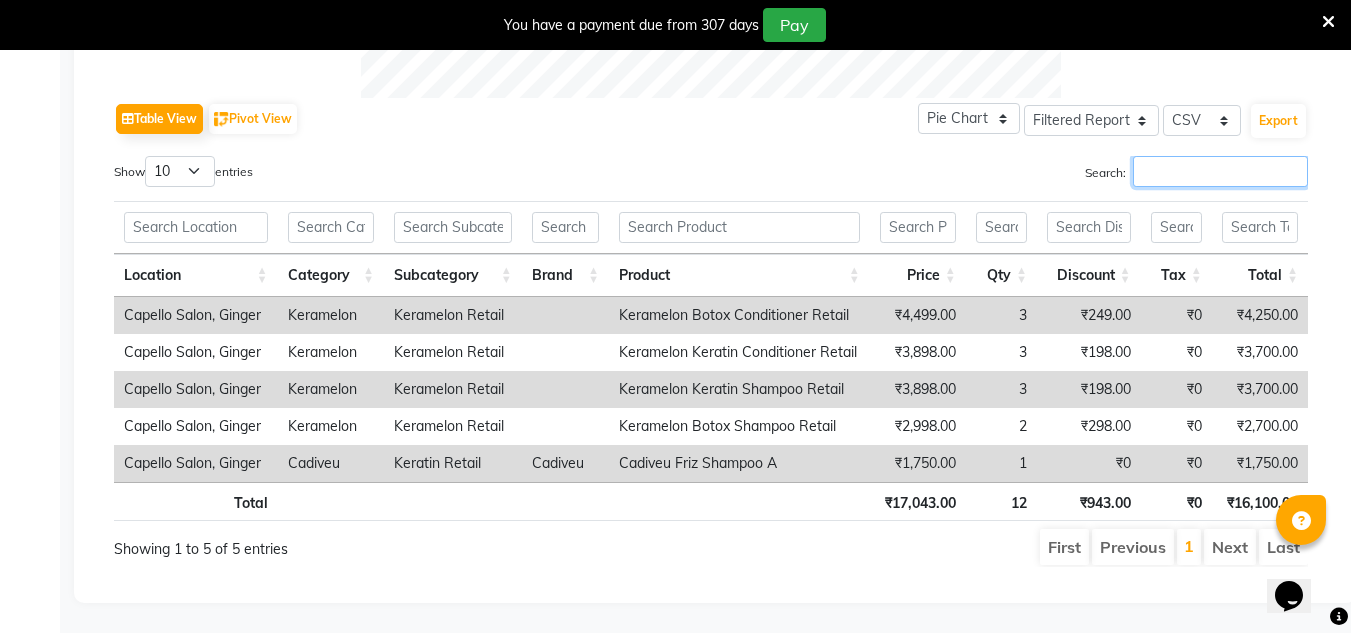 click on "Search:" at bounding box center (1220, 171) 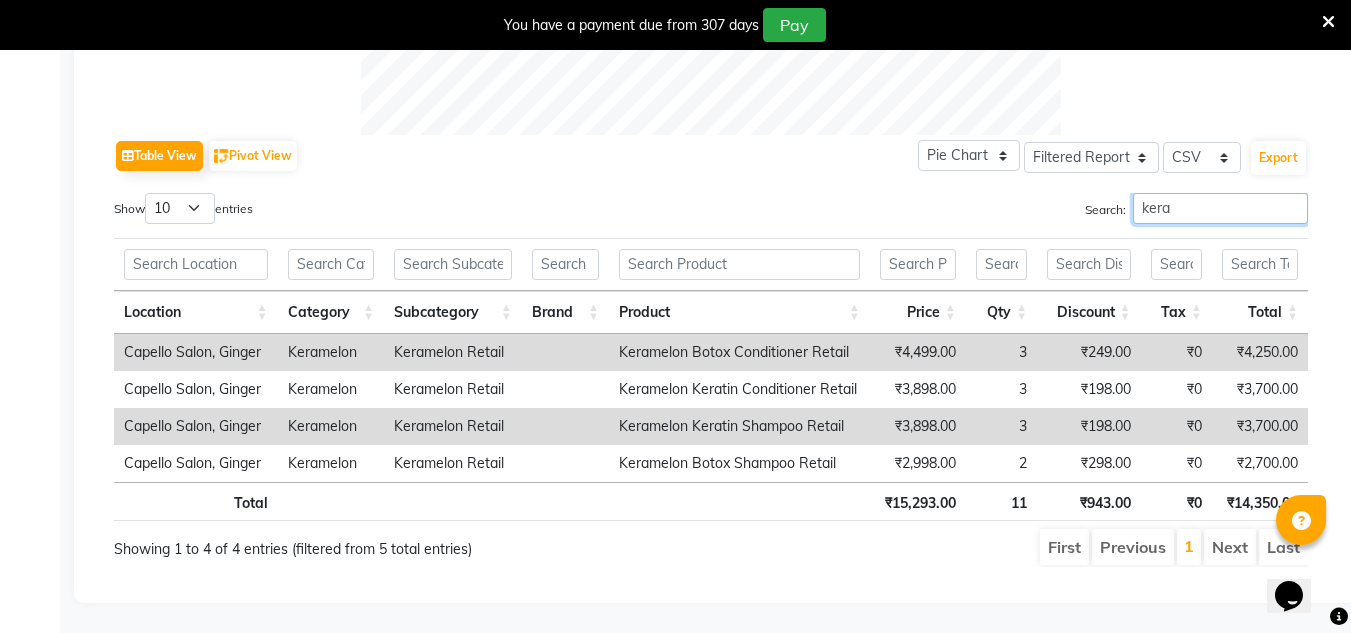scroll, scrollTop: 1002, scrollLeft: 0, axis: vertical 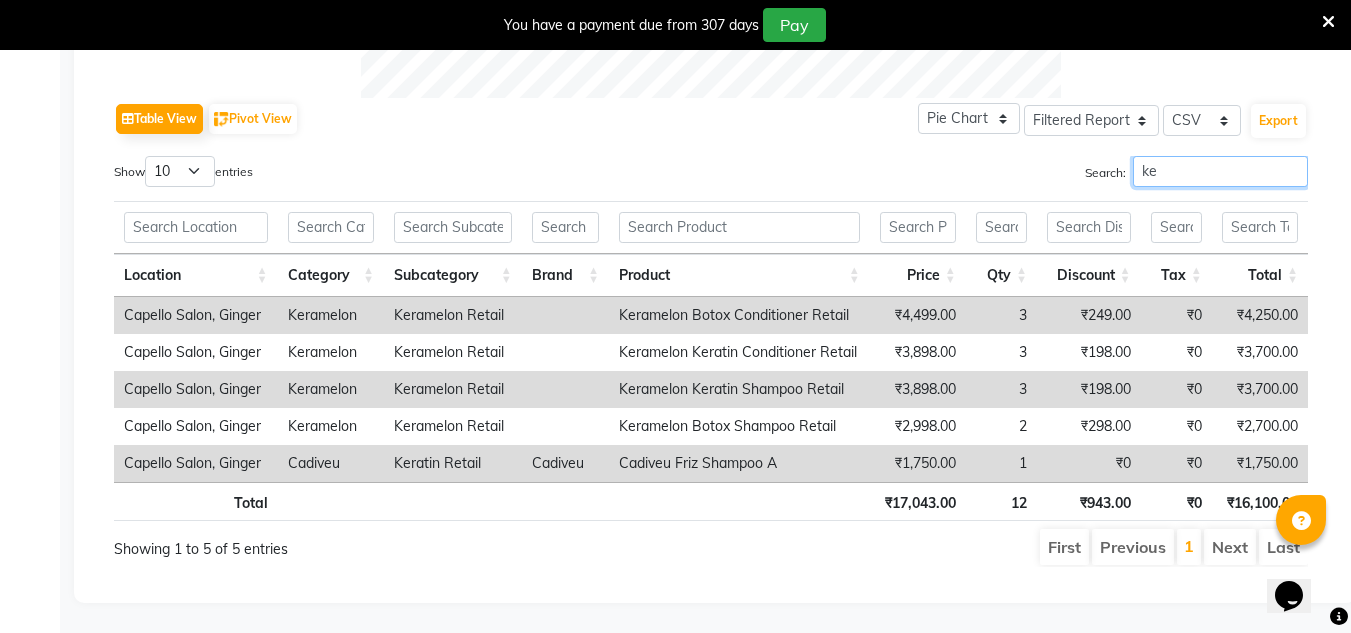 type on "k" 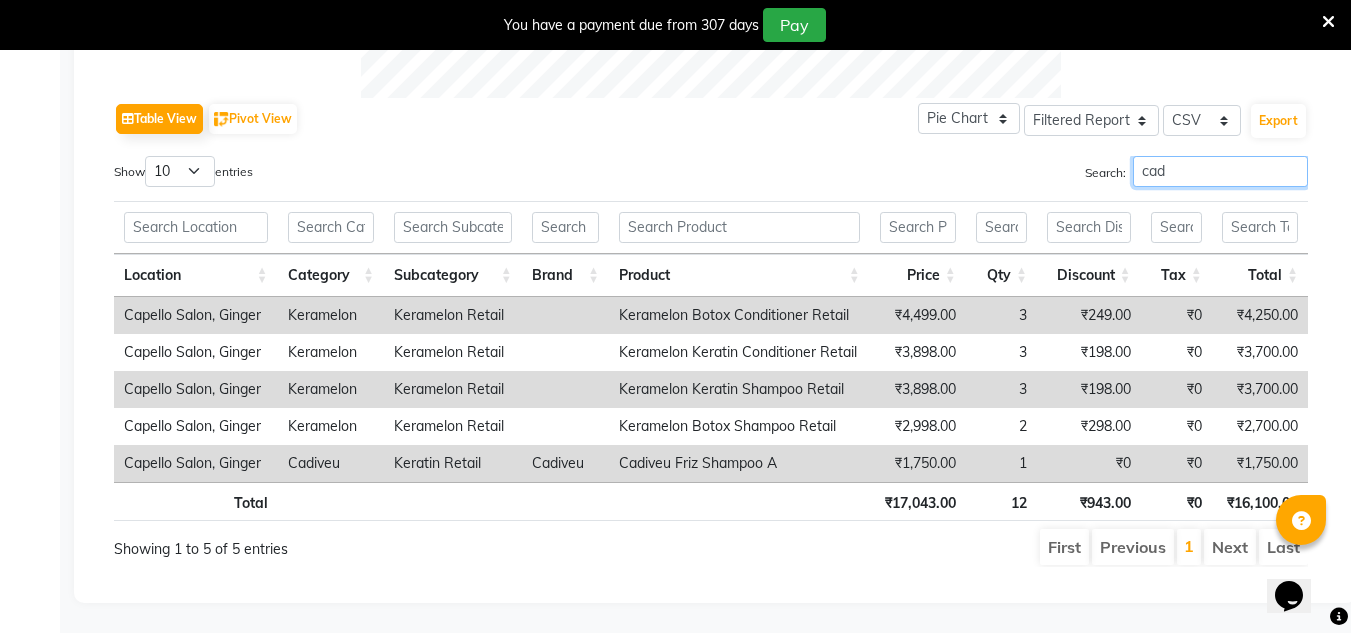 scroll, scrollTop: 854, scrollLeft: 0, axis: vertical 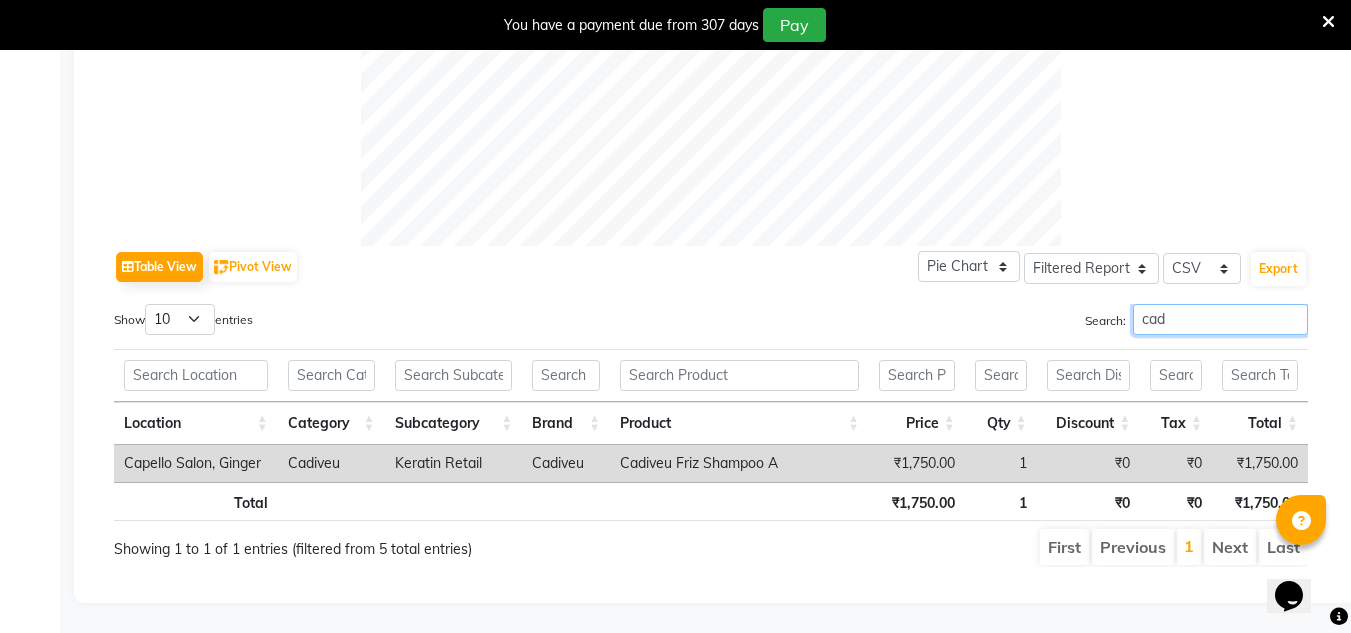 type on "cad" 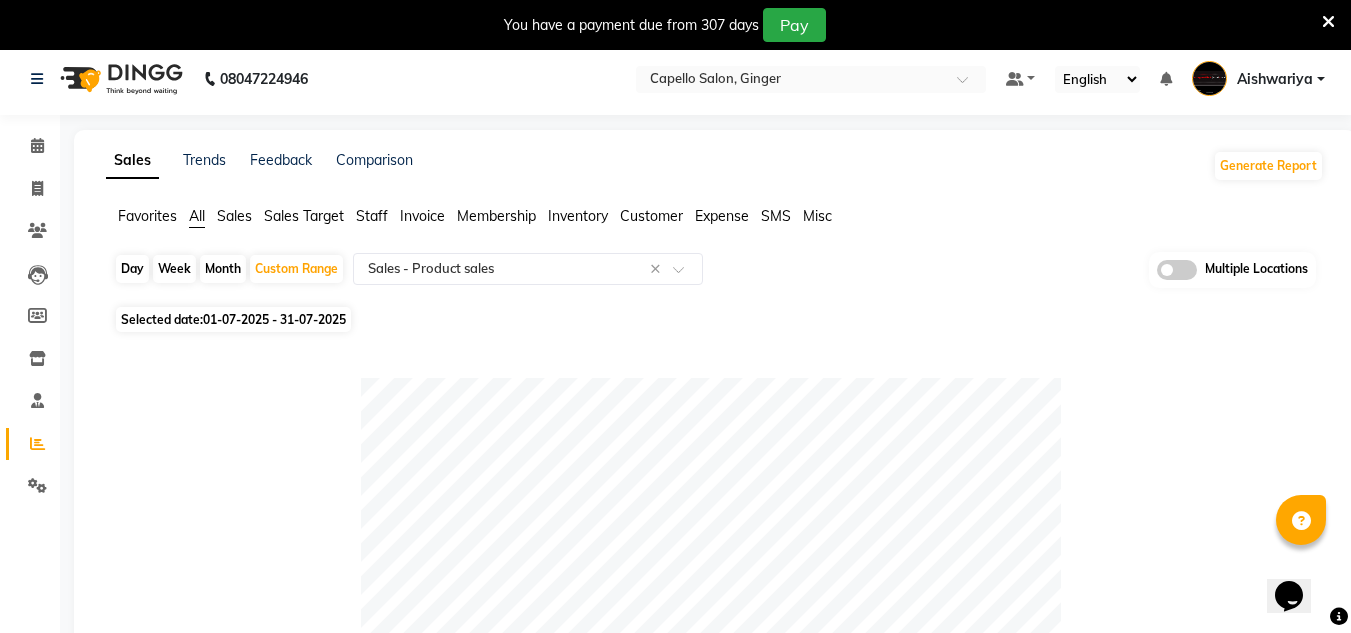 scroll, scrollTop: 0, scrollLeft: 0, axis: both 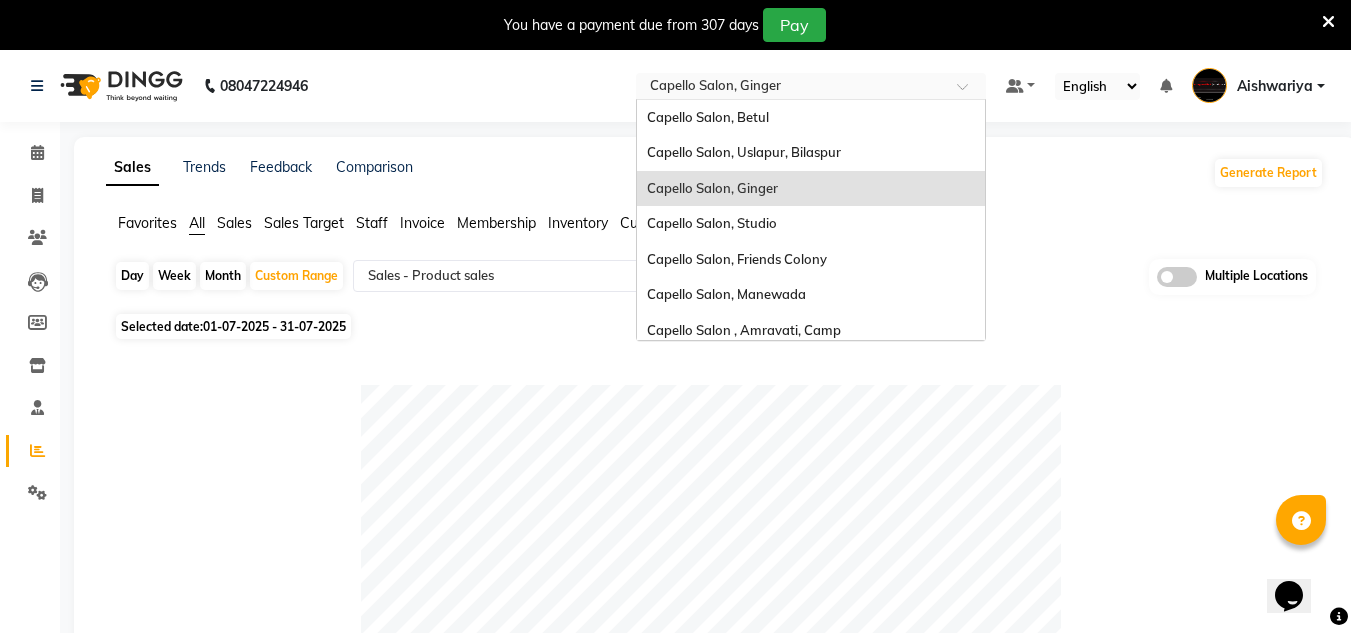 click at bounding box center [811, 88] 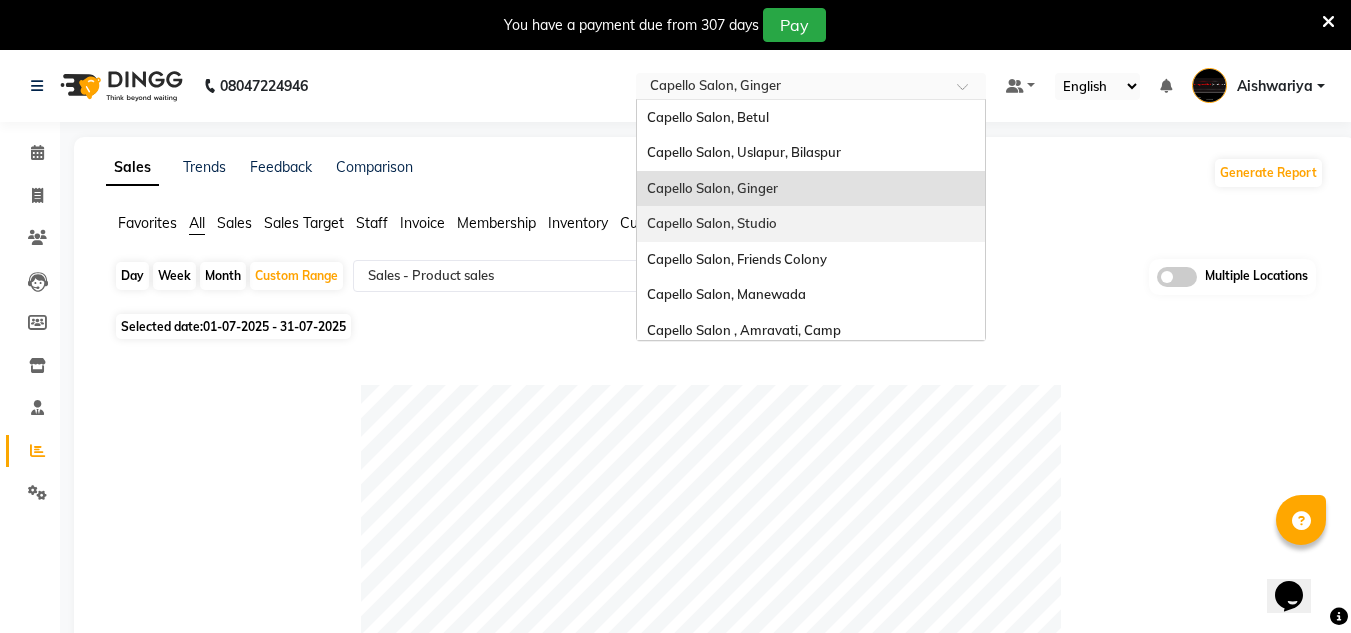 click on "Capello Salon, Studio" at bounding box center (712, 223) 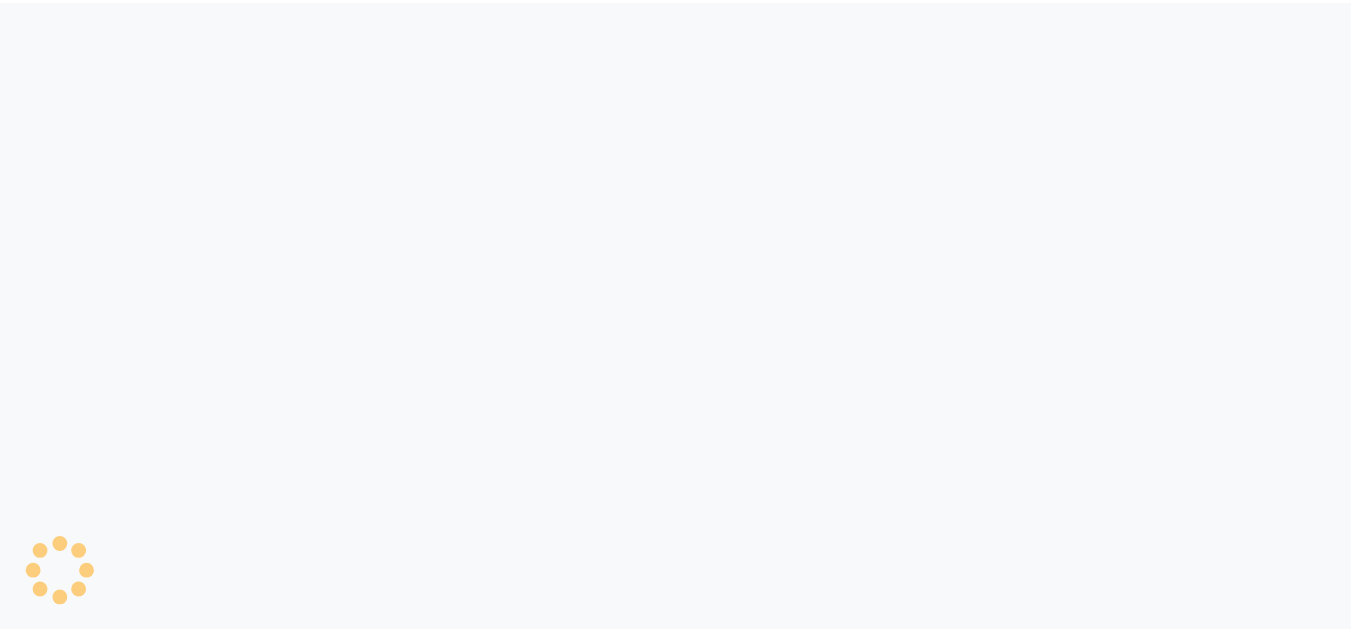 scroll, scrollTop: 0, scrollLeft: 0, axis: both 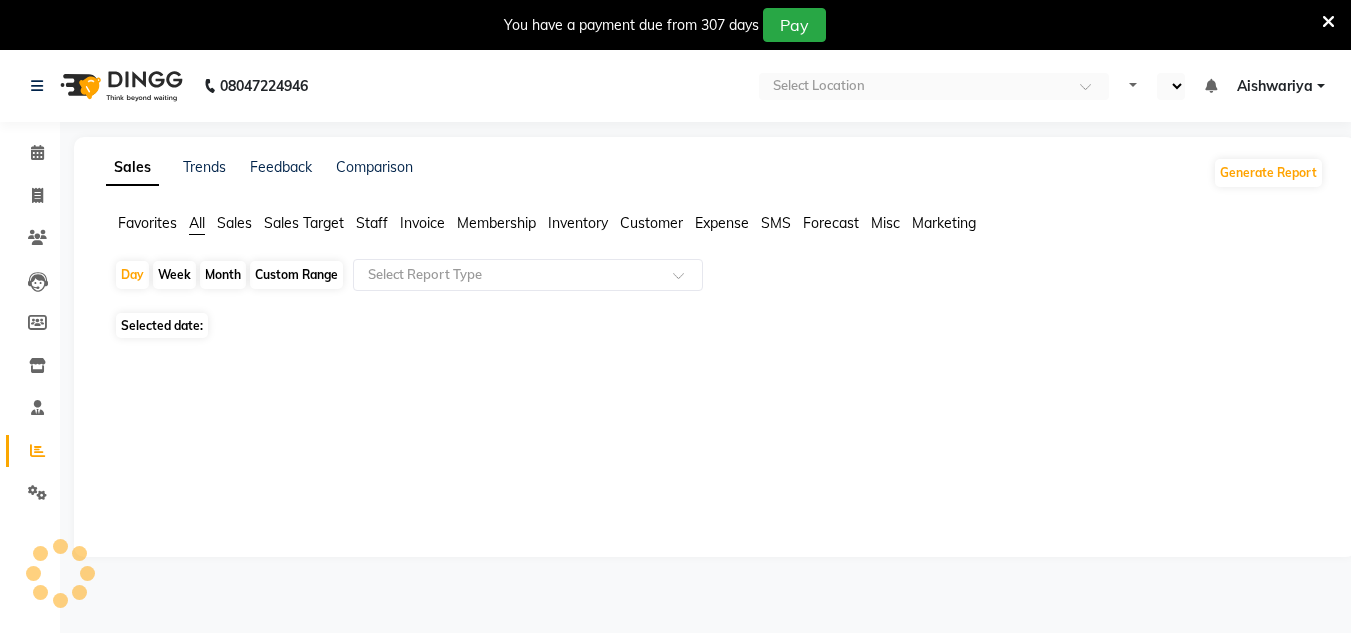select on "en" 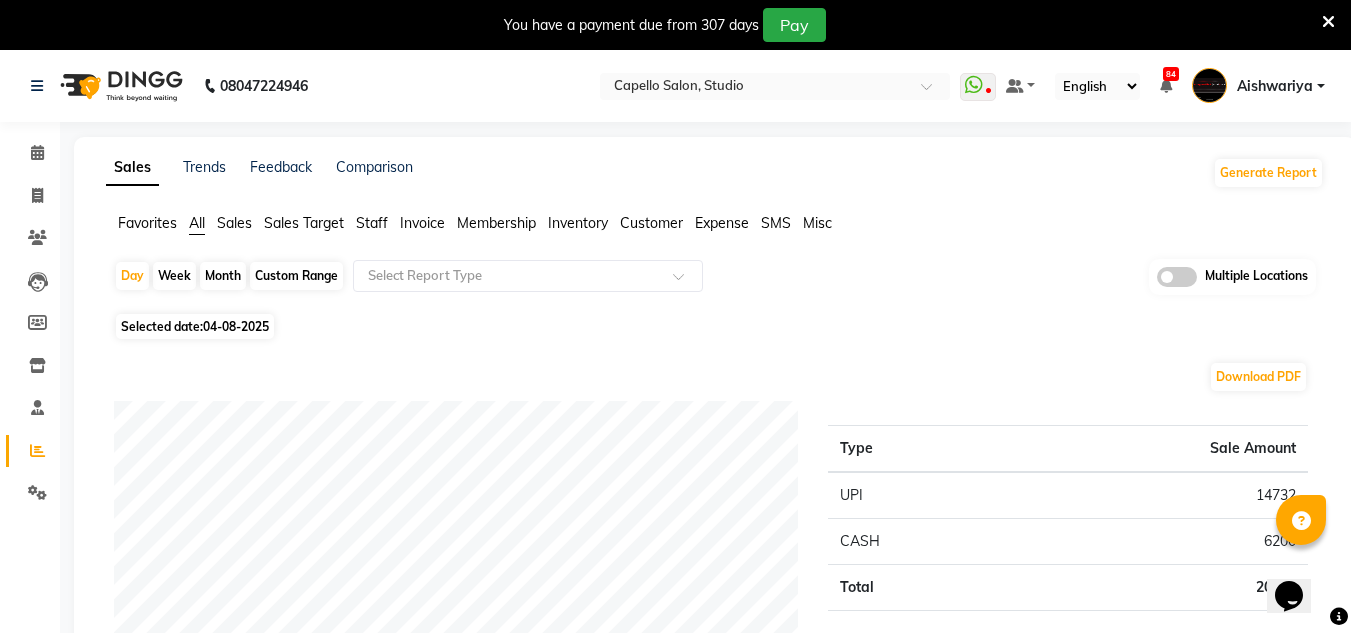 scroll, scrollTop: 0, scrollLeft: 0, axis: both 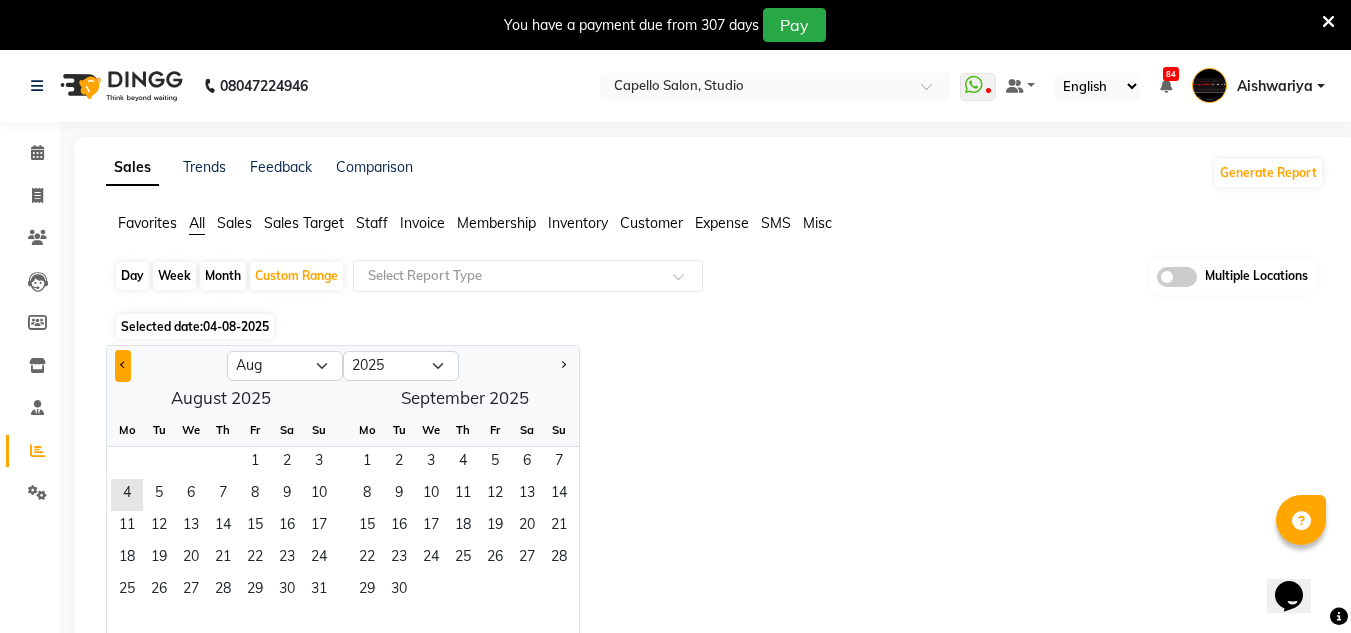 click 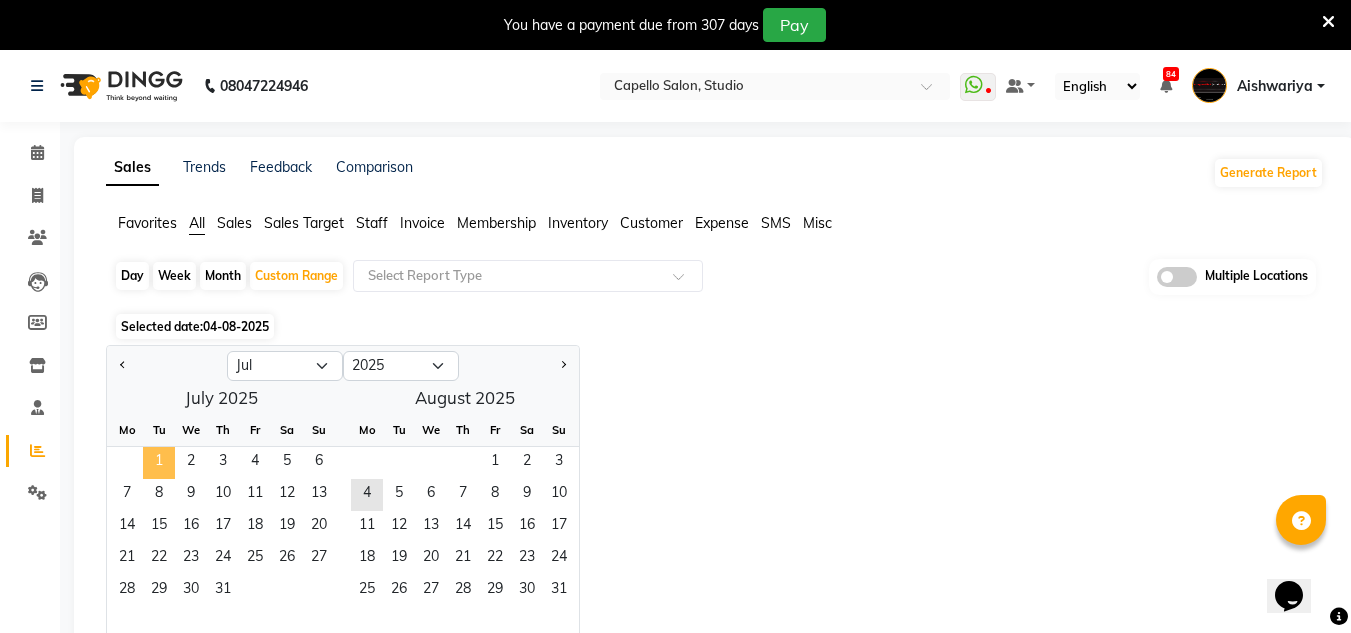 click on "1" 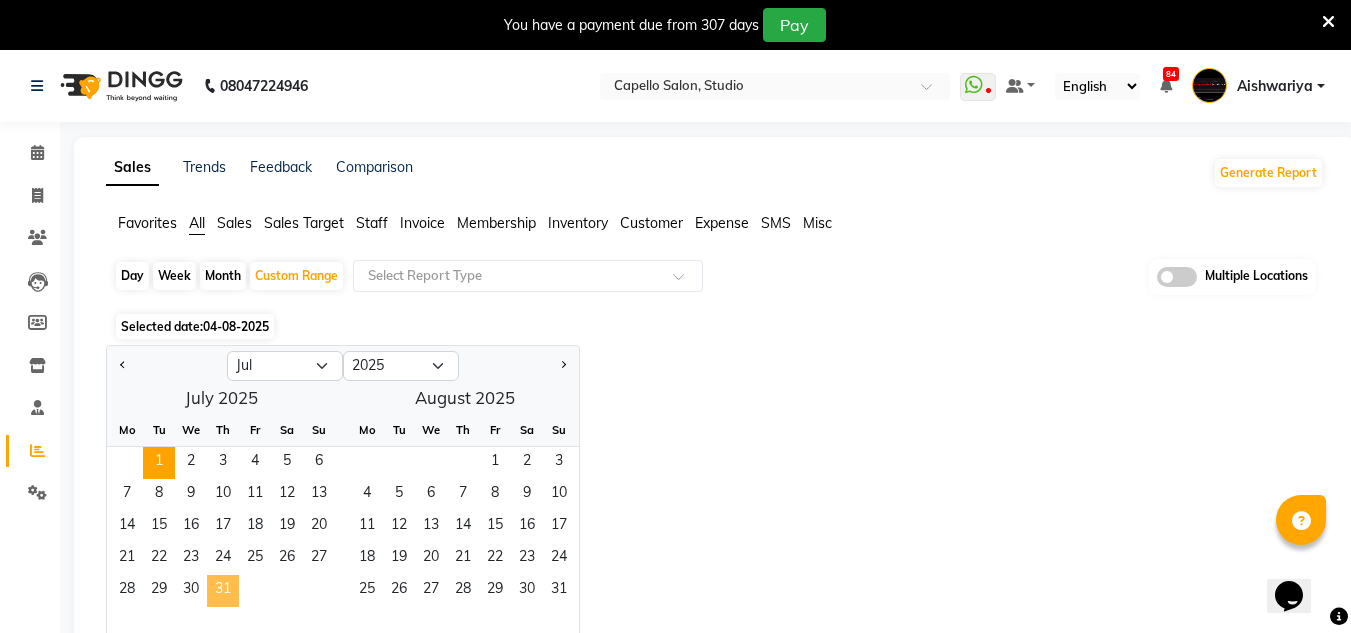 click on "31" 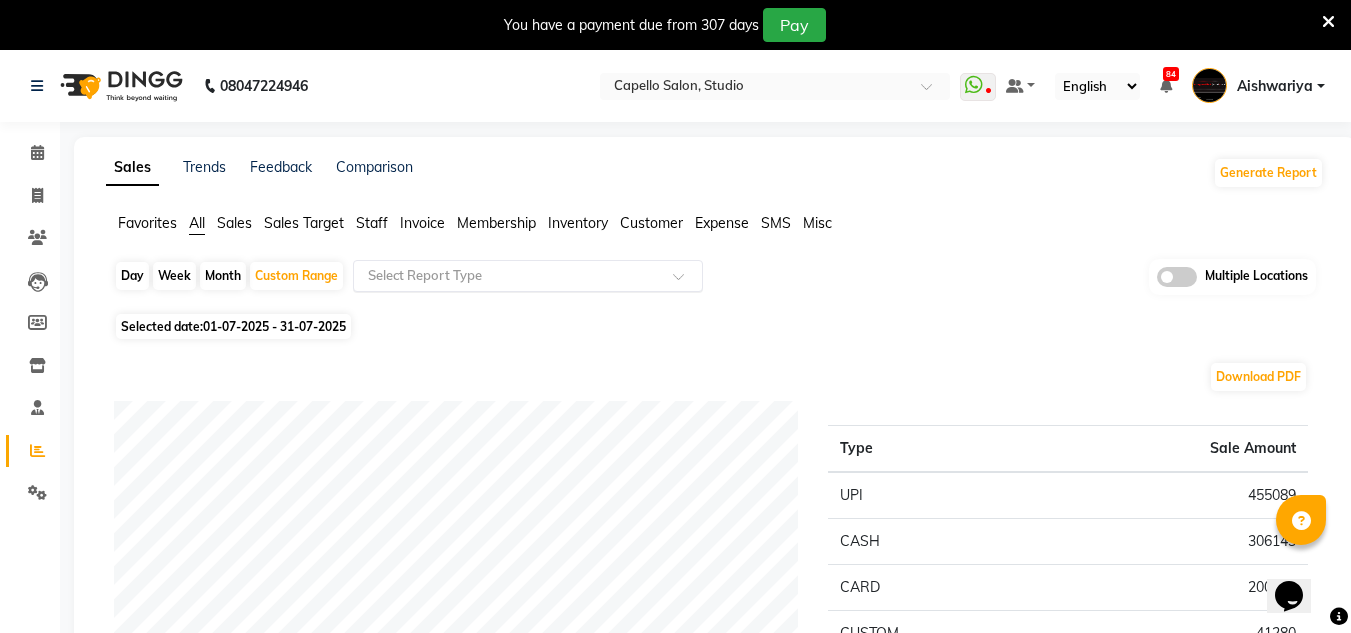click 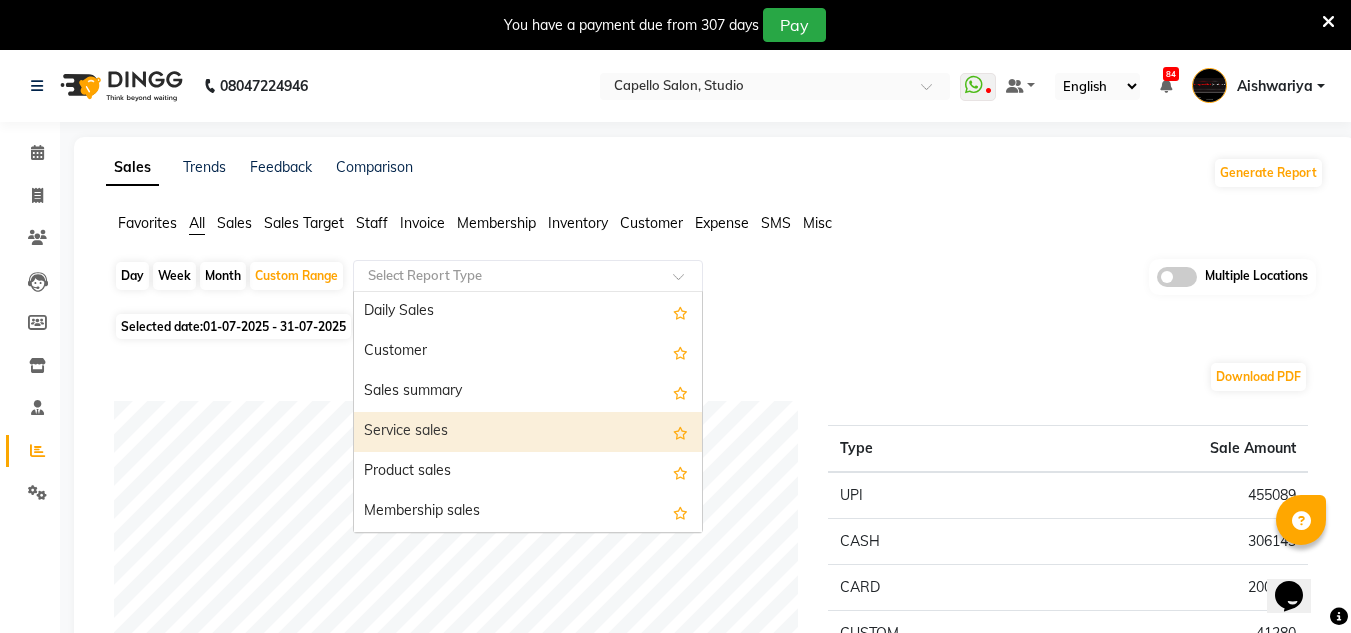 click on "Service sales" at bounding box center (528, 432) 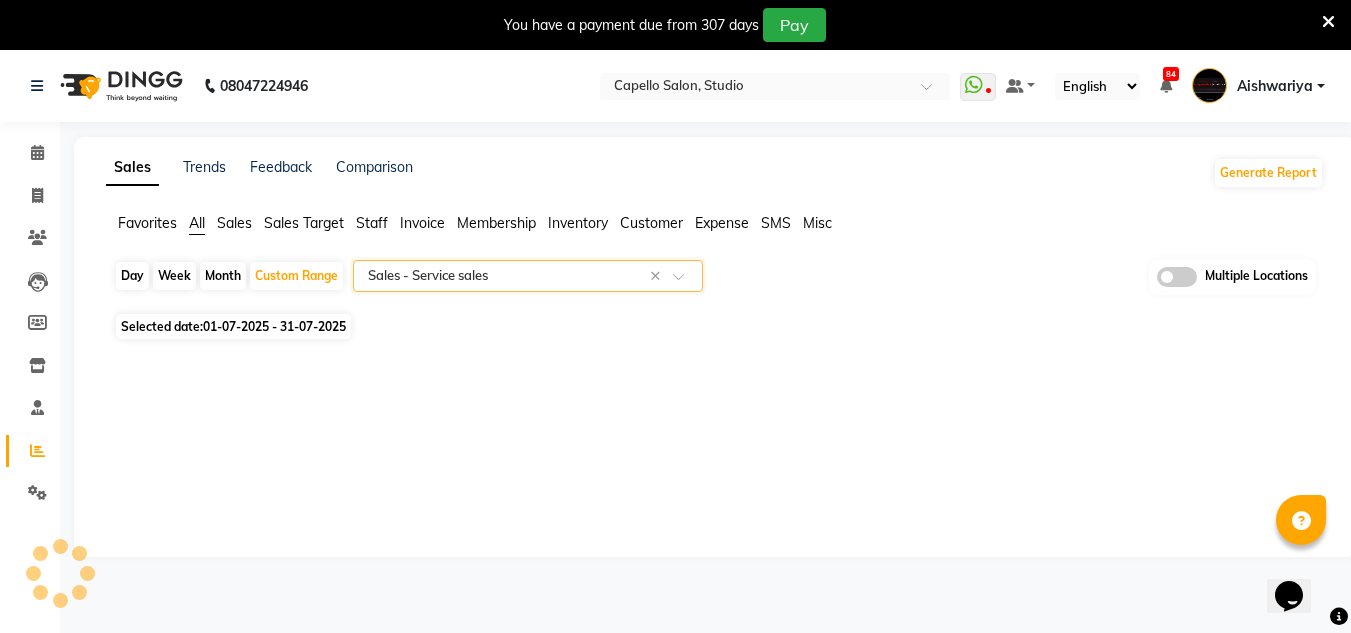 select on "full_report" 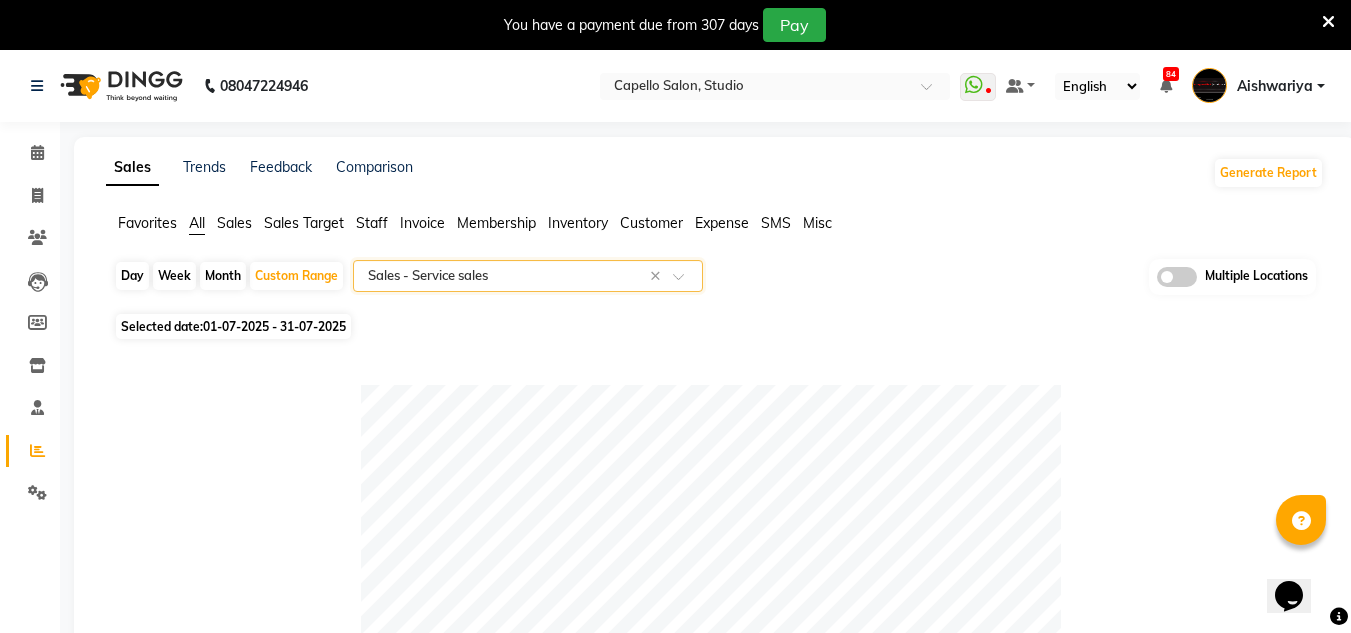 scroll, scrollTop: 553, scrollLeft: 0, axis: vertical 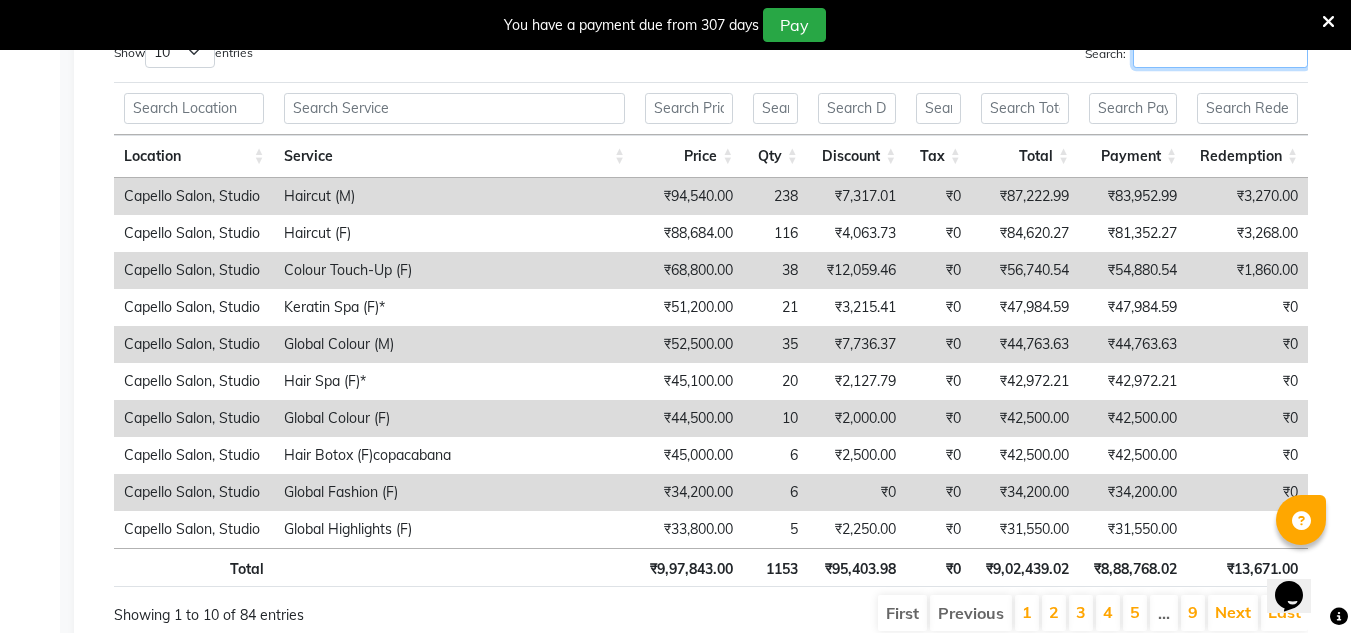 click on "Search:" at bounding box center [1220, 52] 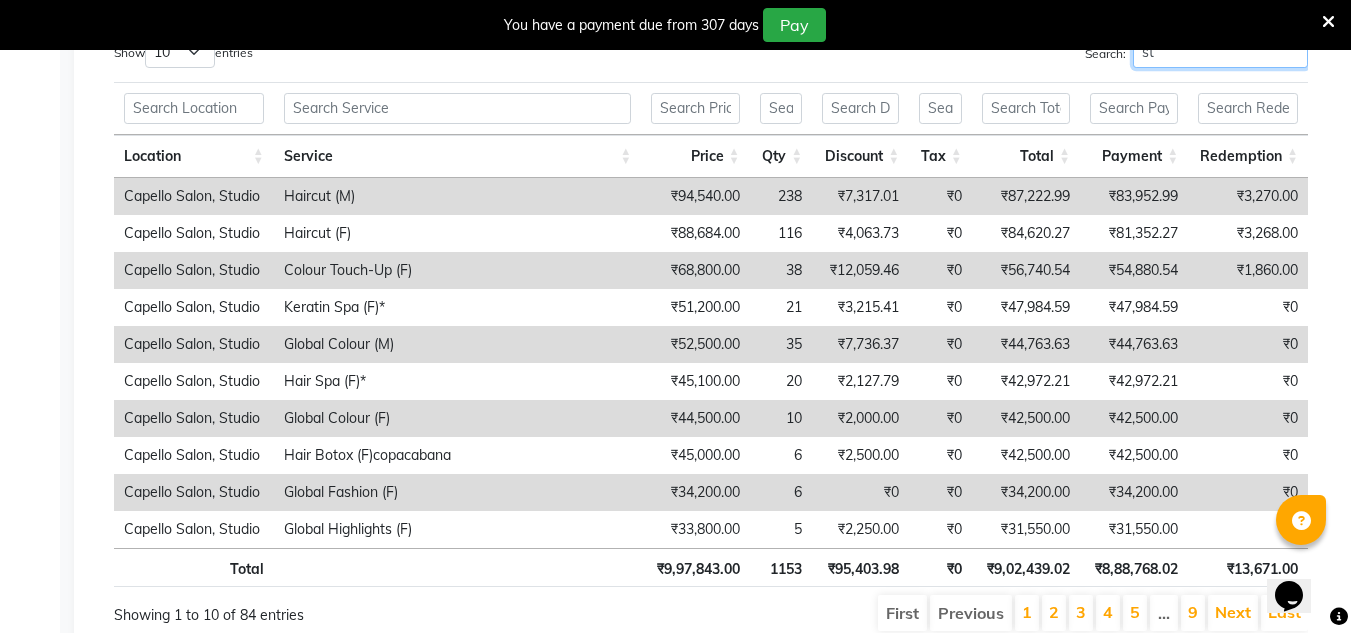 type on "s" 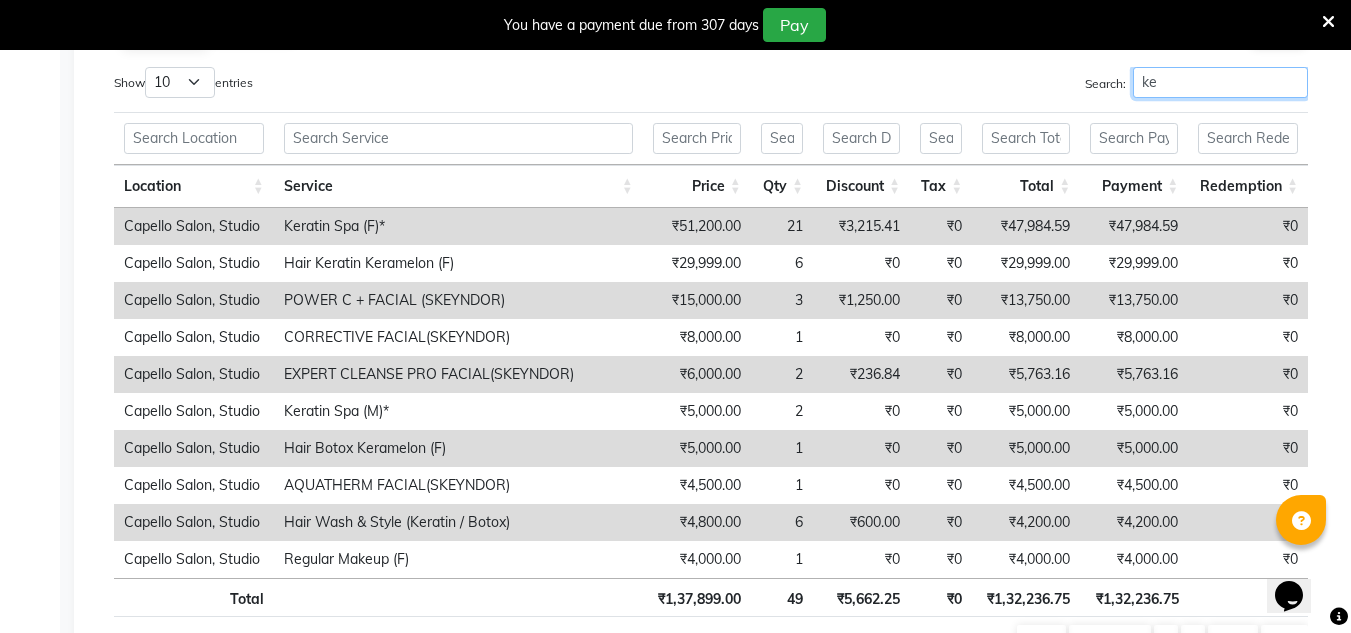 scroll, scrollTop: 1106, scrollLeft: 0, axis: vertical 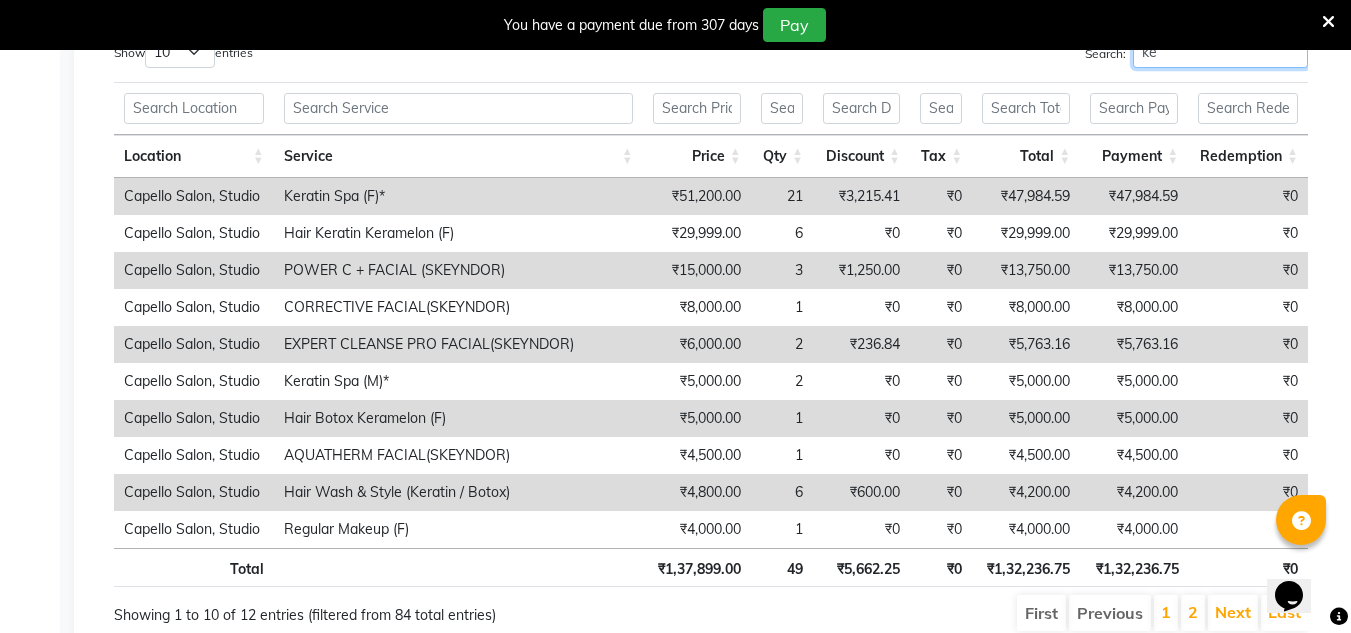 type on "k" 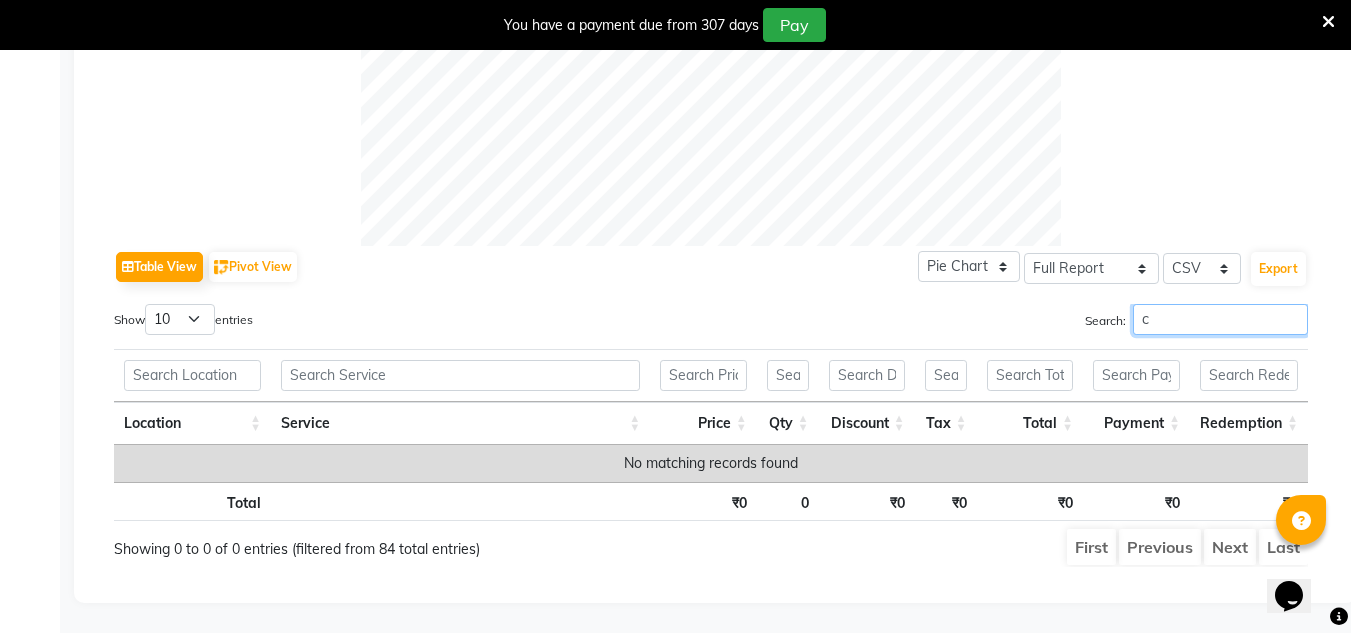 scroll, scrollTop: 1106, scrollLeft: 0, axis: vertical 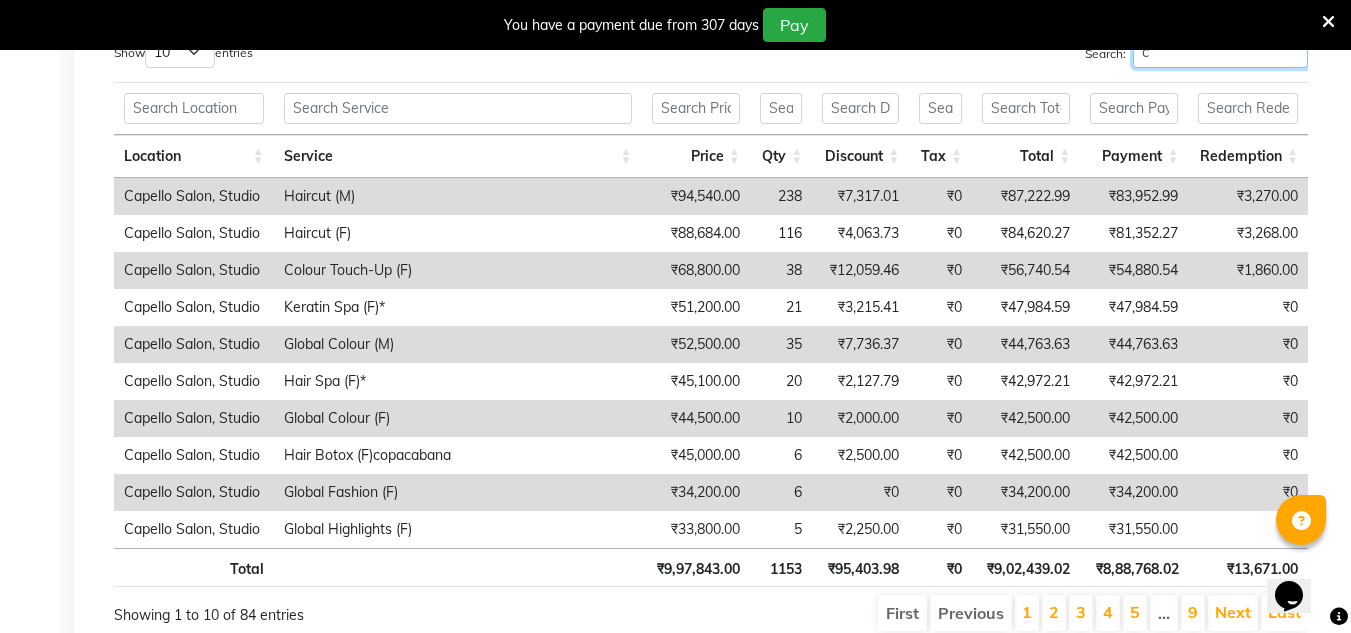 type on "c" 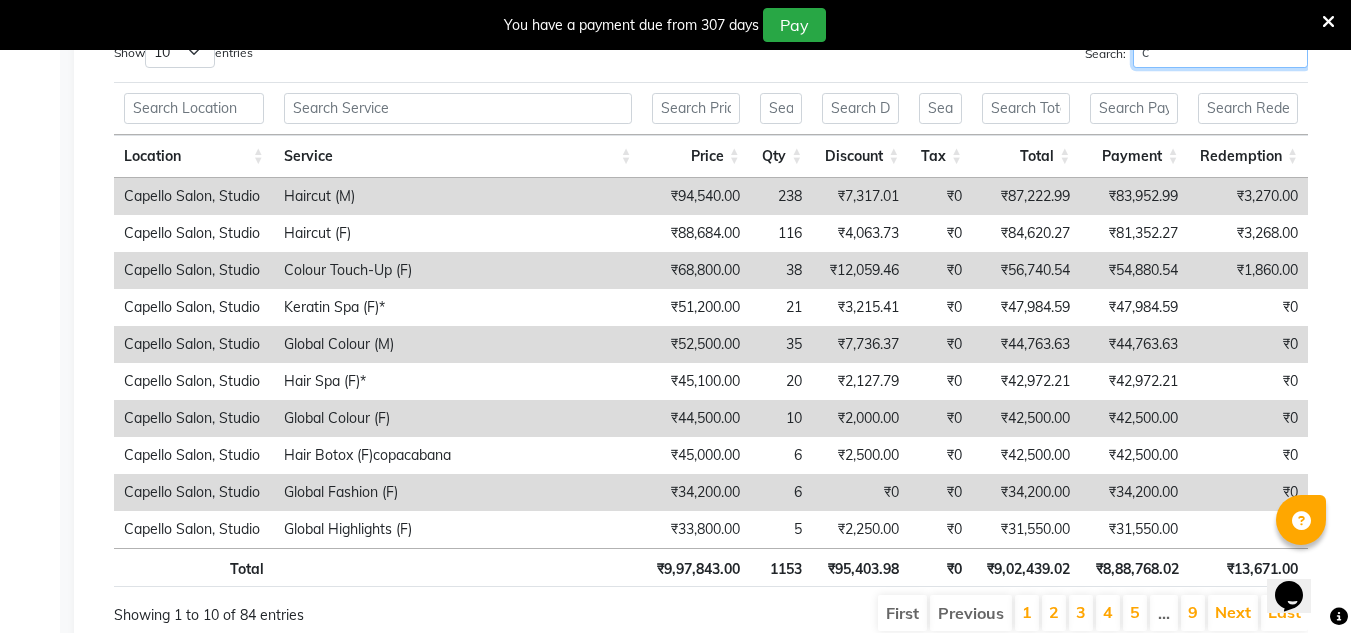 scroll, scrollTop: 553, scrollLeft: 0, axis: vertical 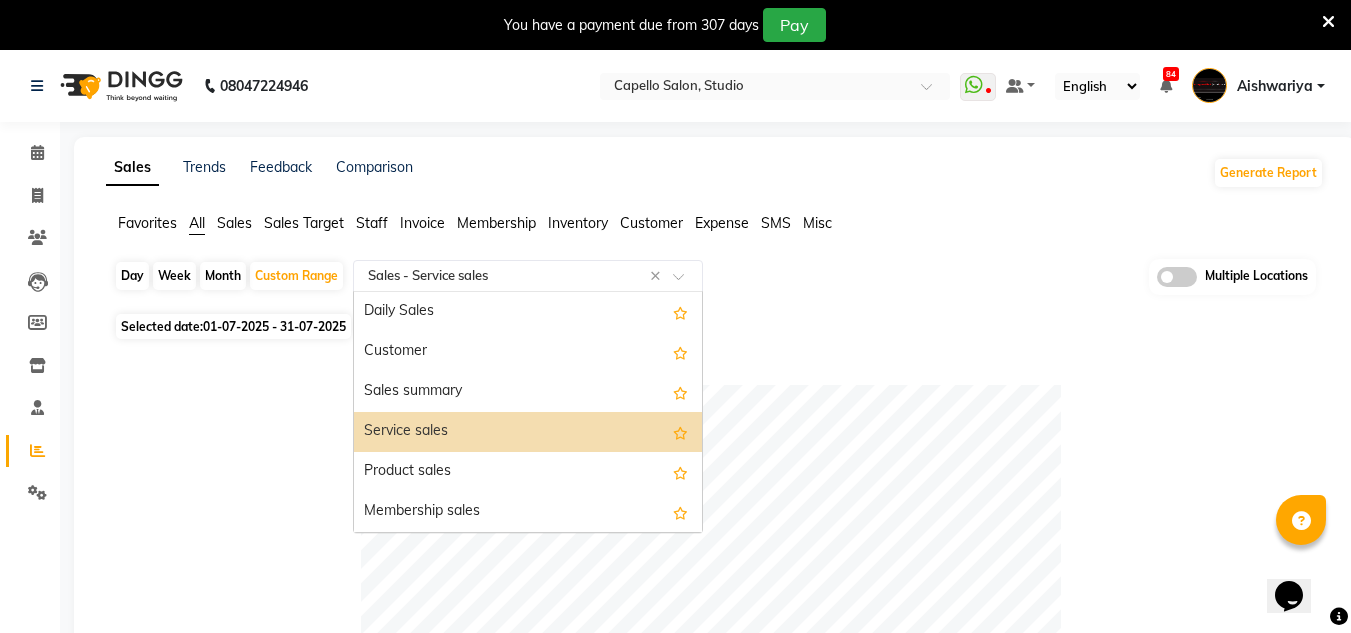 click 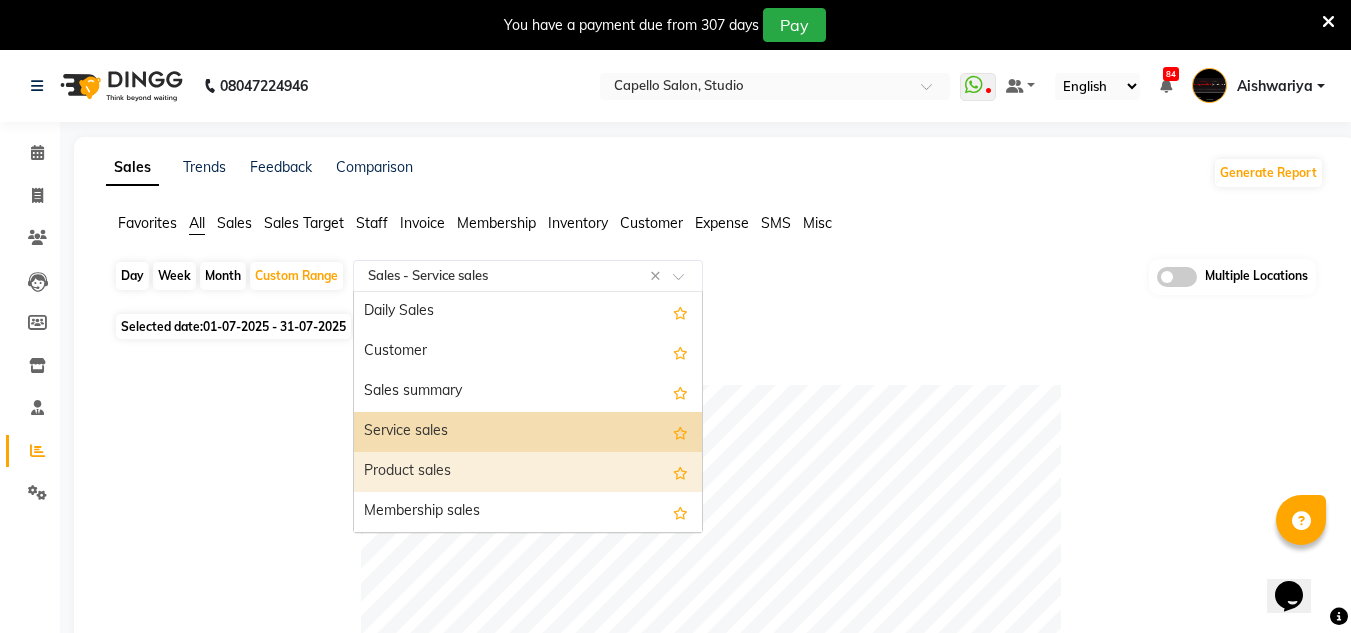 click on "Product sales" at bounding box center [528, 472] 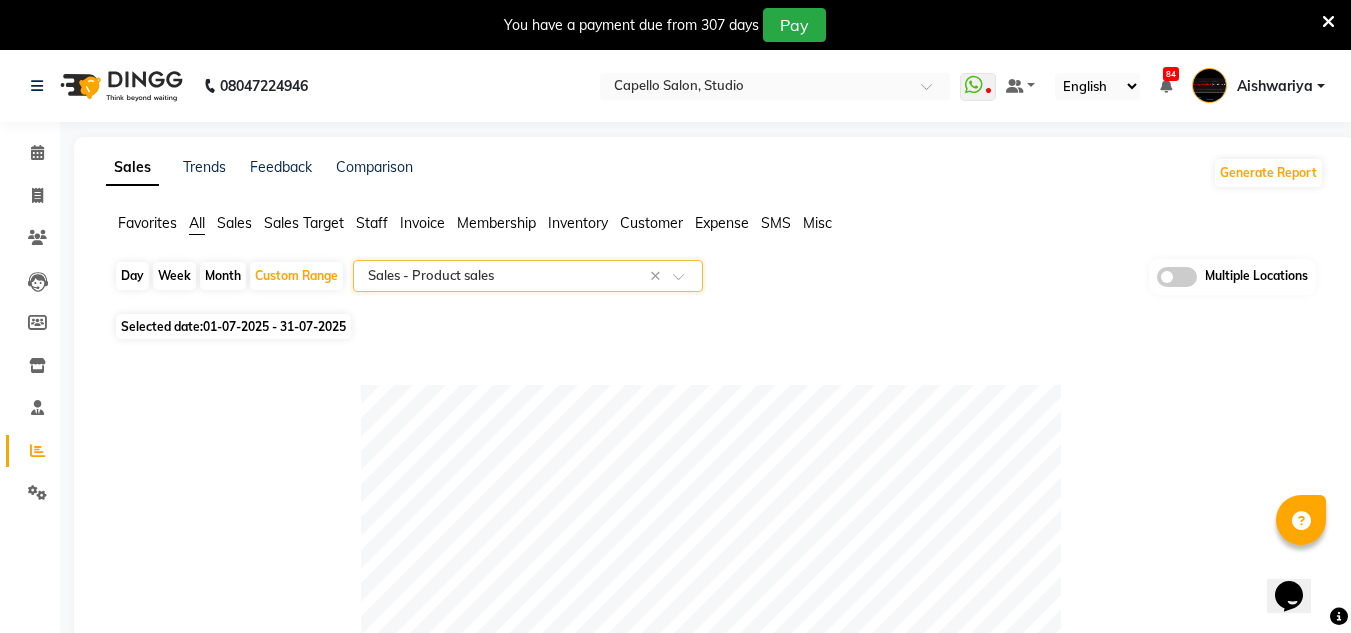 scroll, scrollTop: 553, scrollLeft: 0, axis: vertical 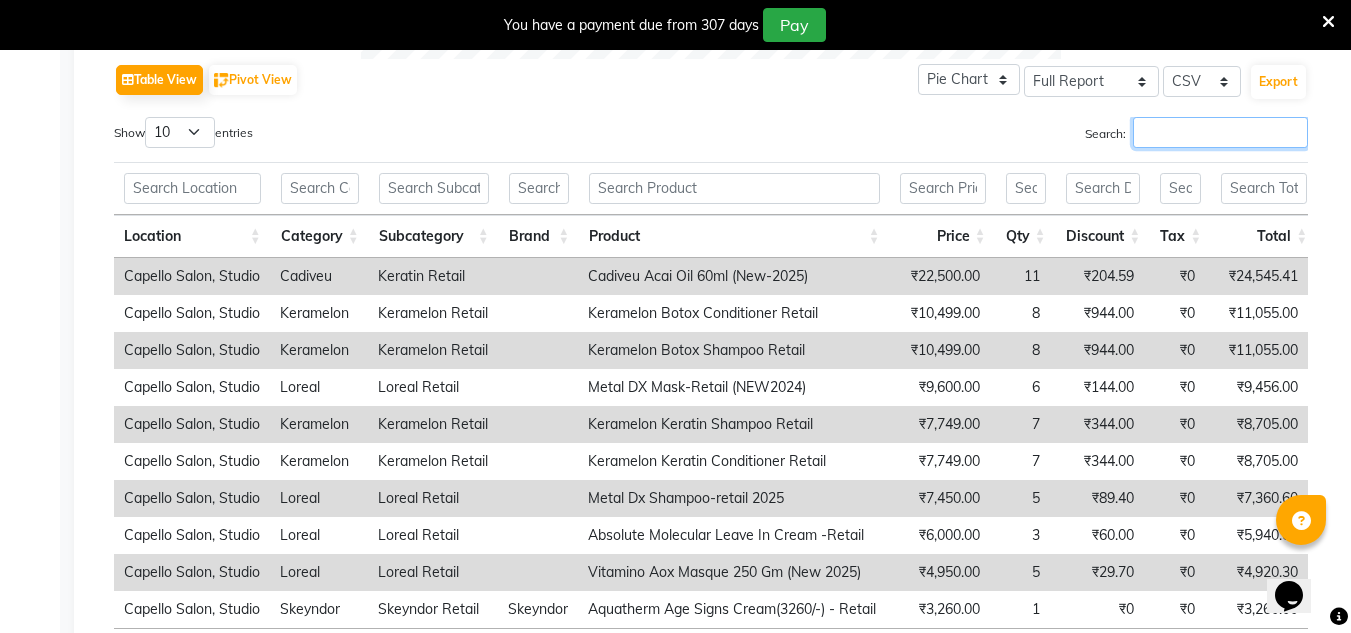 click on "Search:" at bounding box center [1220, 132] 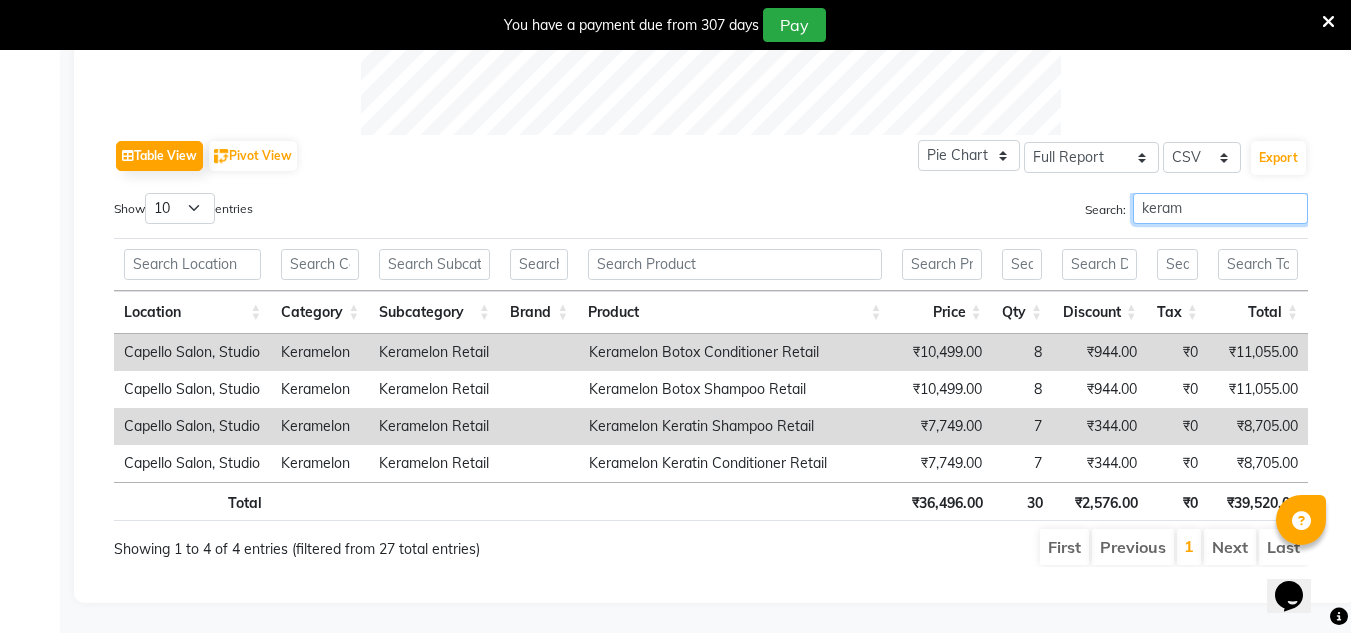 scroll, scrollTop: 965, scrollLeft: 0, axis: vertical 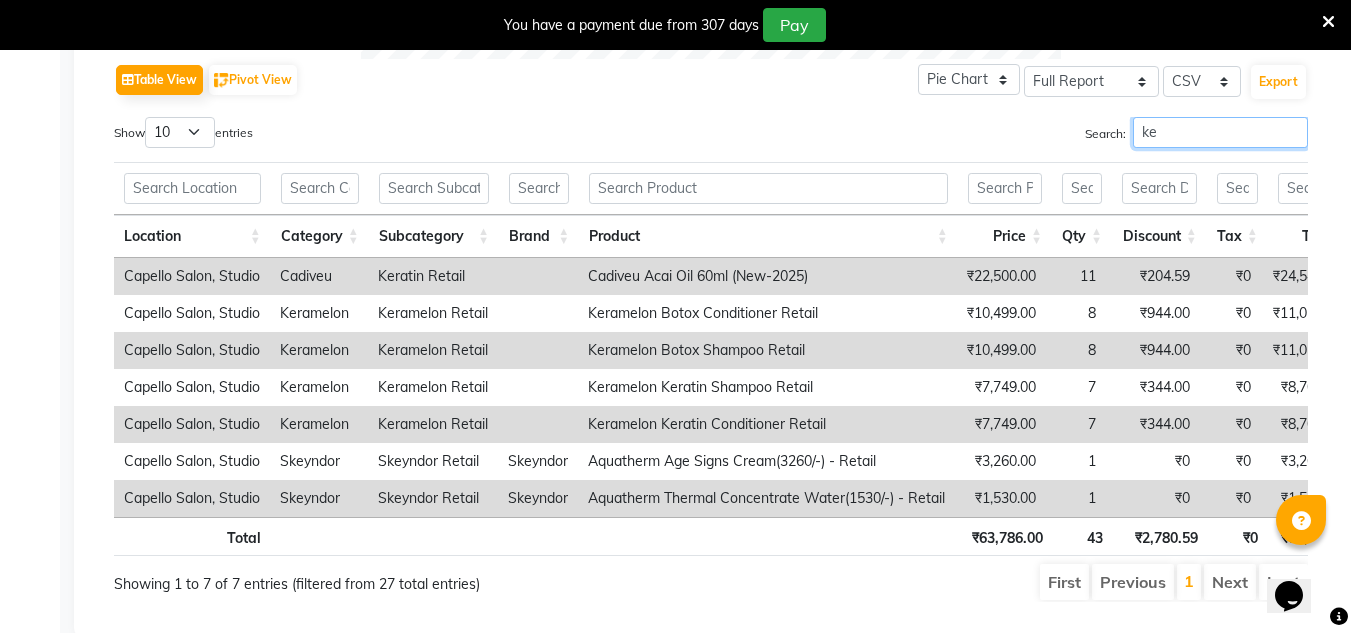 type on "k" 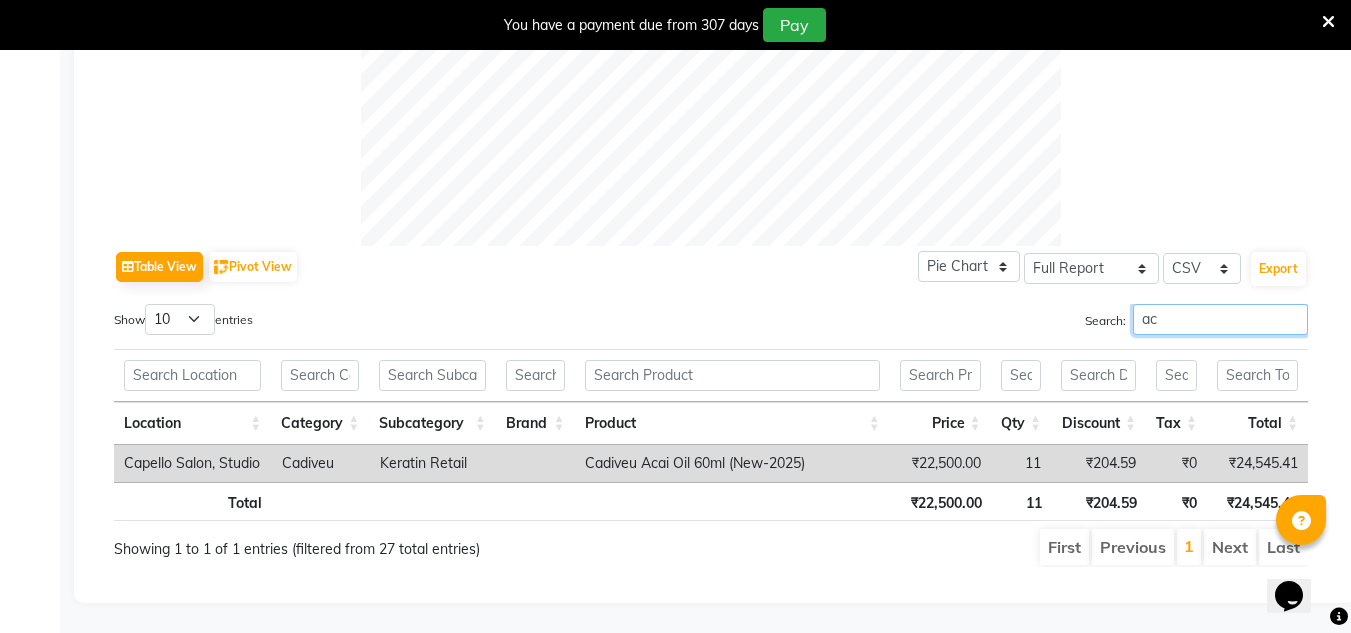 scroll, scrollTop: 854, scrollLeft: 0, axis: vertical 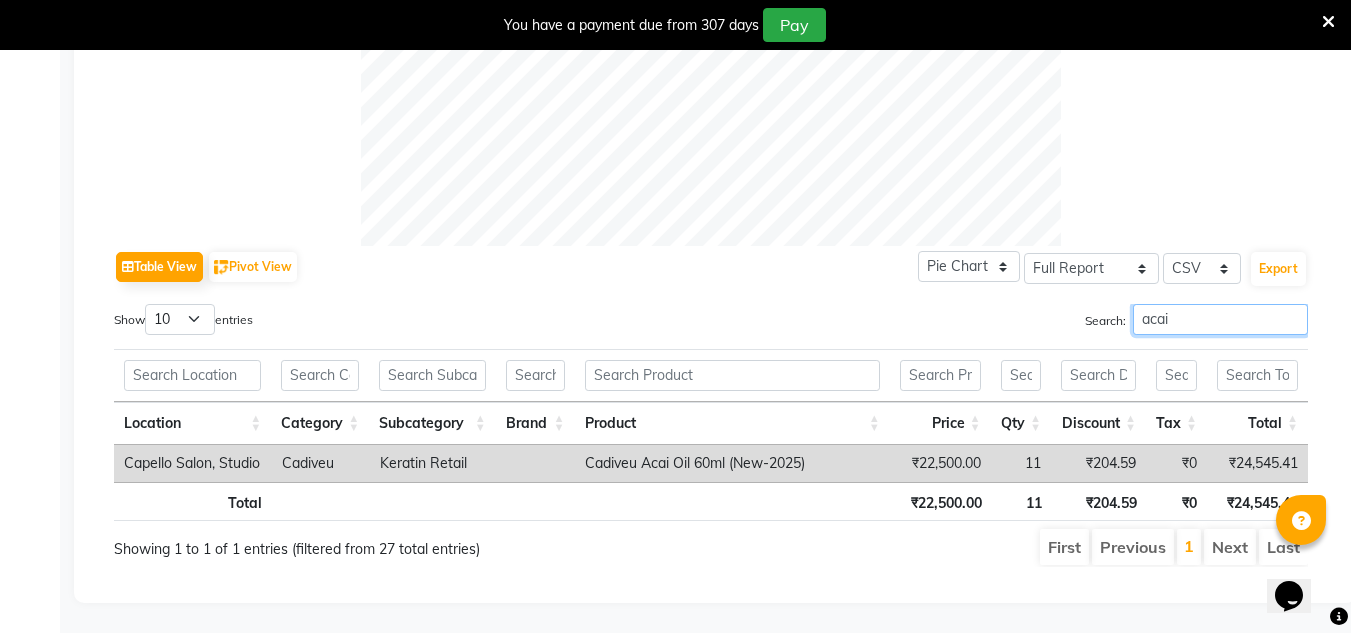 type on "acai" 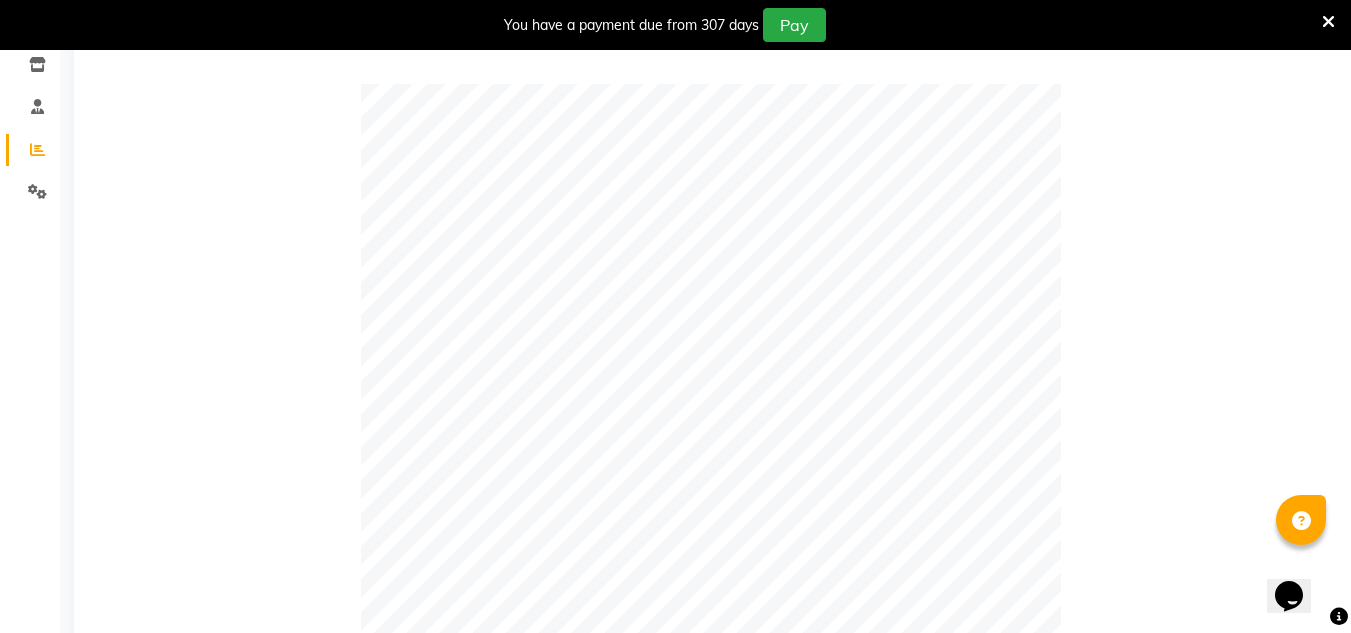 scroll, scrollTop: 62, scrollLeft: 0, axis: vertical 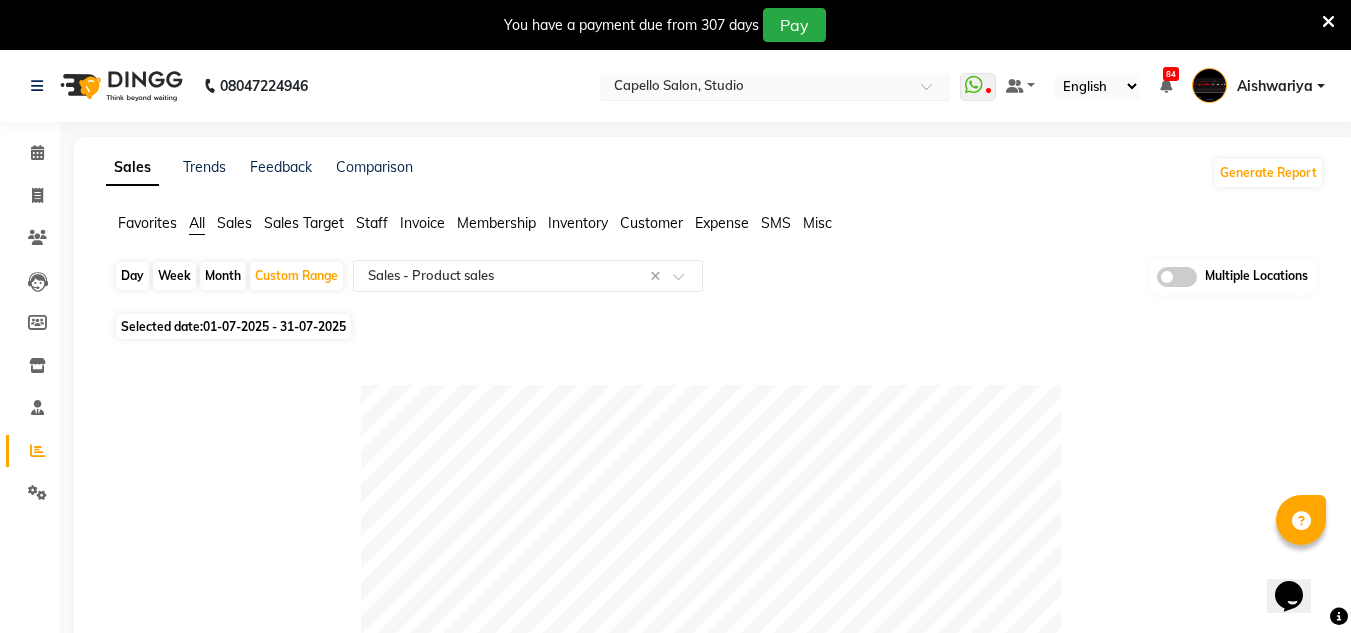 click at bounding box center (755, 88) 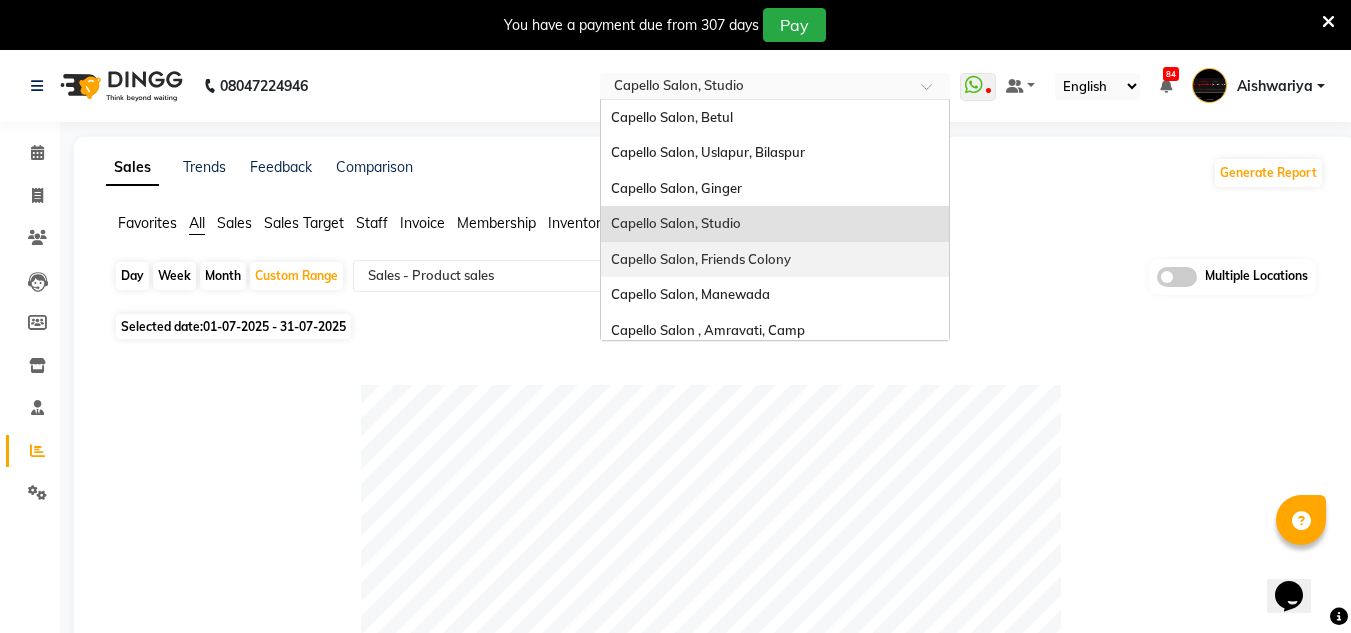 click on "Capello Salon, Friends Colony" at bounding box center [701, 259] 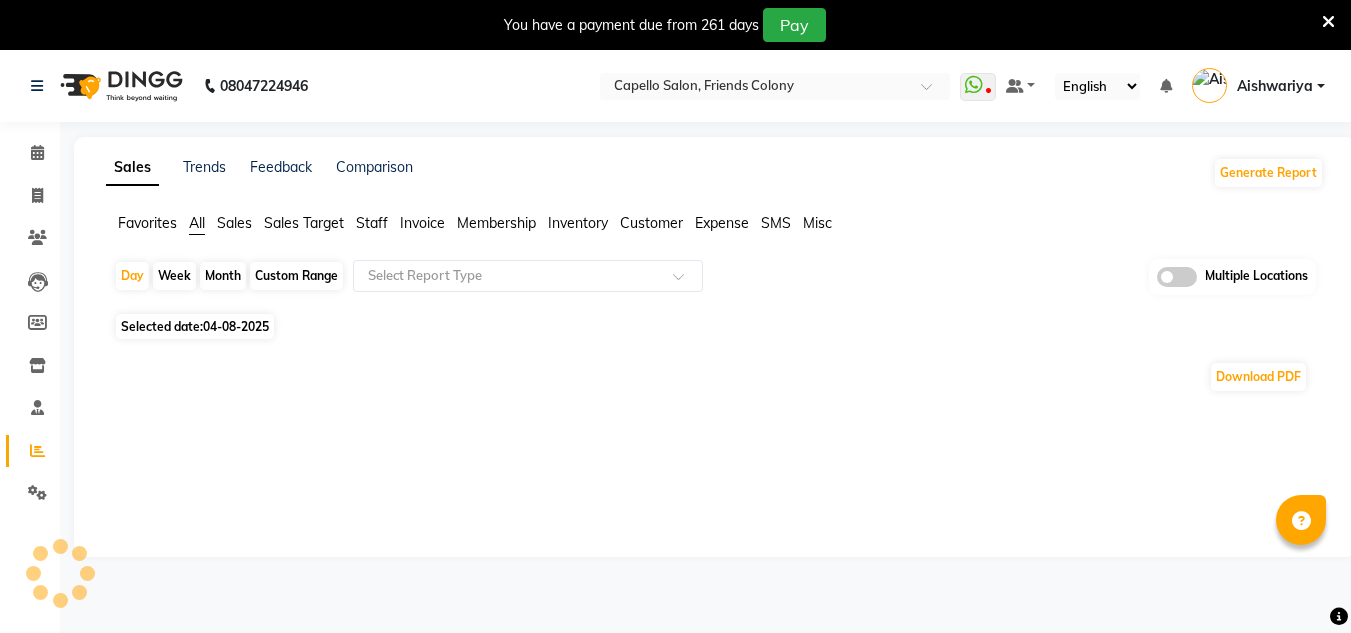 scroll, scrollTop: 0, scrollLeft: 0, axis: both 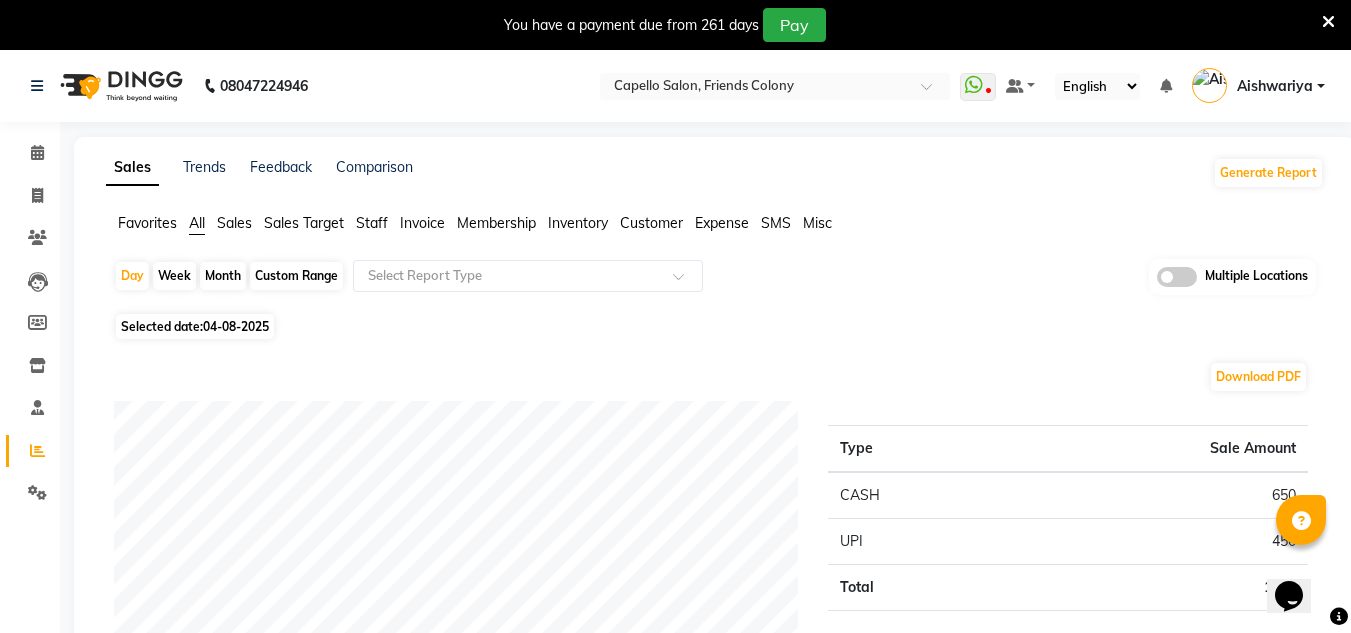 click on "Custom Range" 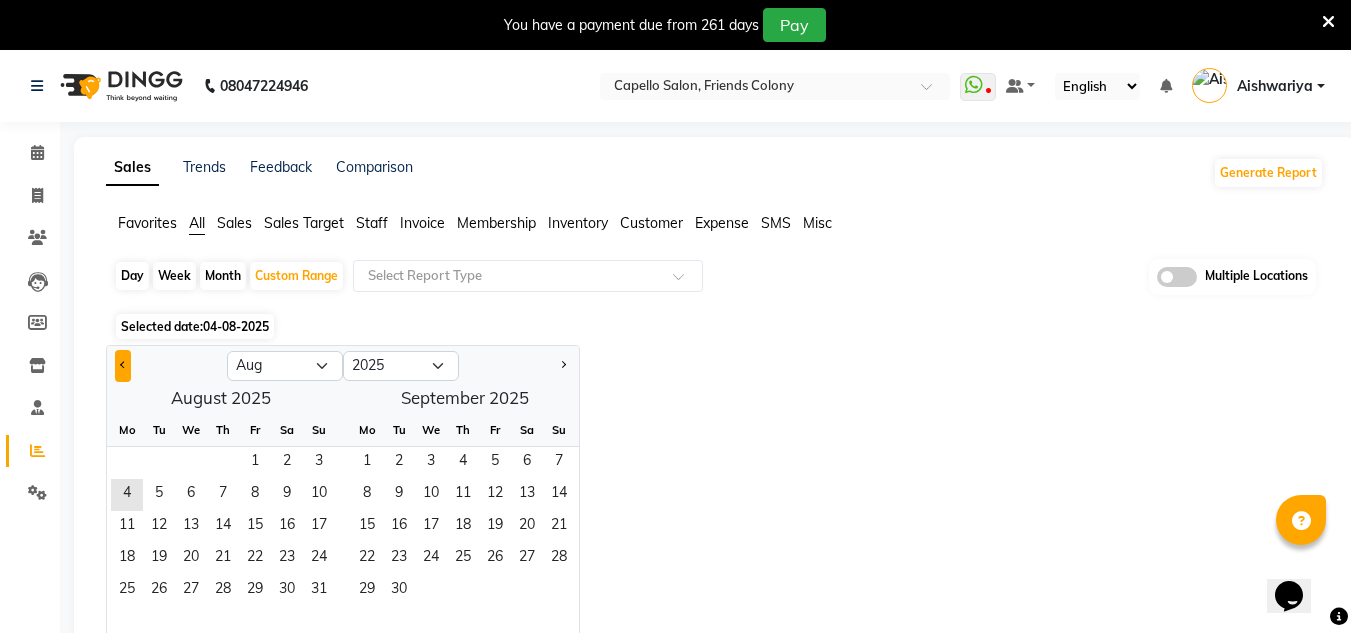 click 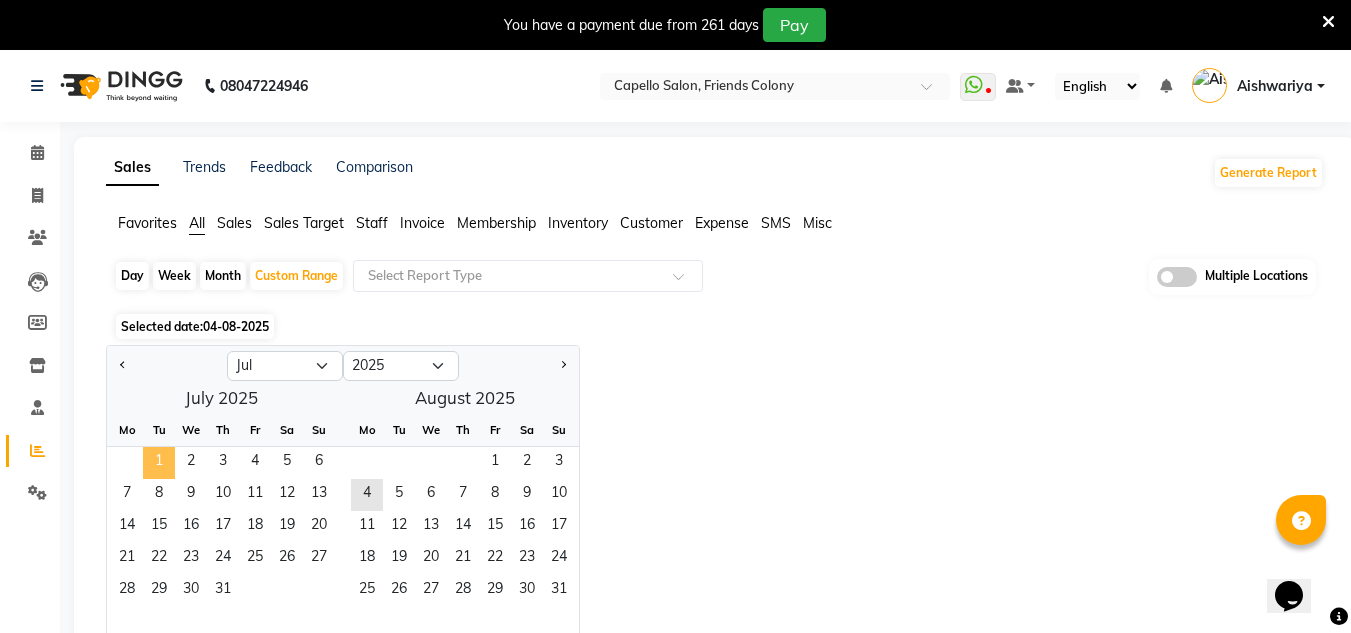 click on "1" 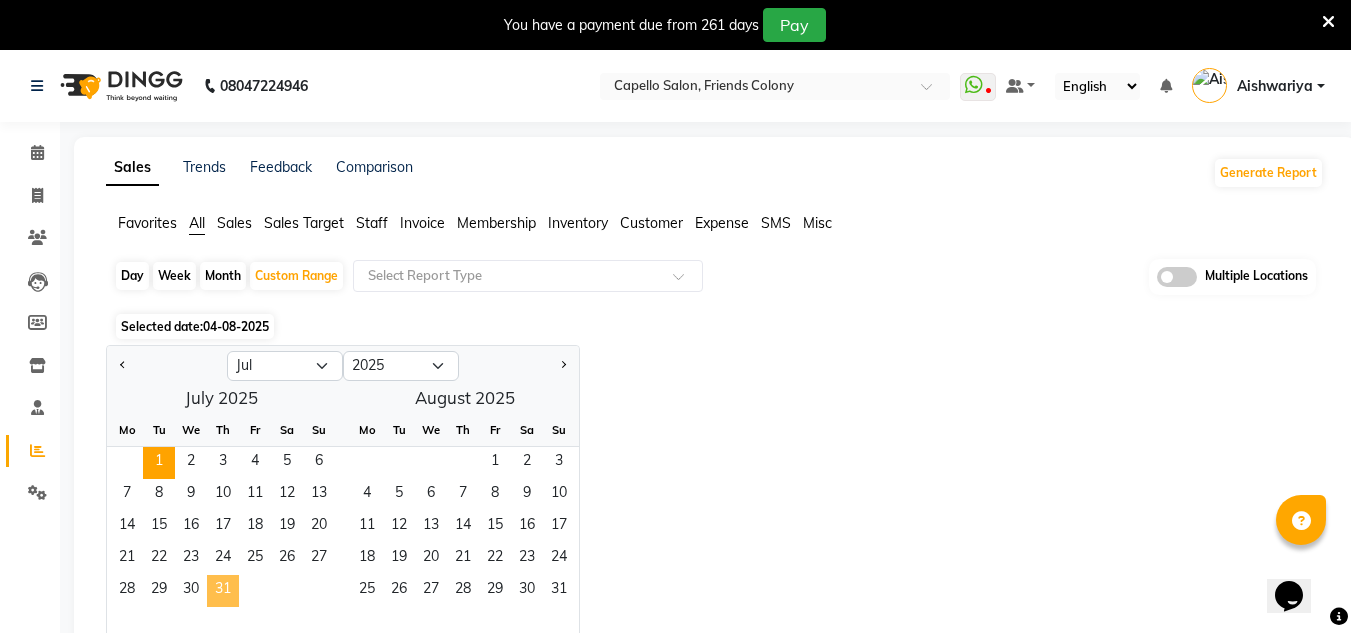 click on "31" 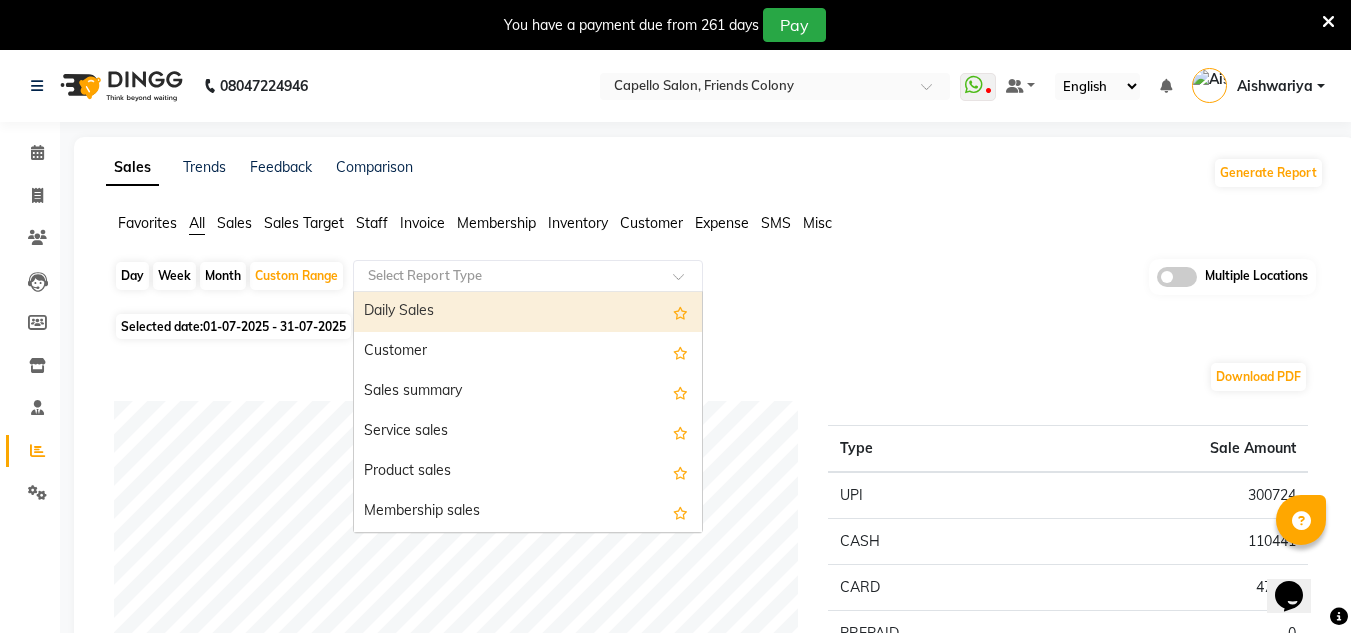 click 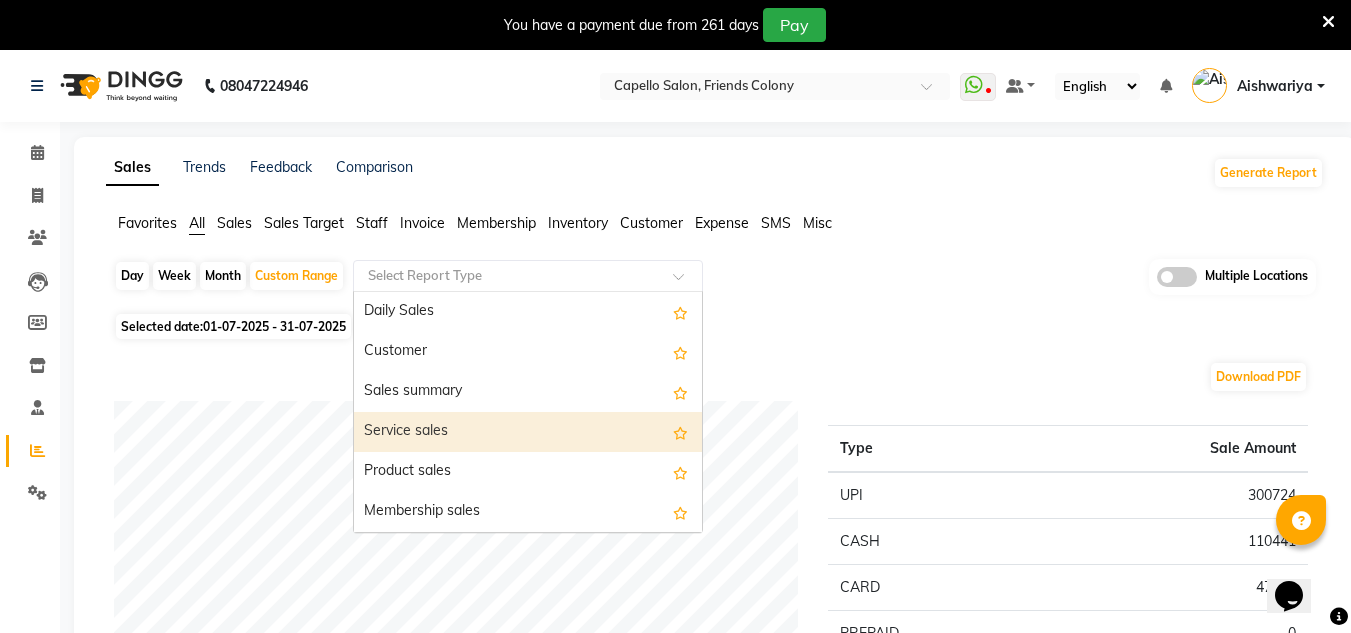 click on "Service sales" at bounding box center (528, 432) 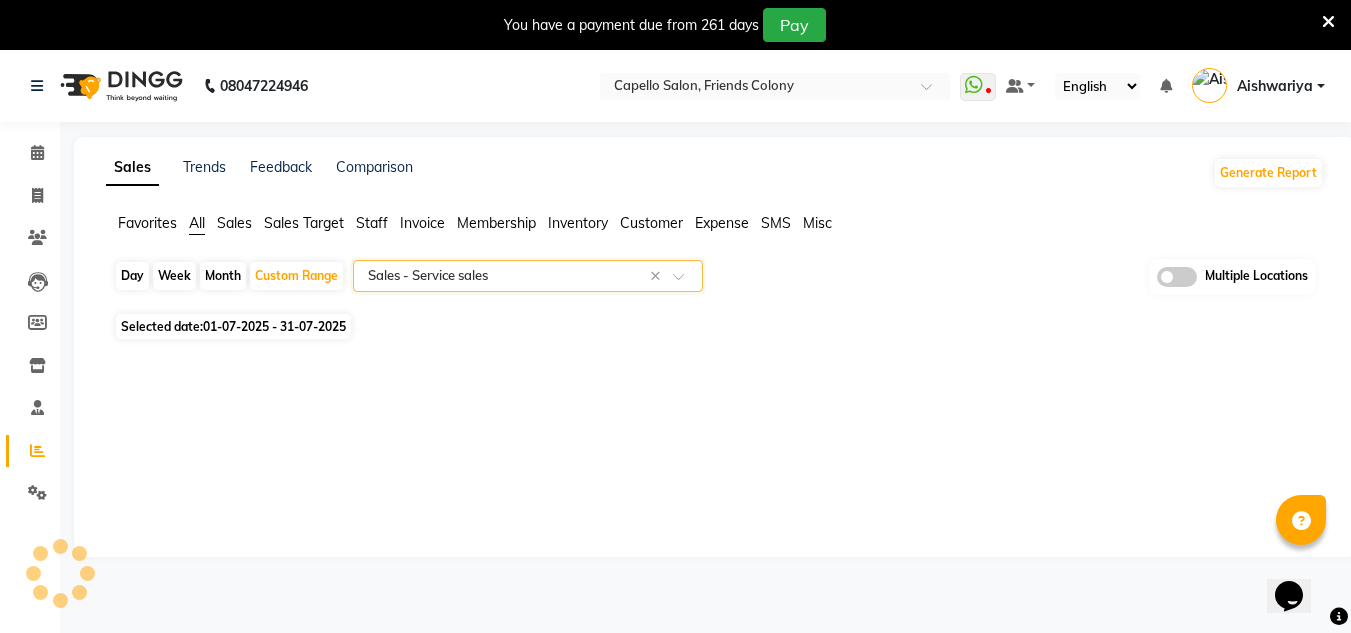 select on "full_report" 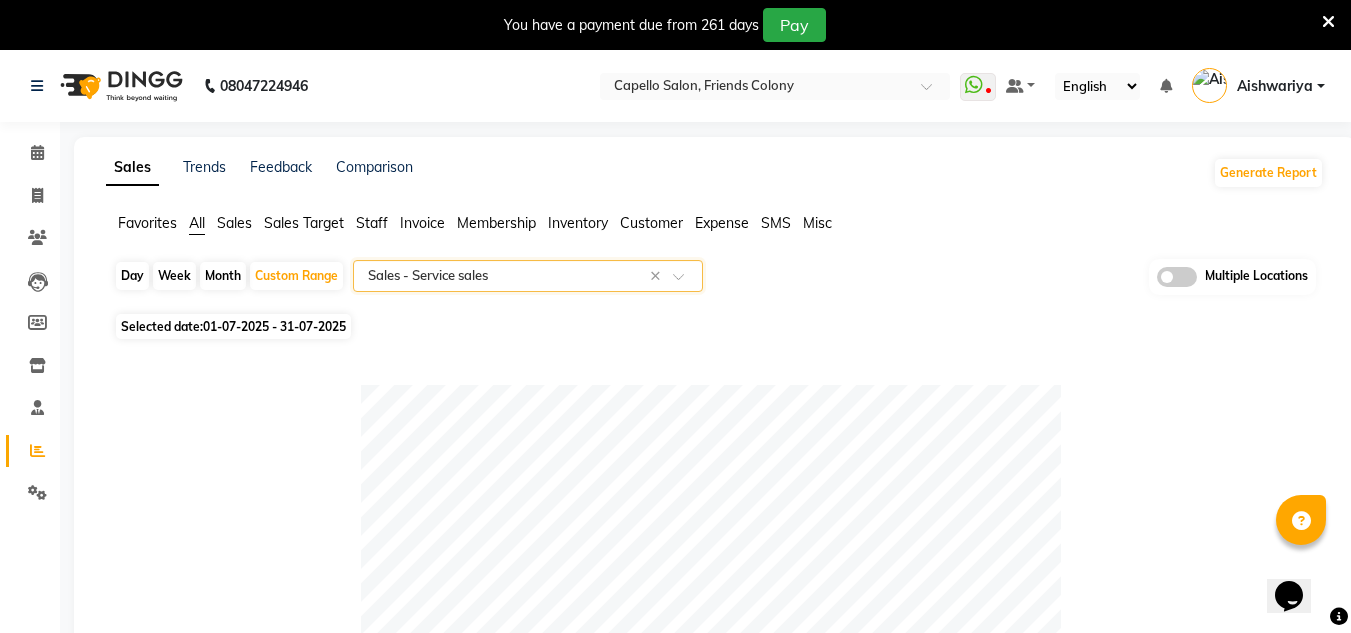 scroll, scrollTop: 553, scrollLeft: 0, axis: vertical 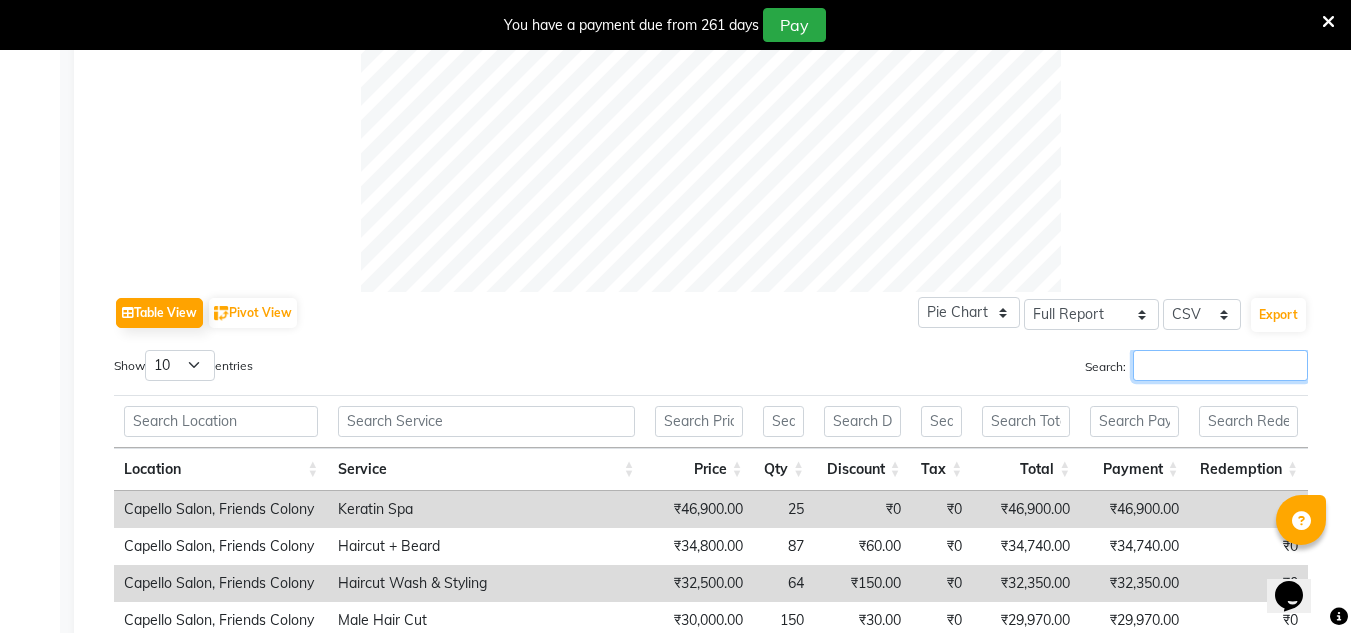click on "Search:" at bounding box center (1220, 365) 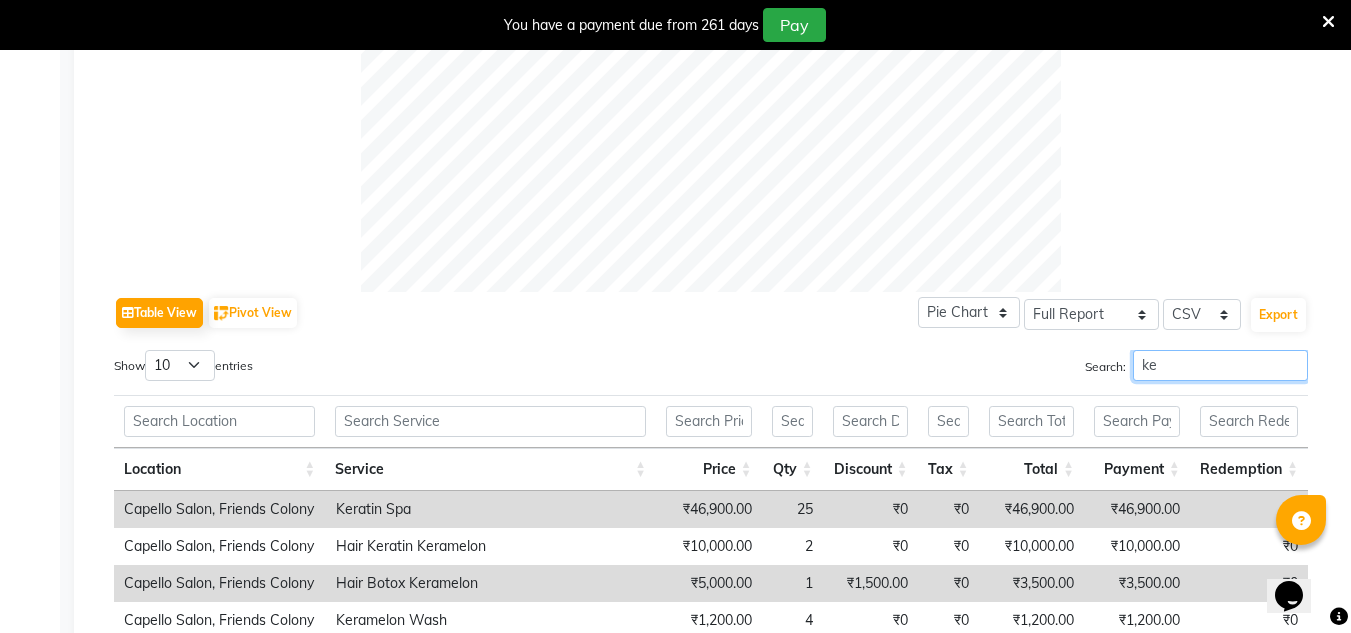 type on "k" 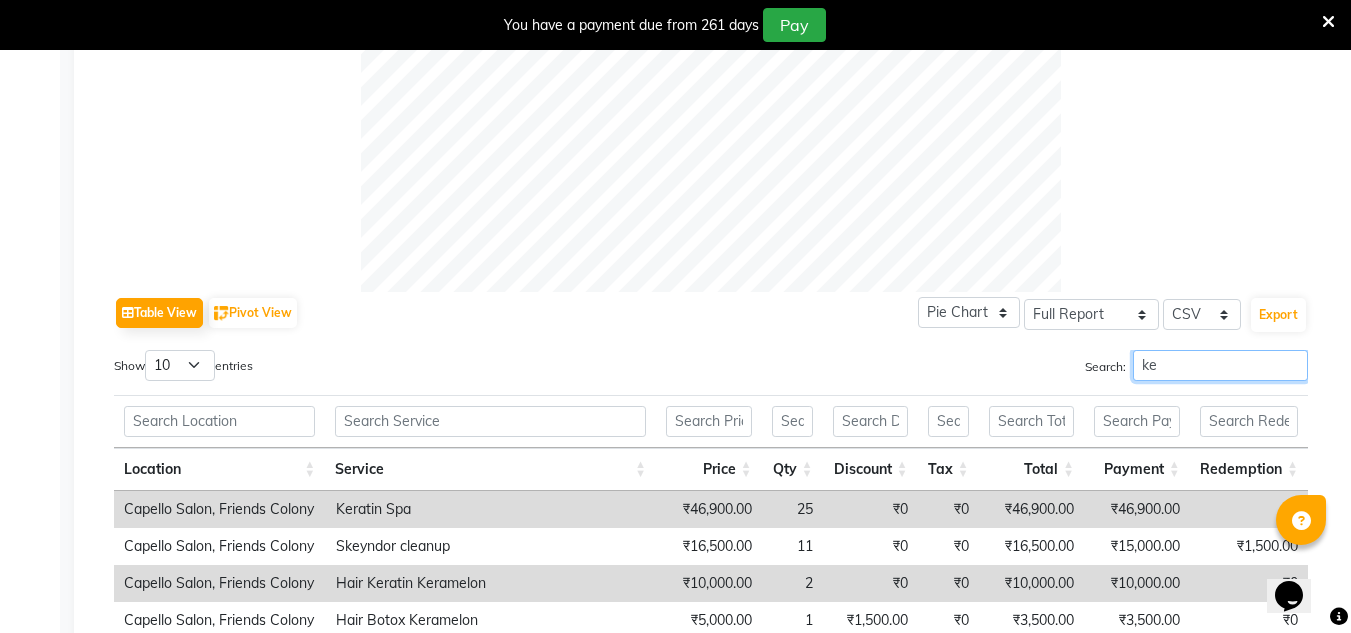 type on "k" 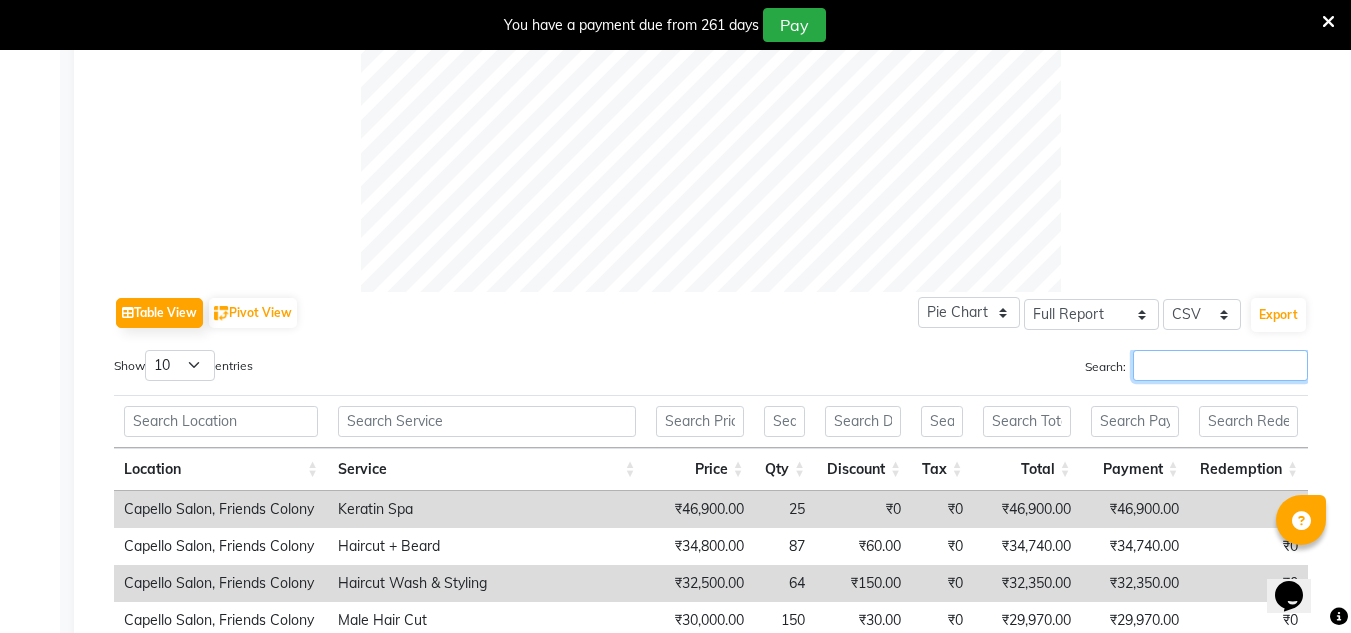 type on "c" 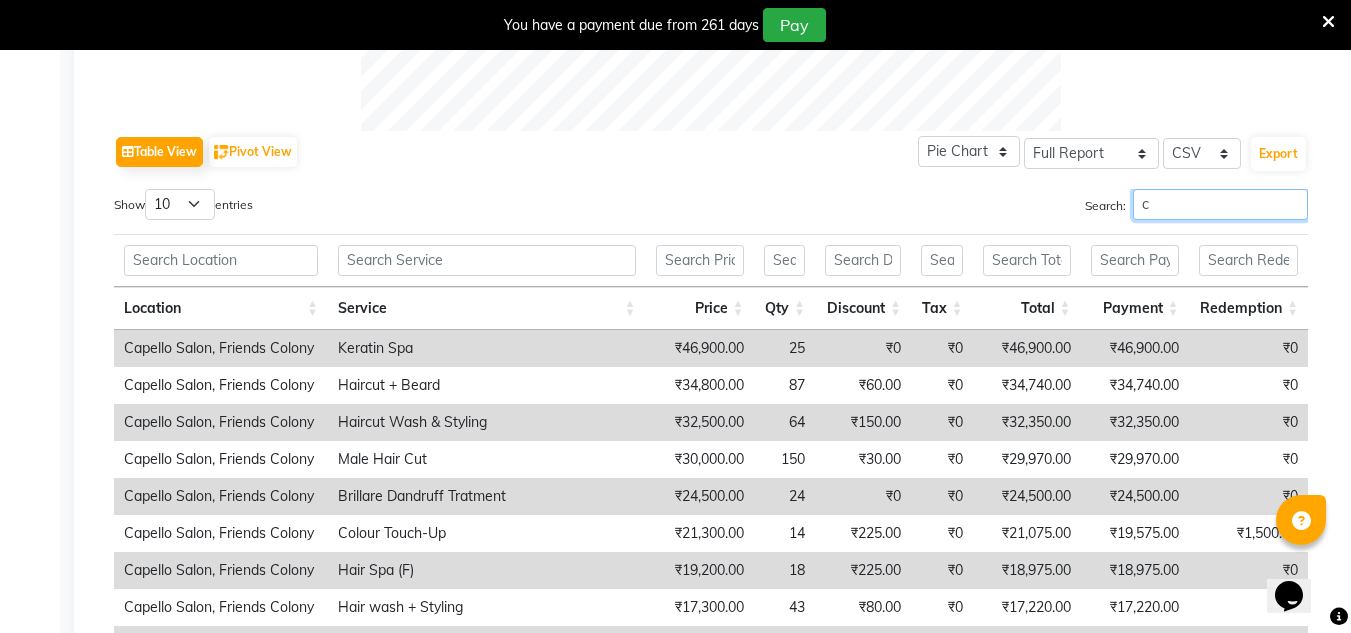 scroll, scrollTop: 953, scrollLeft: 0, axis: vertical 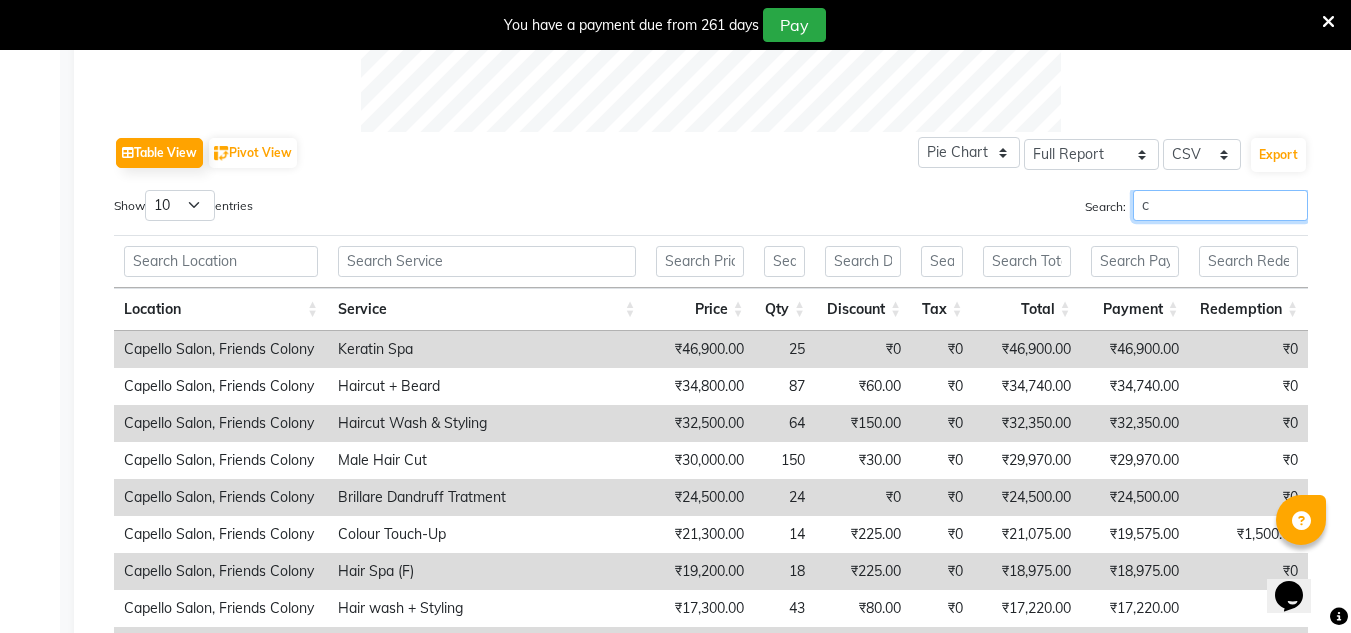 click on "c" at bounding box center (1220, 205) 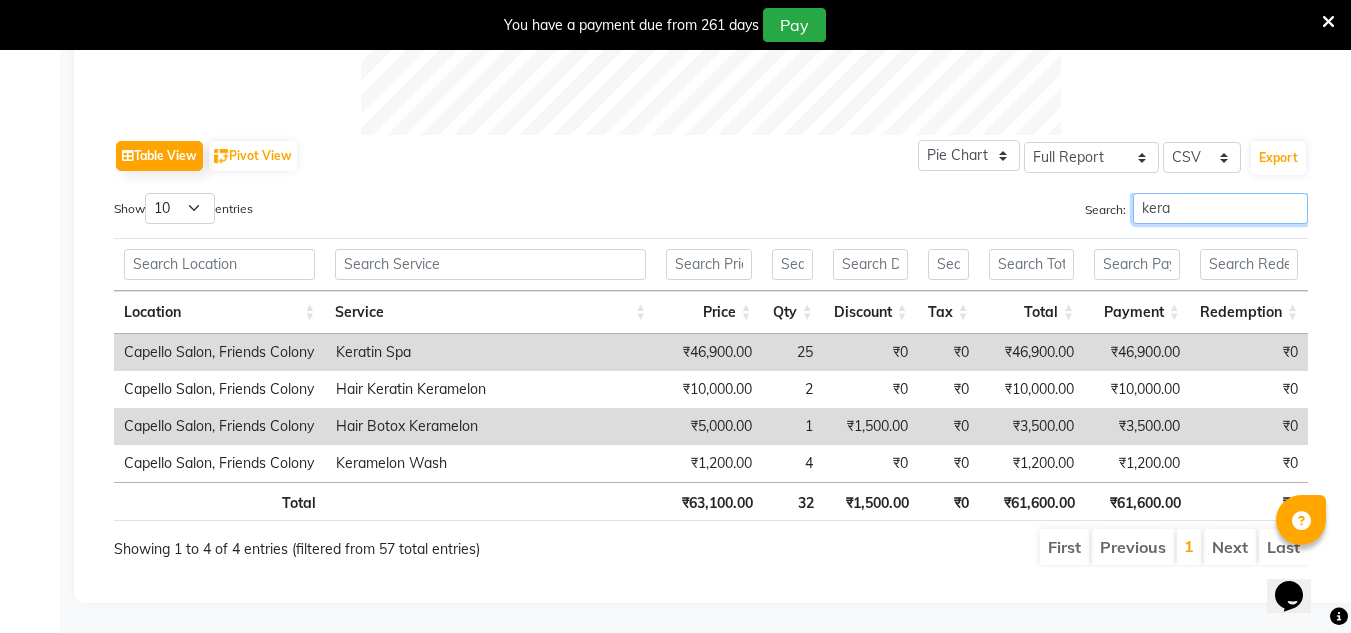 type on "kera" 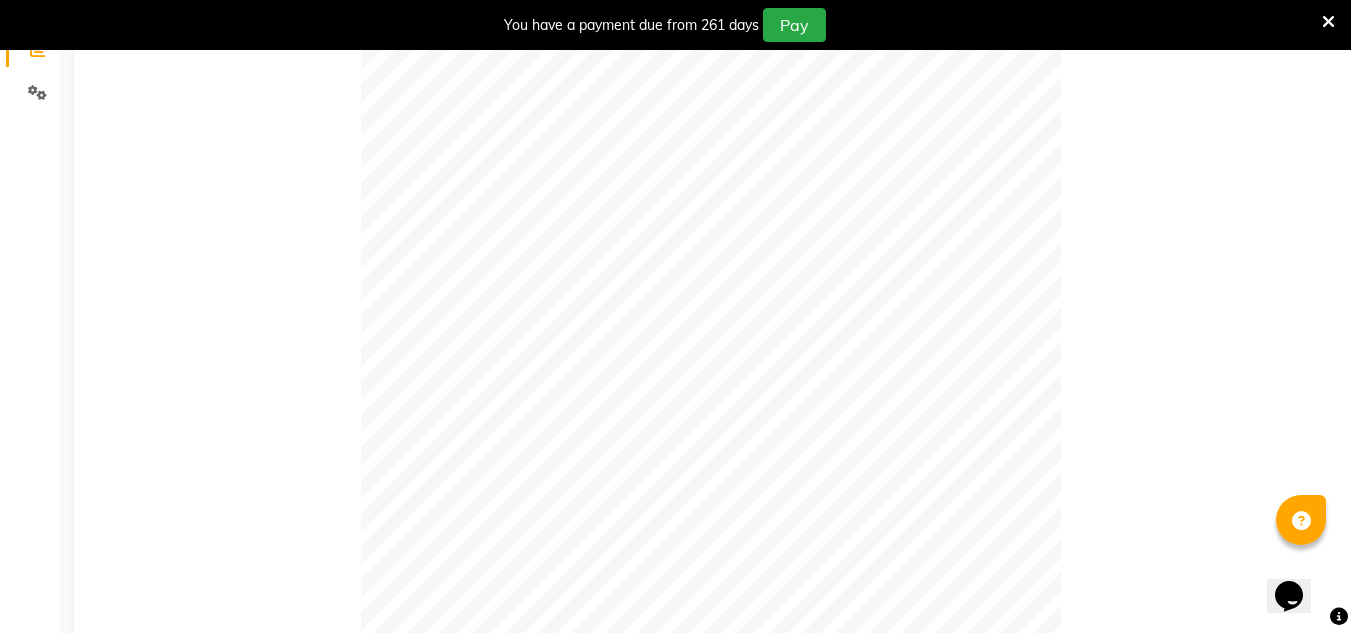 scroll, scrollTop: 0, scrollLeft: 0, axis: both 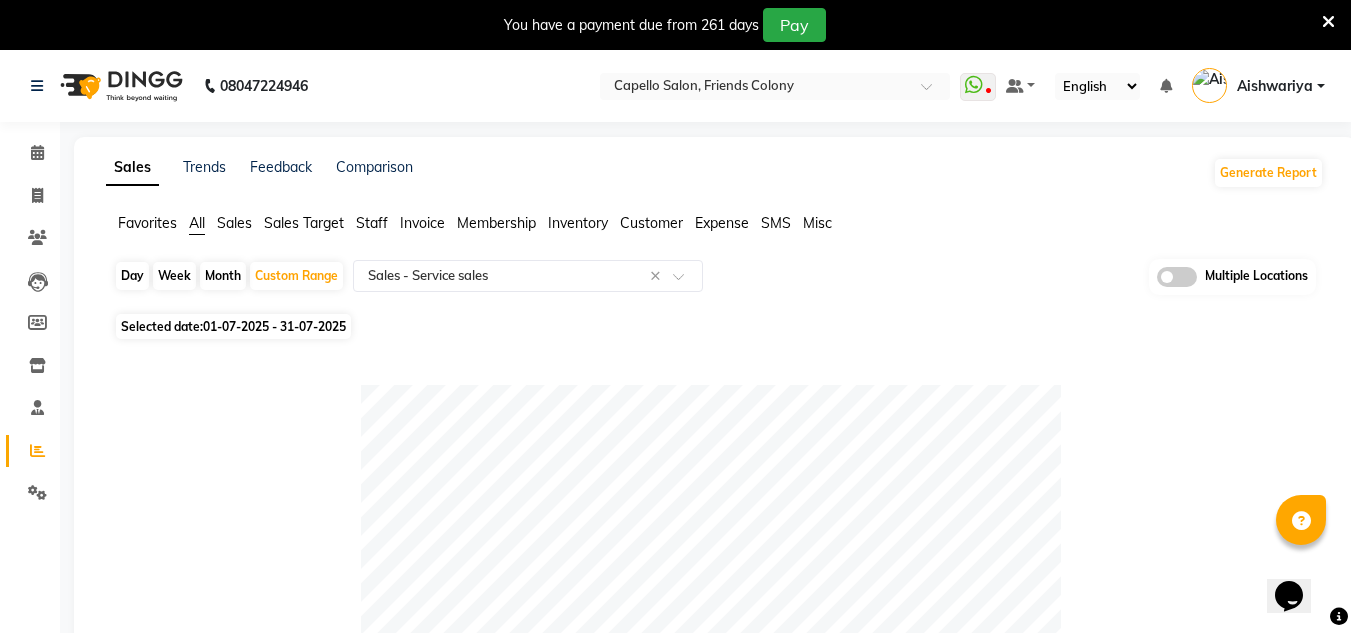 click on "Table View   Pivot View  Pie Chart Bar Chart Select Full Report Filtered Report Select CSV PDF  Export  Show  10 25 50 100  entries Search: kera Location Service Price Qty Discount Tax Total Payment Redemption Location Service Price Qty Discount Tax Total Payment Redemption Total ₹63,100.00 32 ₹1,500.00 ₹0 ₹61,600.00 ₹61,600.00 ₹0 Capello Salon, Friends Colony Keratin Spa ₹46,900.00 25 ₹0 ₹0 ₹46,900.00 ₹46,900.00 ₹0 Capello Salon, Friends Colony Hair Keratin Keramelon ₹10,000.00 2 ₹0 ₹0 ₹10,000.00 ₹10,000.00 ₹0 Capello Salon, Friends Colony Hair Botox Keramelon ₹5,000.00 1 ₹1,500.00 ₹0 ₹3,500.00 ₹3,500.00 ₹0 Capello Salon, Friends Colony Keramelon Wash ₹1,200.00 4 ₹0 ₹0 ₹1,200.00 ₹1,200.00 ₹0 Total ₹63,100.00 32 ₹1,500.00 ₹0 ₹61,600.00 ₹61,600.00 ₹0 Showing 1 to 4 of 4 entries (filtered from 57 total entries) First Previous 1 Next Last" 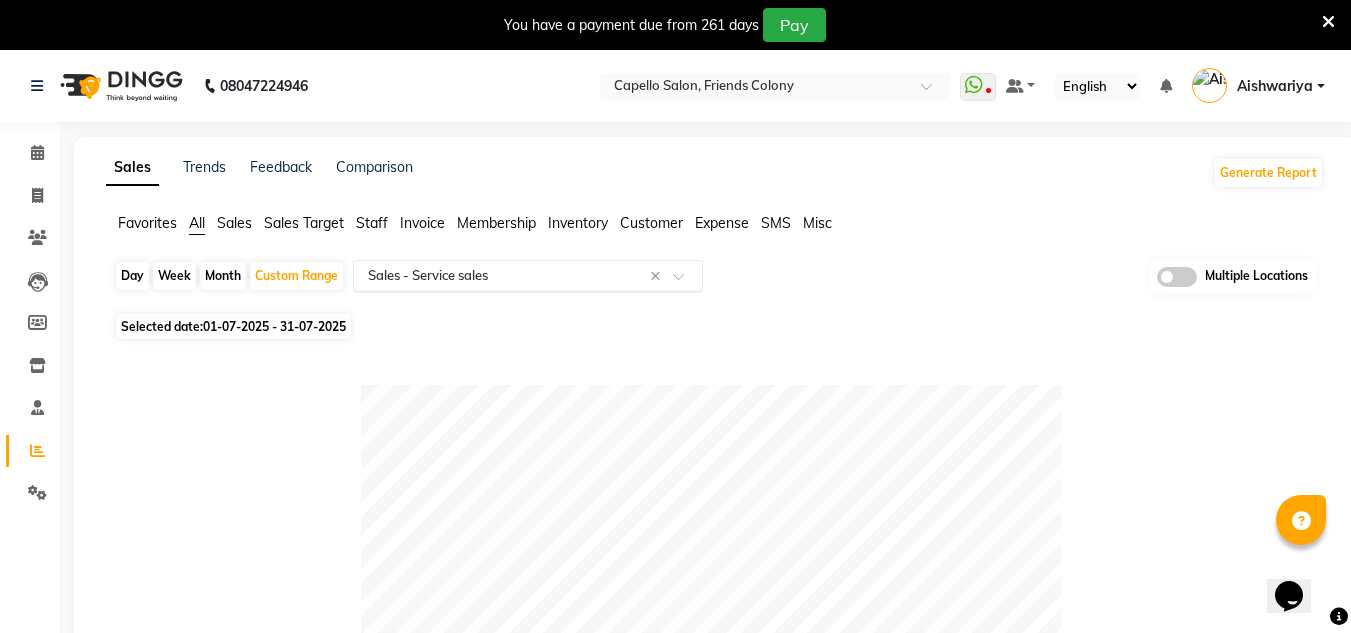 click 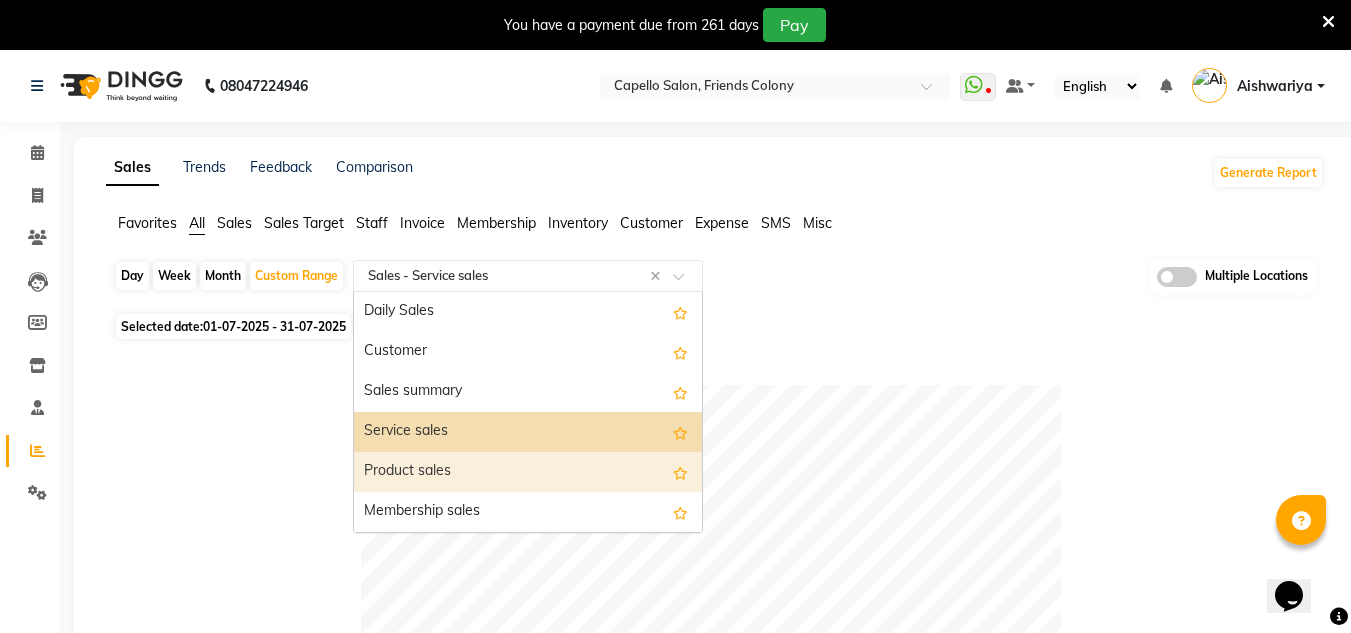 click on "Product sales" at bounding box center [528, 472] 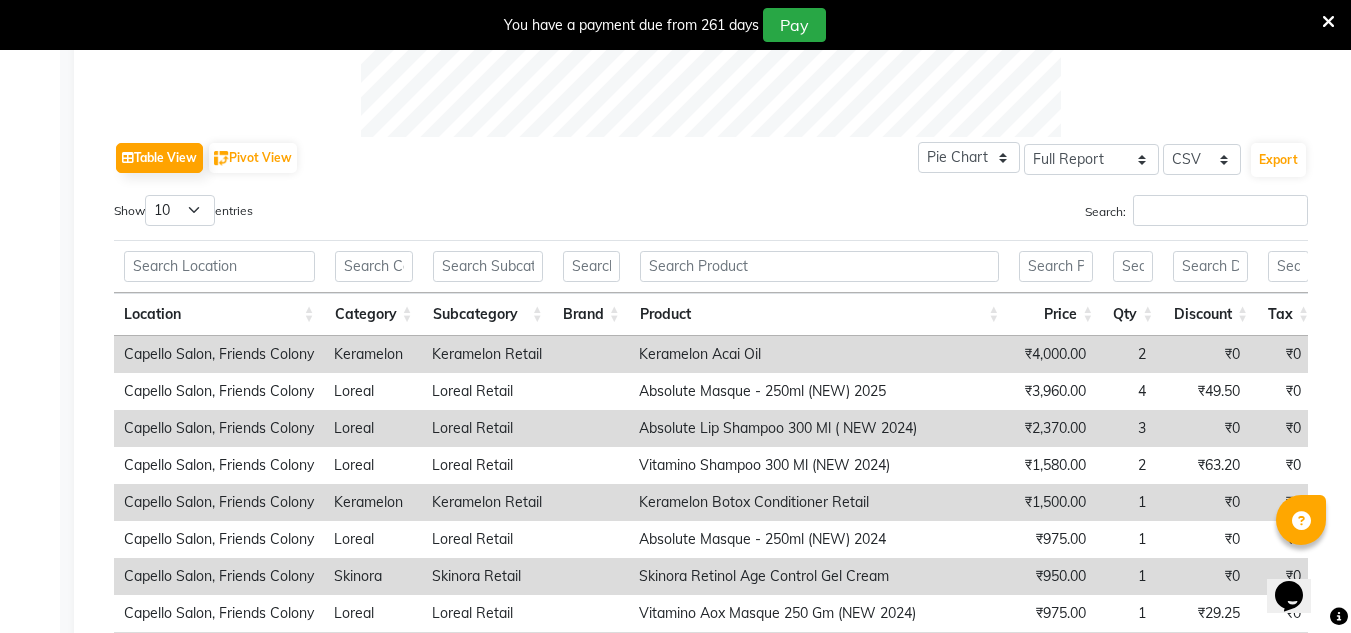scroll, scrollTop: 946, scrollLeft: 0, axis: vertical 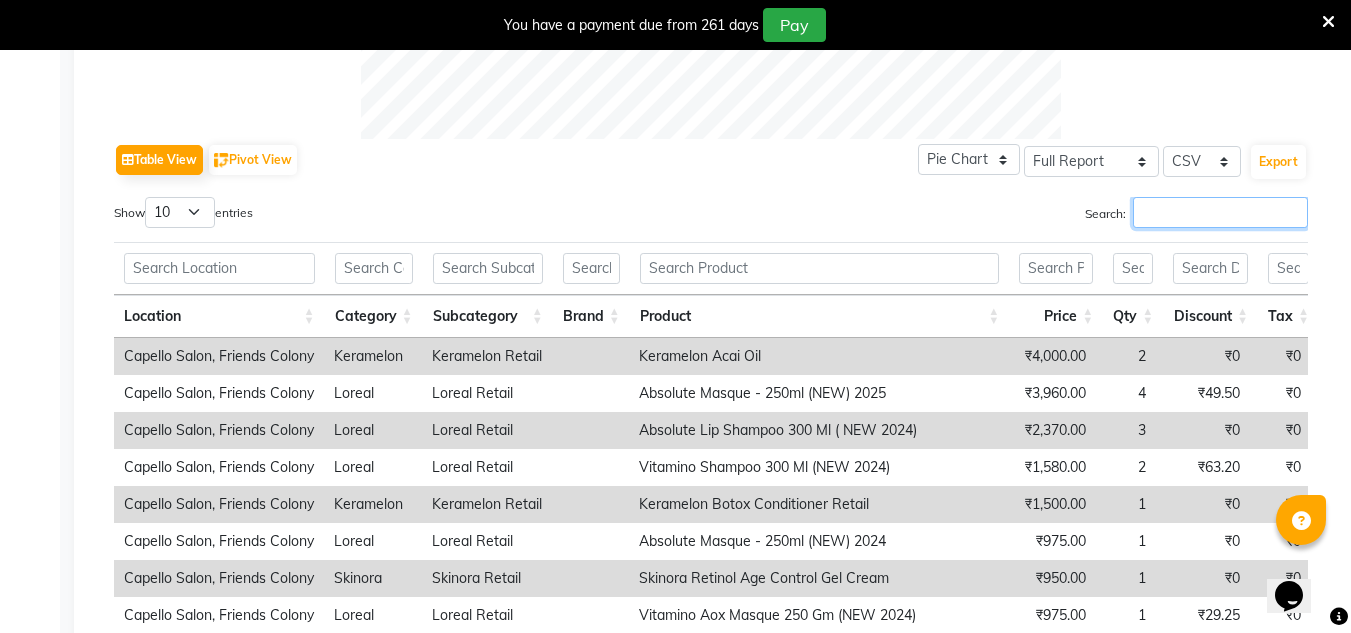 click on "Search:" at bounding box center (1220, 212) 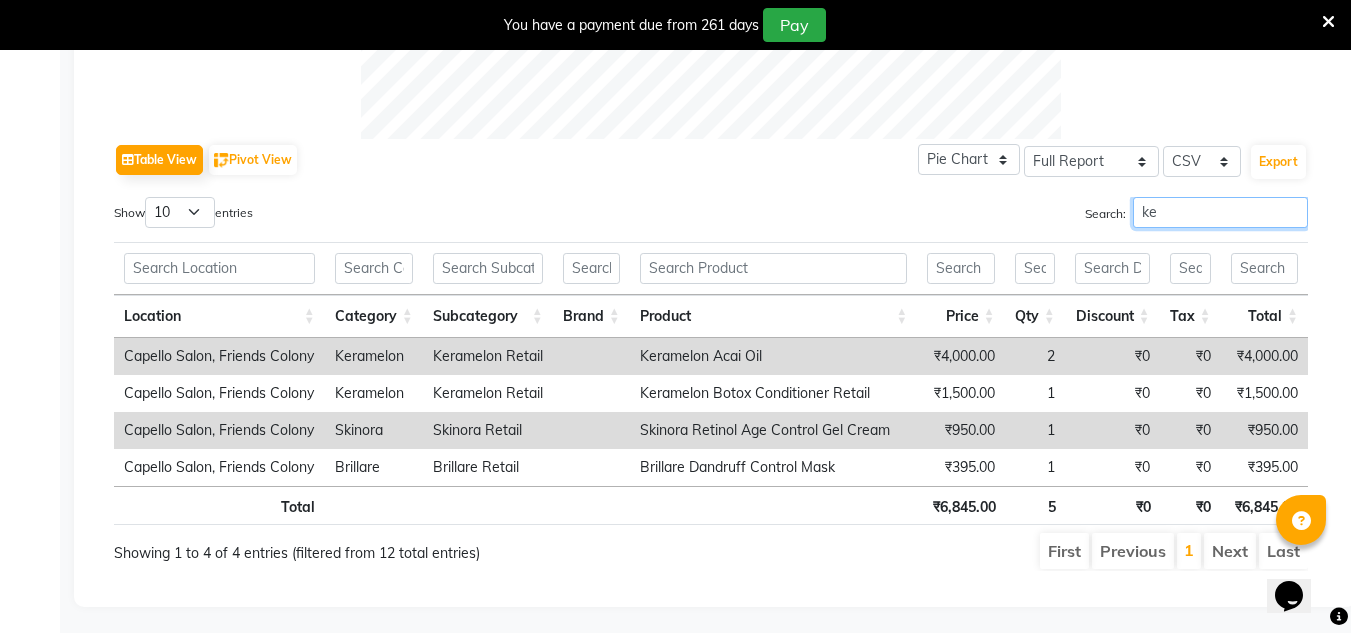 scroll, scrollTop: 891, scrollLeft: 0, axis: vertical 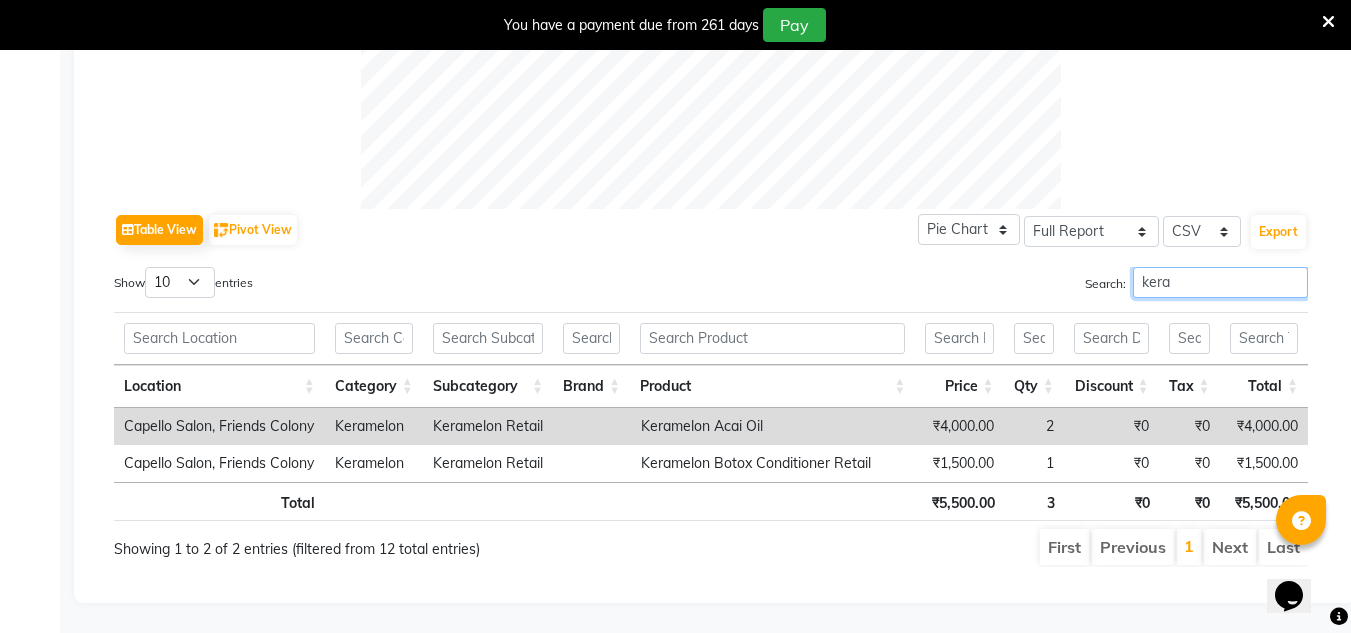 type on "keram" 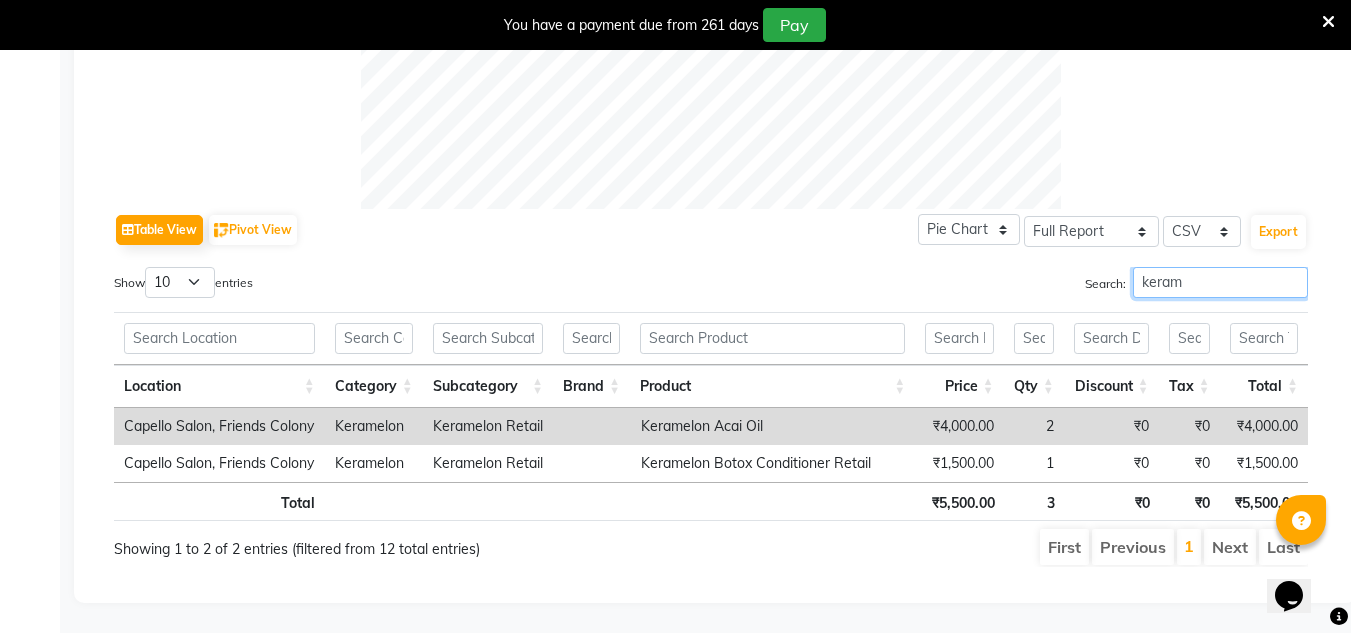 click on "keram" at bounding box center [1220, 282] 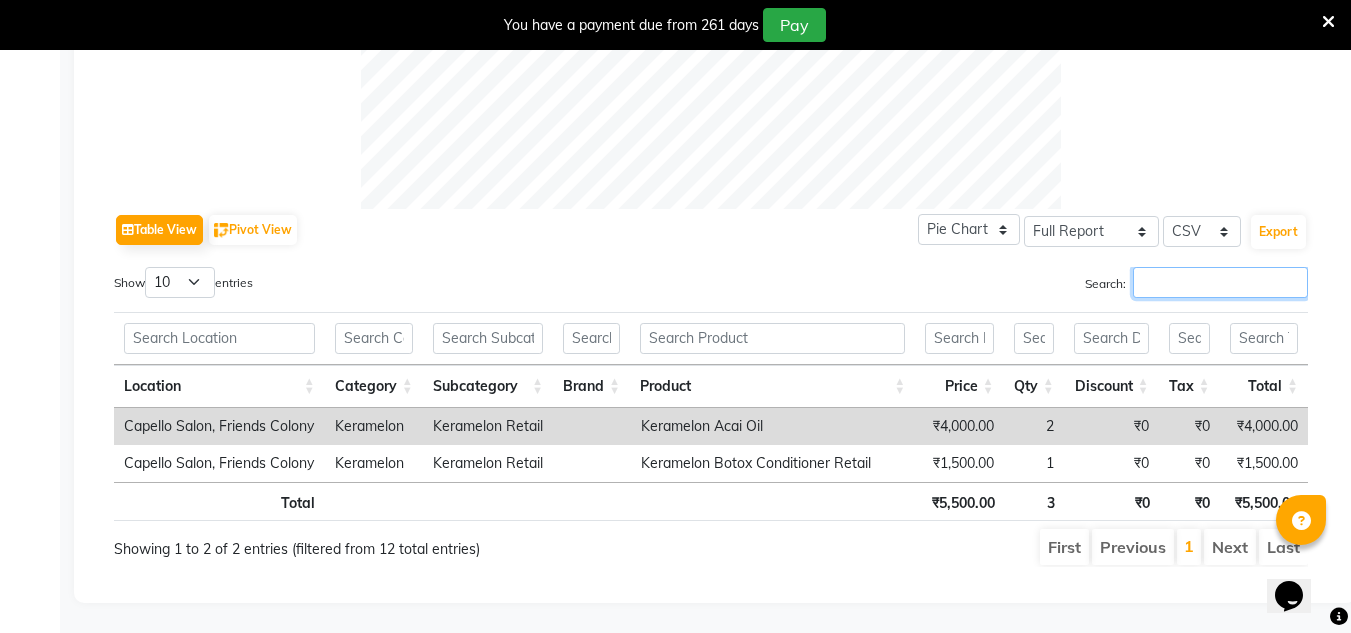scroll, scrollTop: 946, scrollLeft: 0, axis: vertical 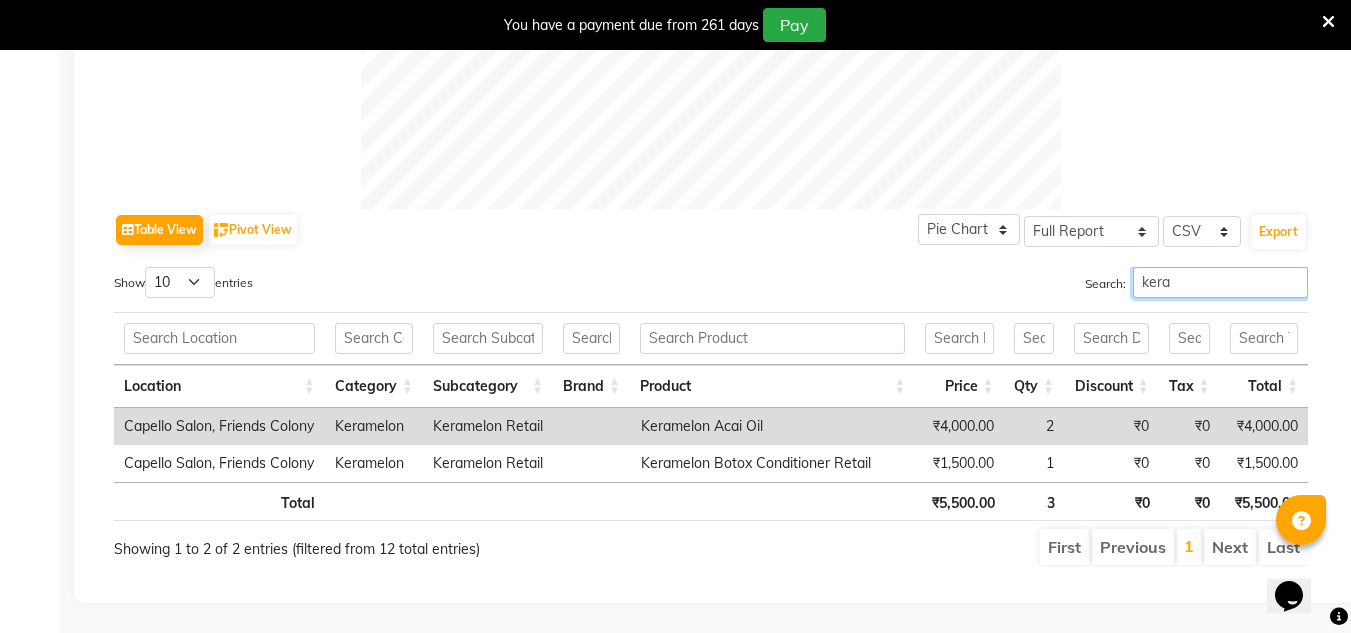 type on "kera" 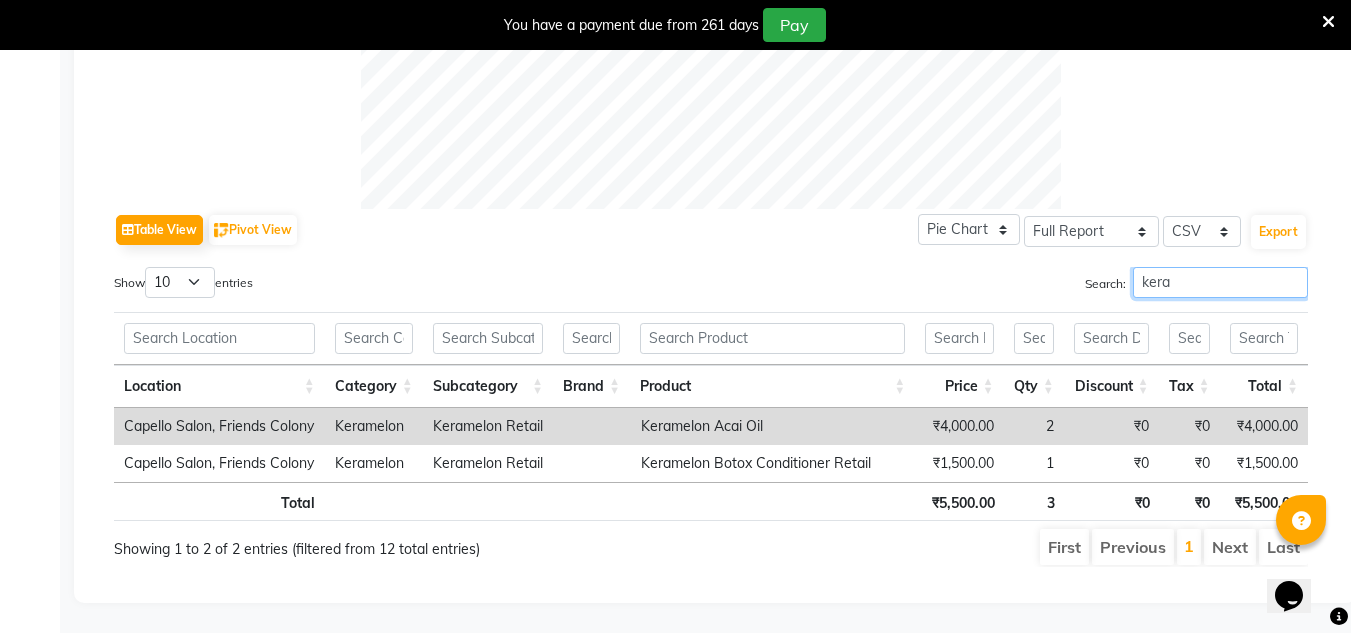 scroll, scrollTop: 338, scrollLeft: 0, axis: vertical 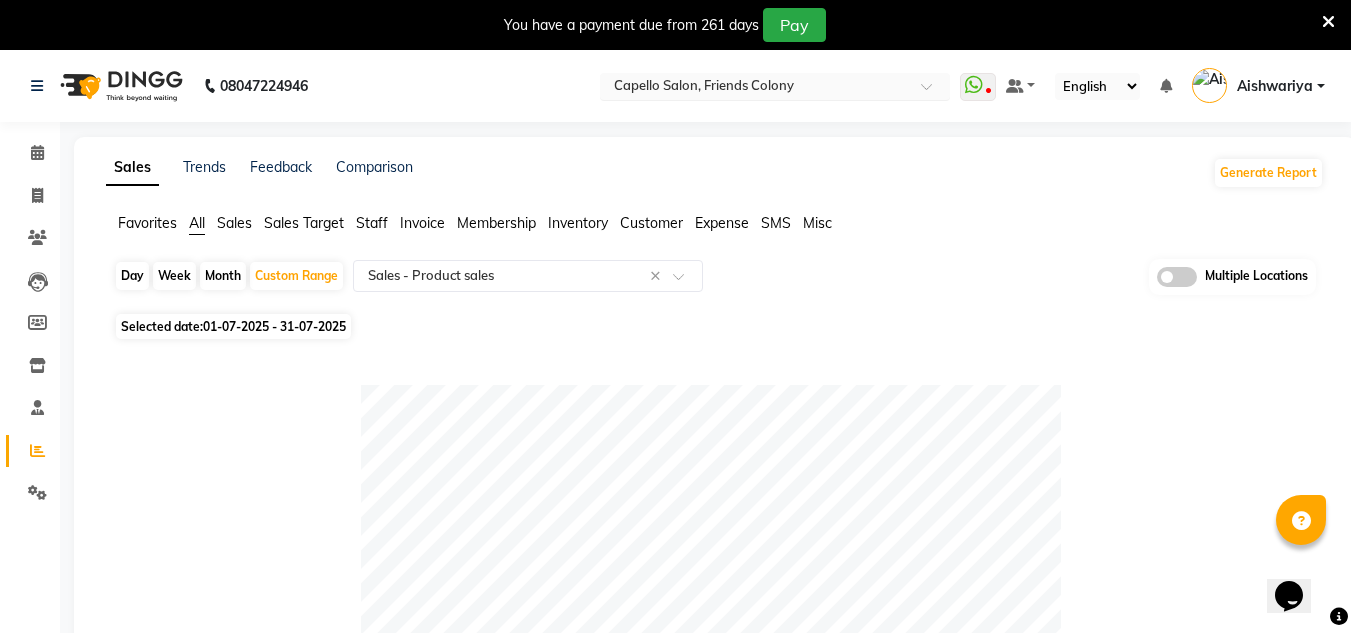 click at bounding box center (755, 88) 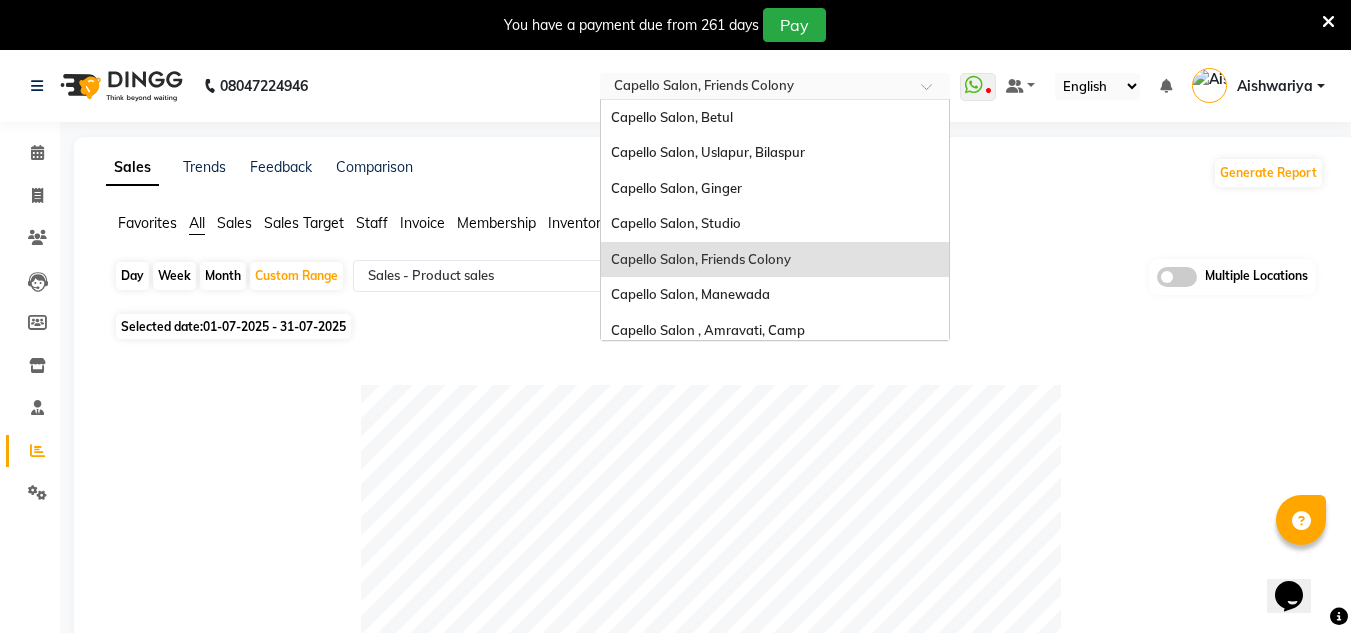 click at bounding box center (755, 88) 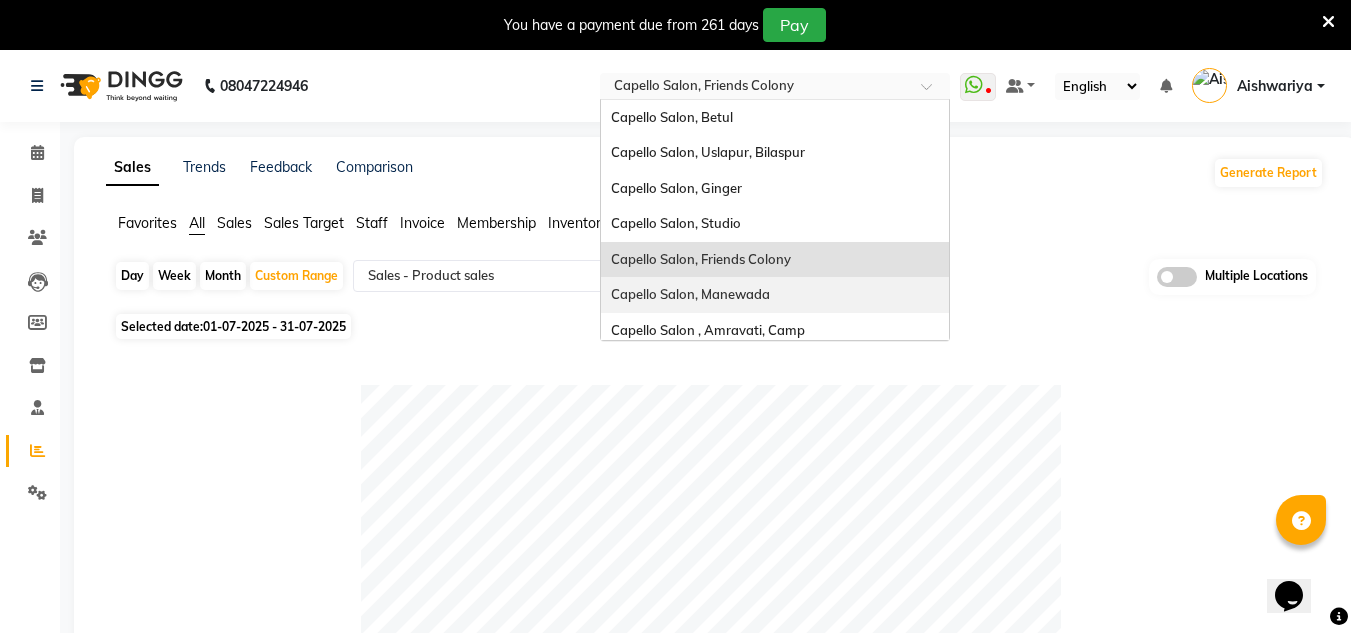 click on "Capello Salon, Manewada" at bounding box center [690, 294] 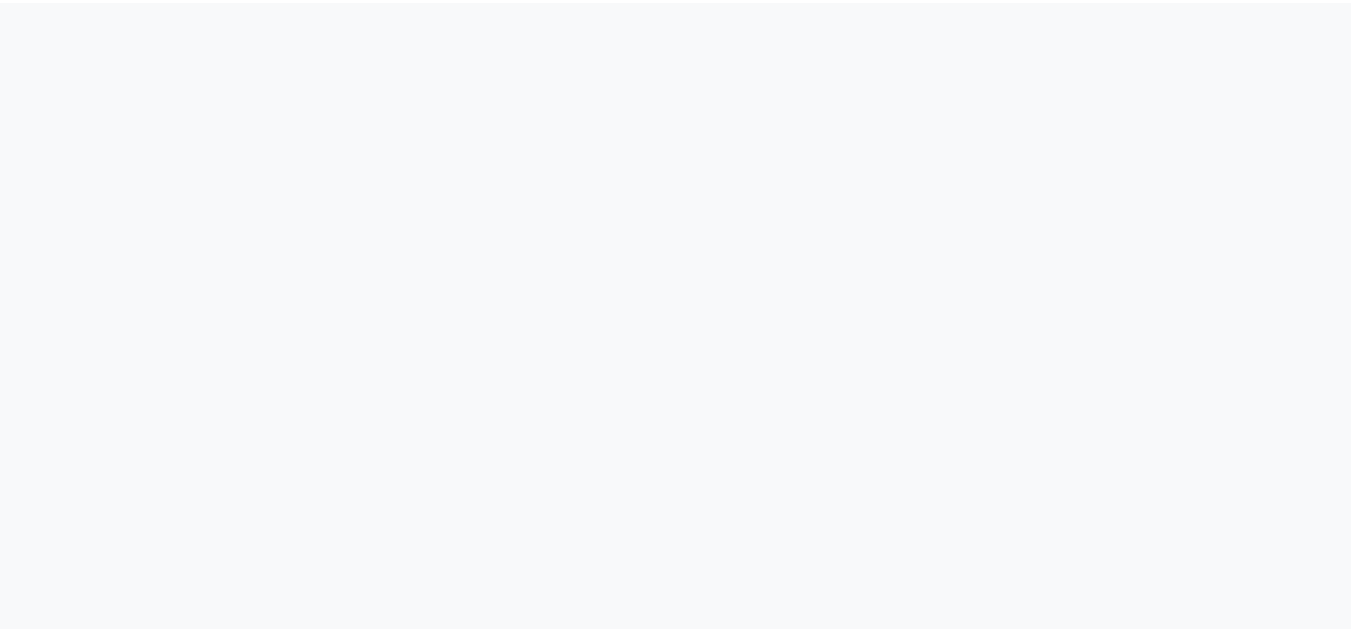 scroll, scrollTop: 0, scrollLeft: 0, axis: both 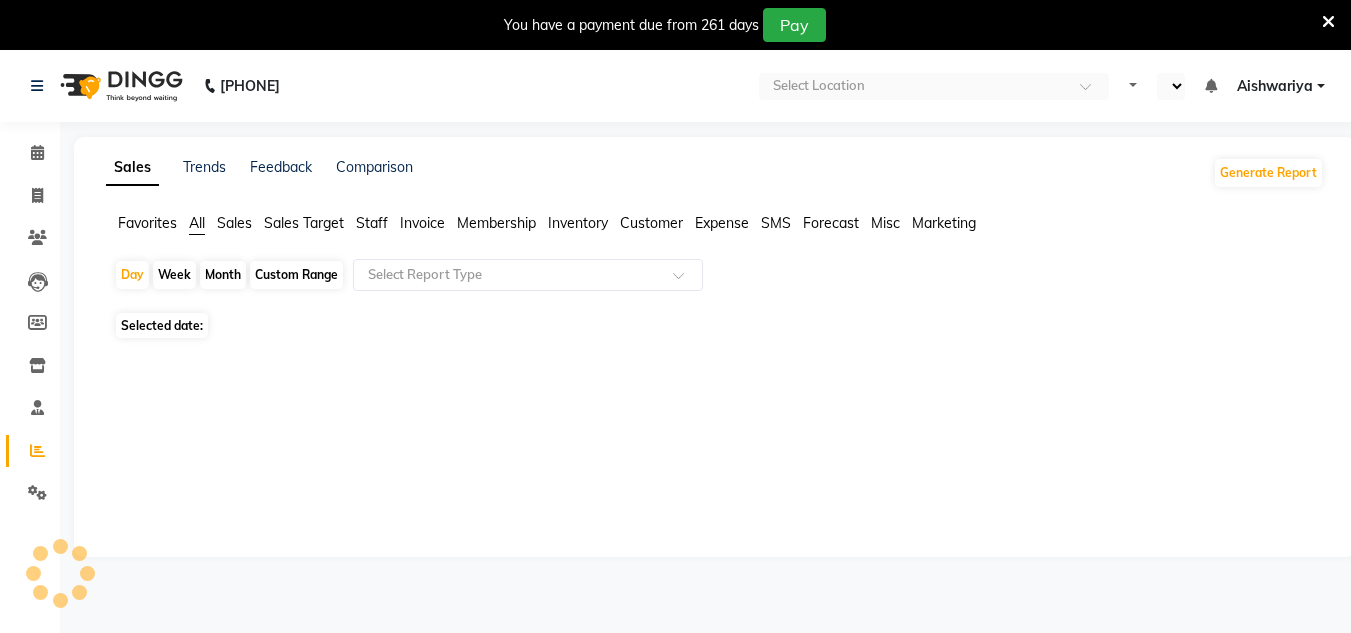 select on "en" 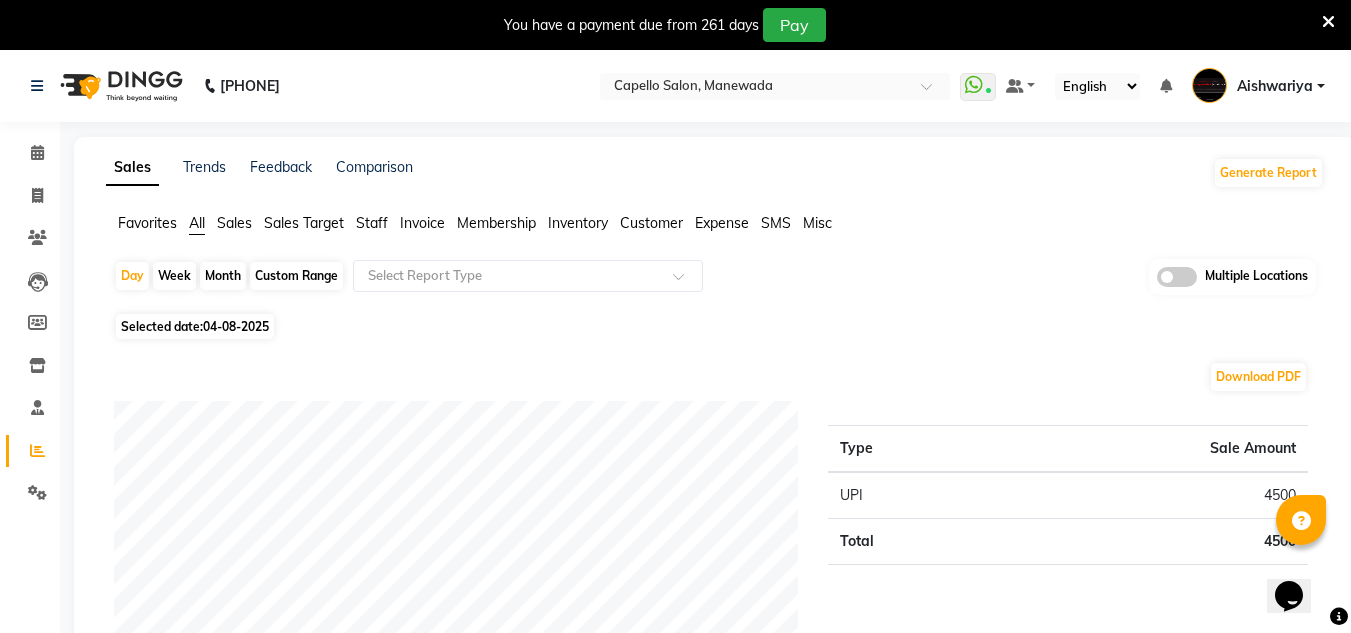 scroll, scrollTop: 0, scrollLeft: 0, axis: both 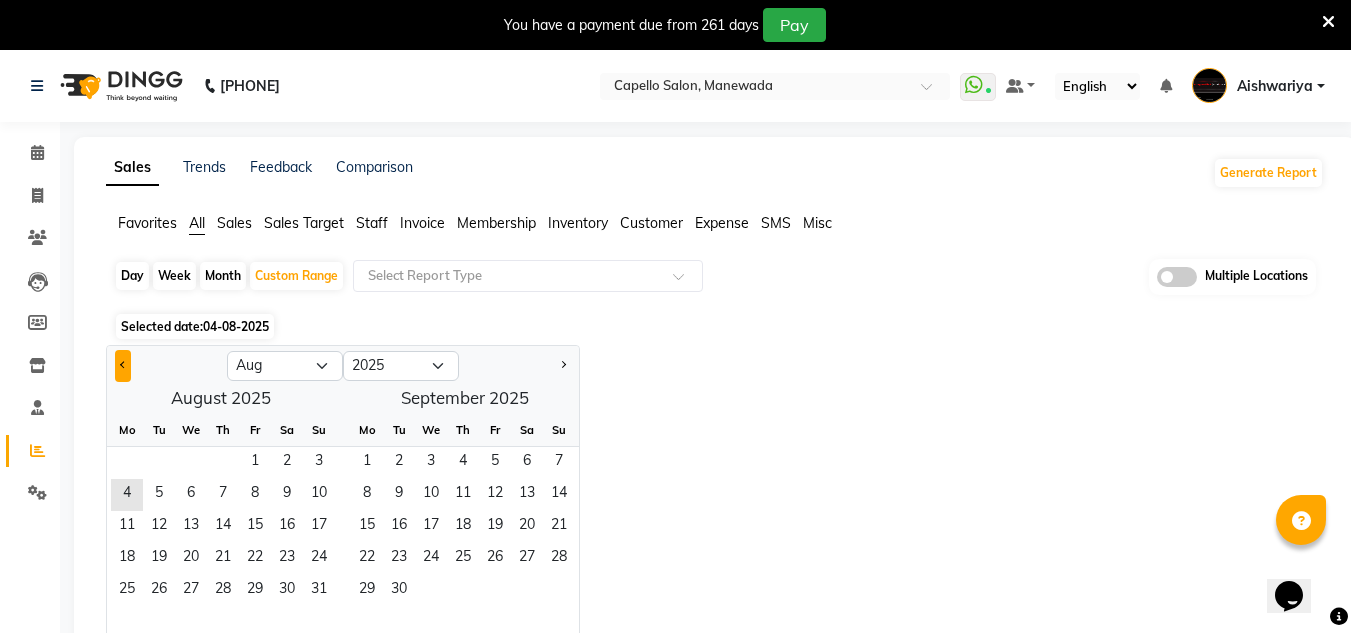 click 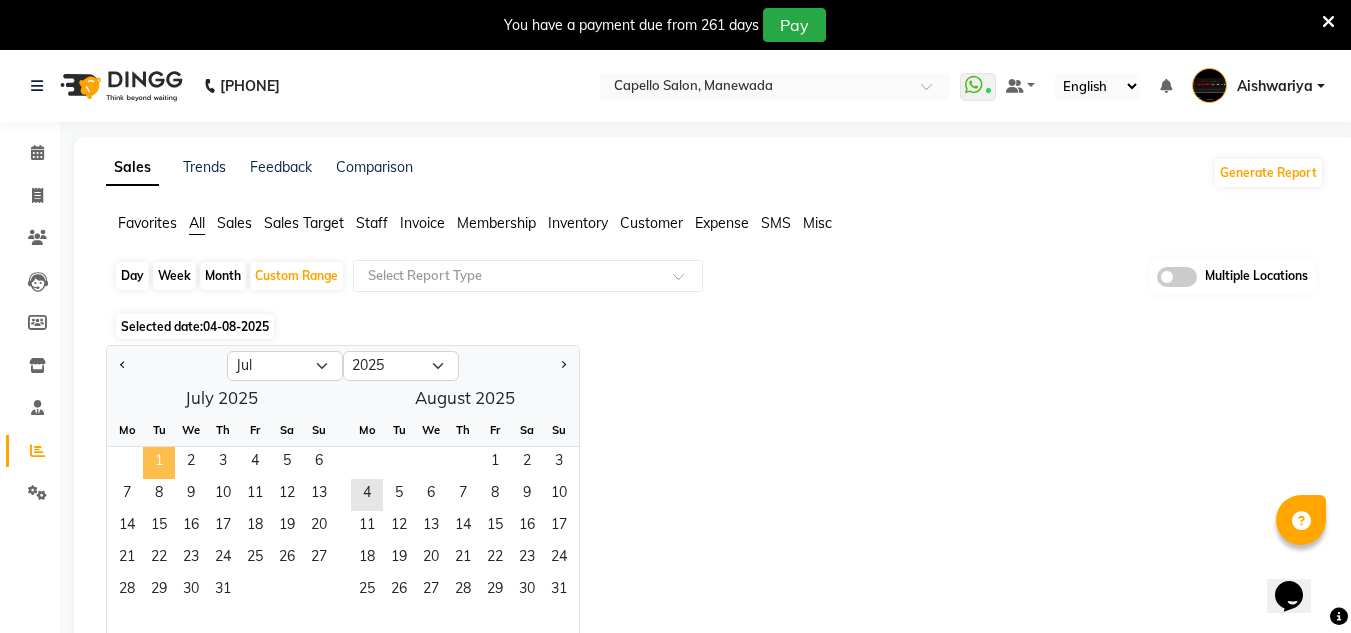 click on "1" 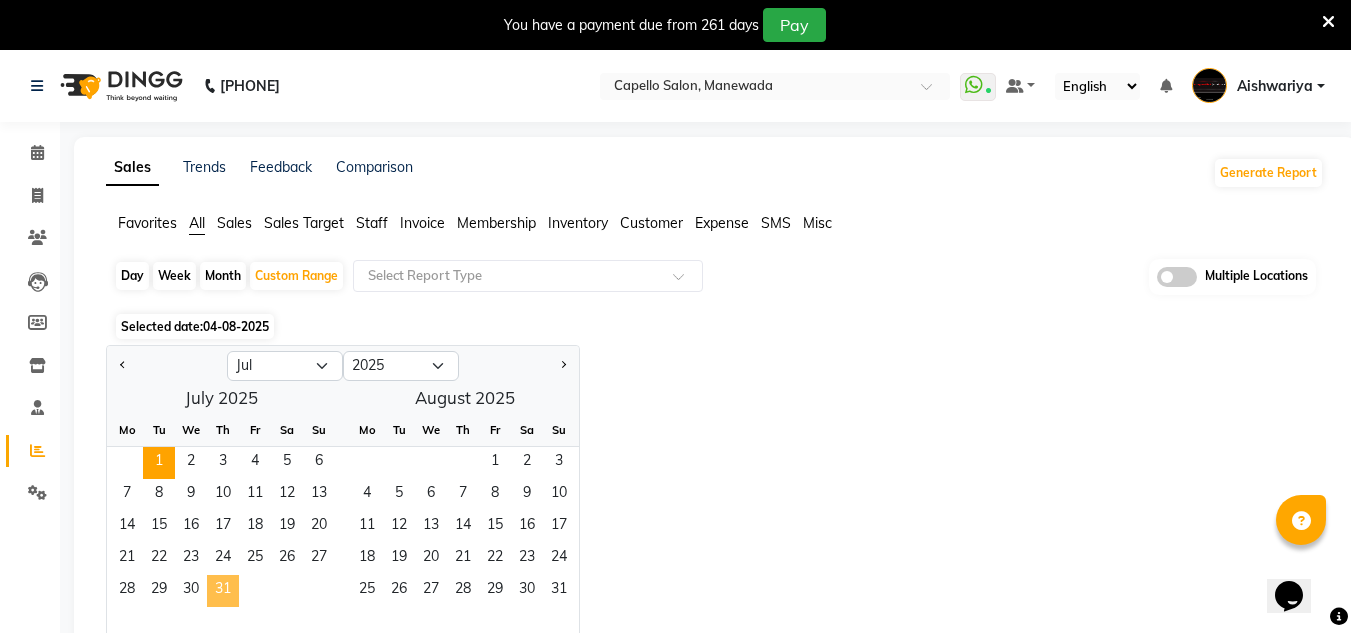 click on "31" 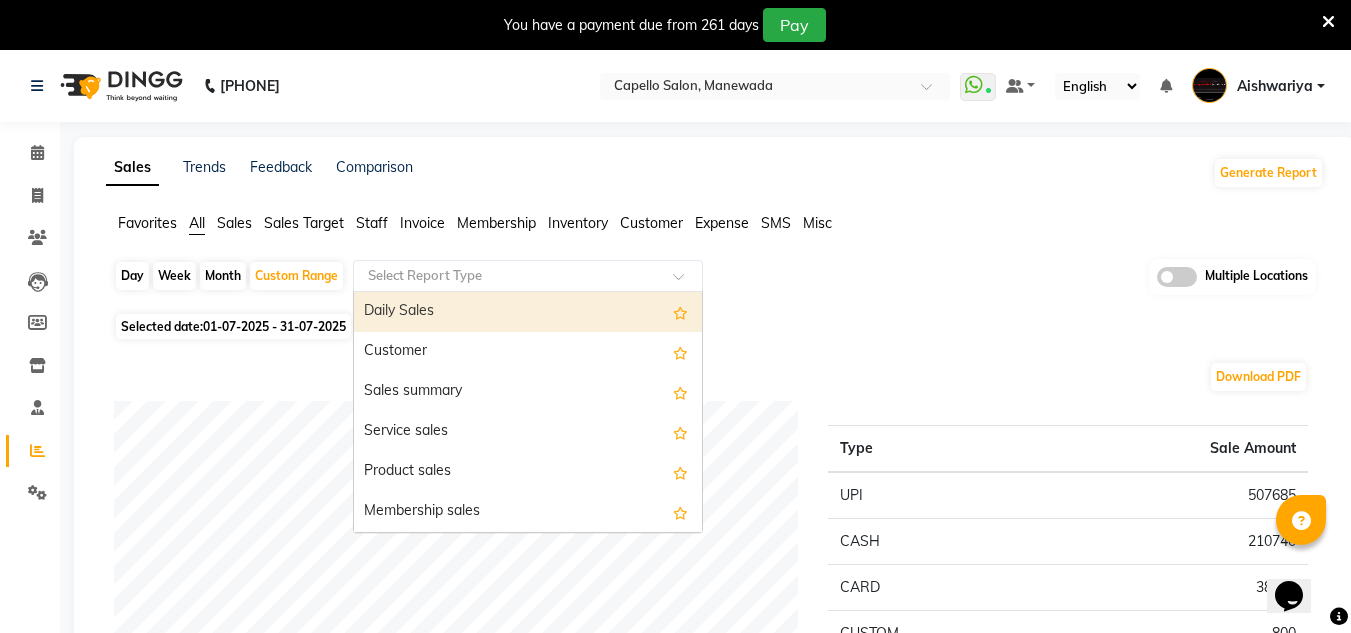 click 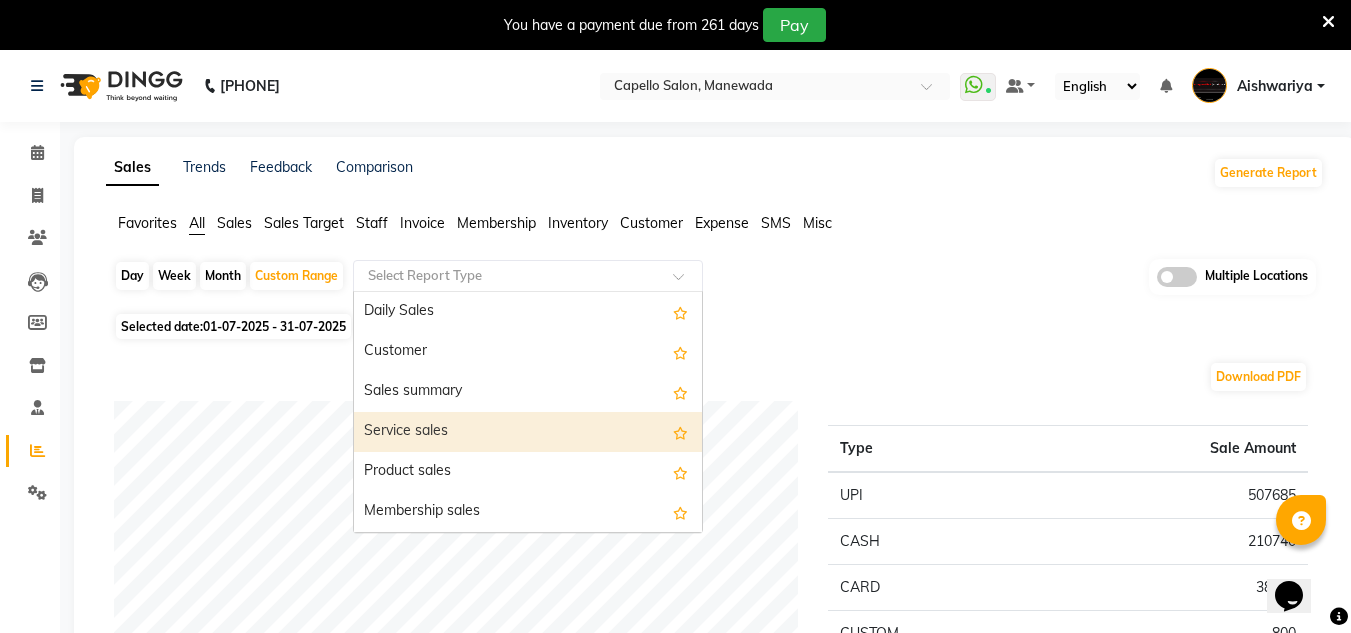 click on "Service sales" at bounding box center (528, 432) 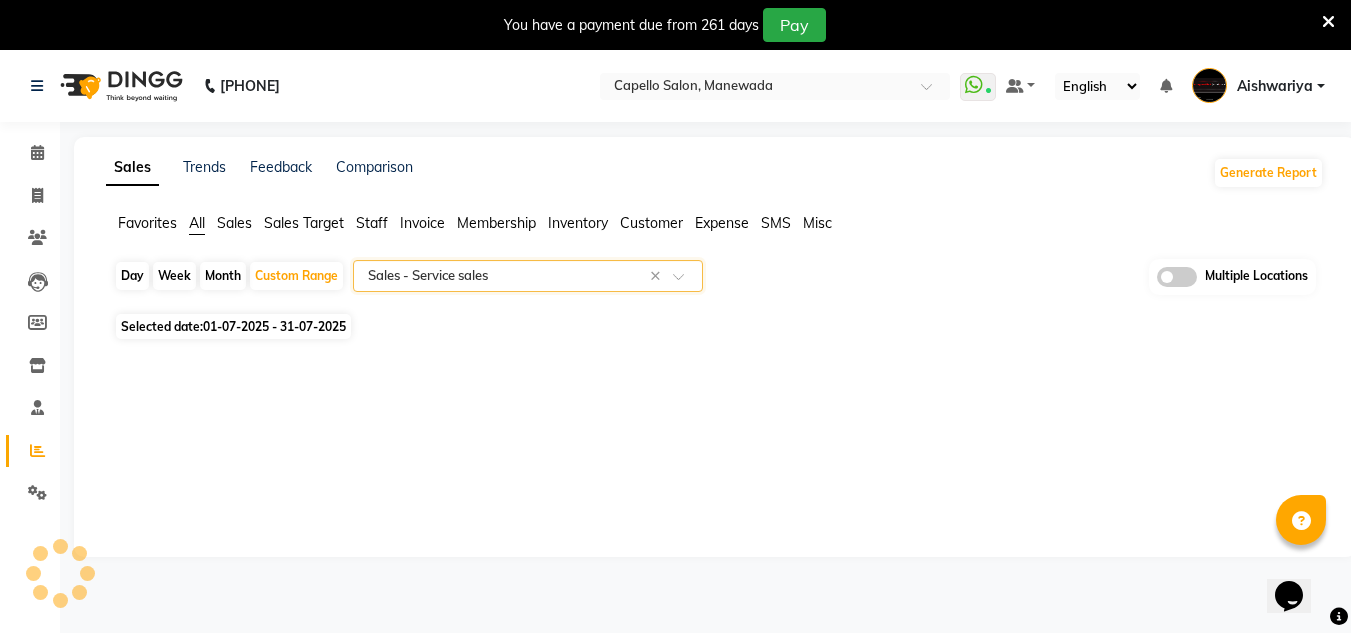 select on "full_report" 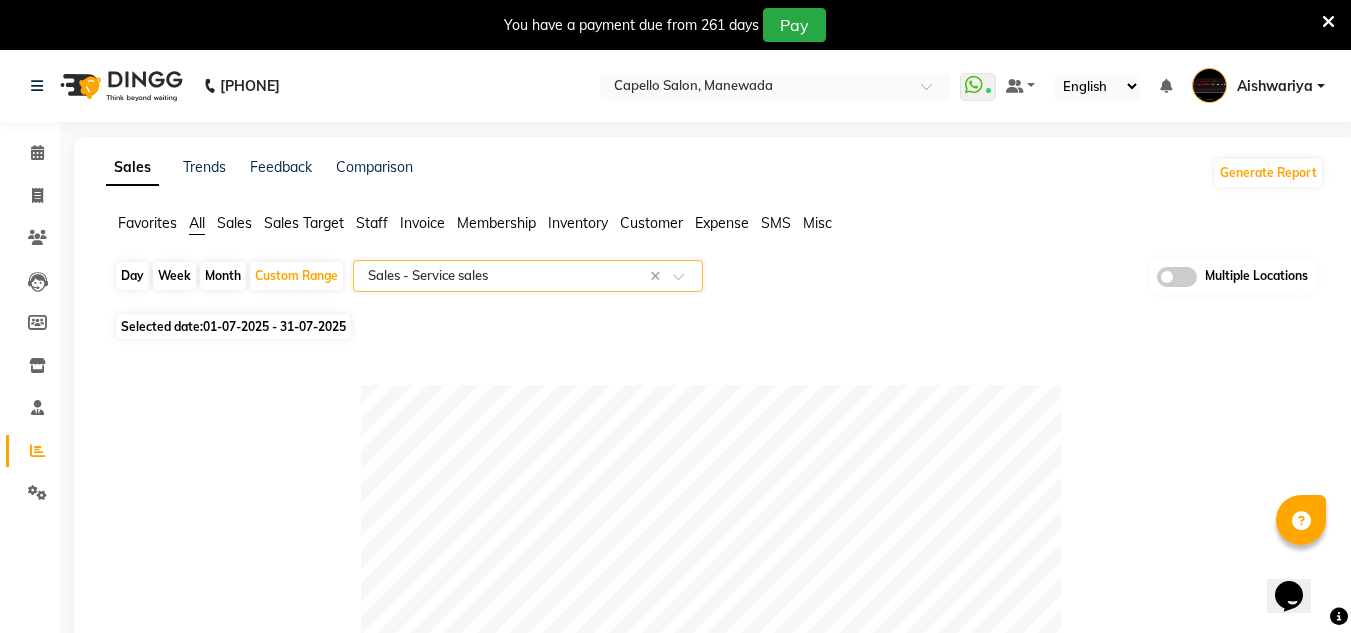 scroll, scrollTop: 553, scrollLeft: 0, axis: vertical 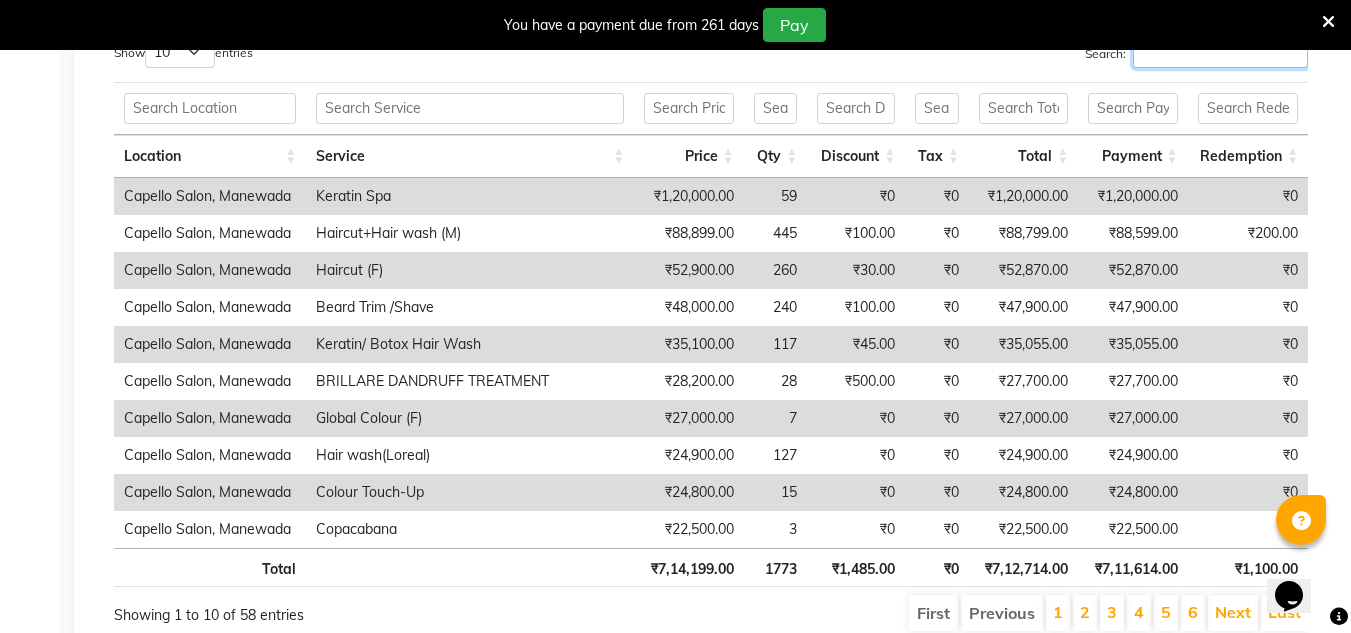 click on "Search:" at bounding box center (1220, 52) 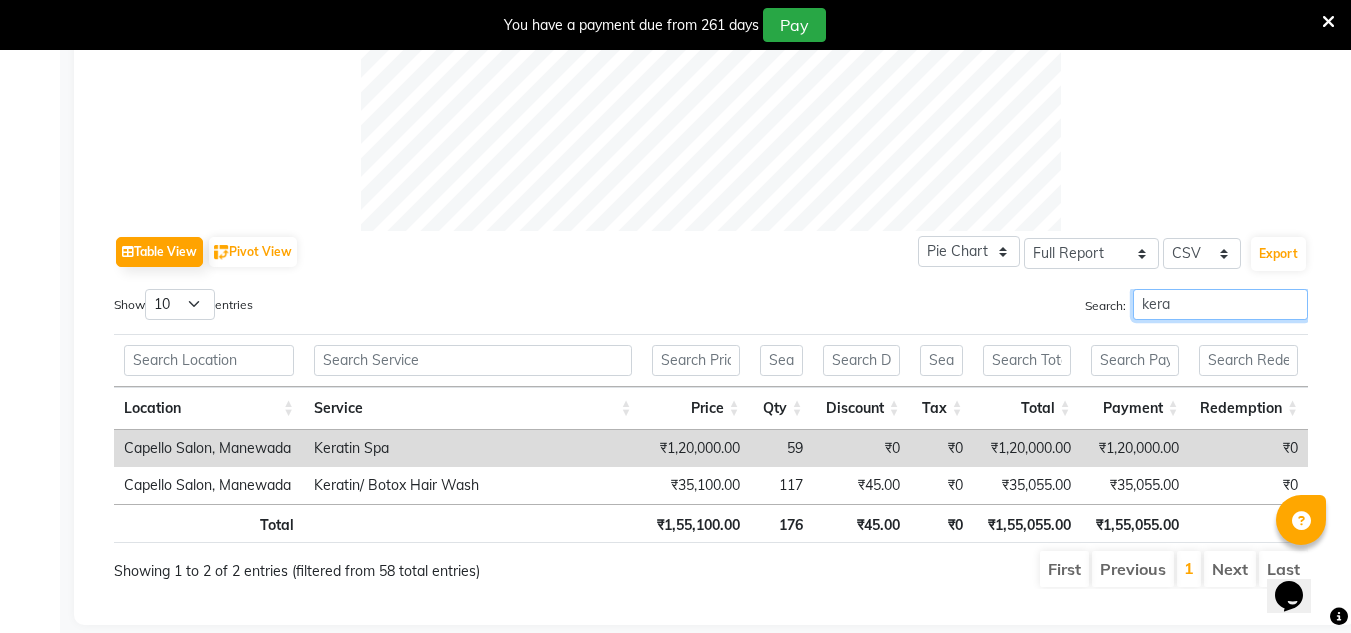 scroll, scrollTop: 891, scrollLeft: 0, axis: vertical 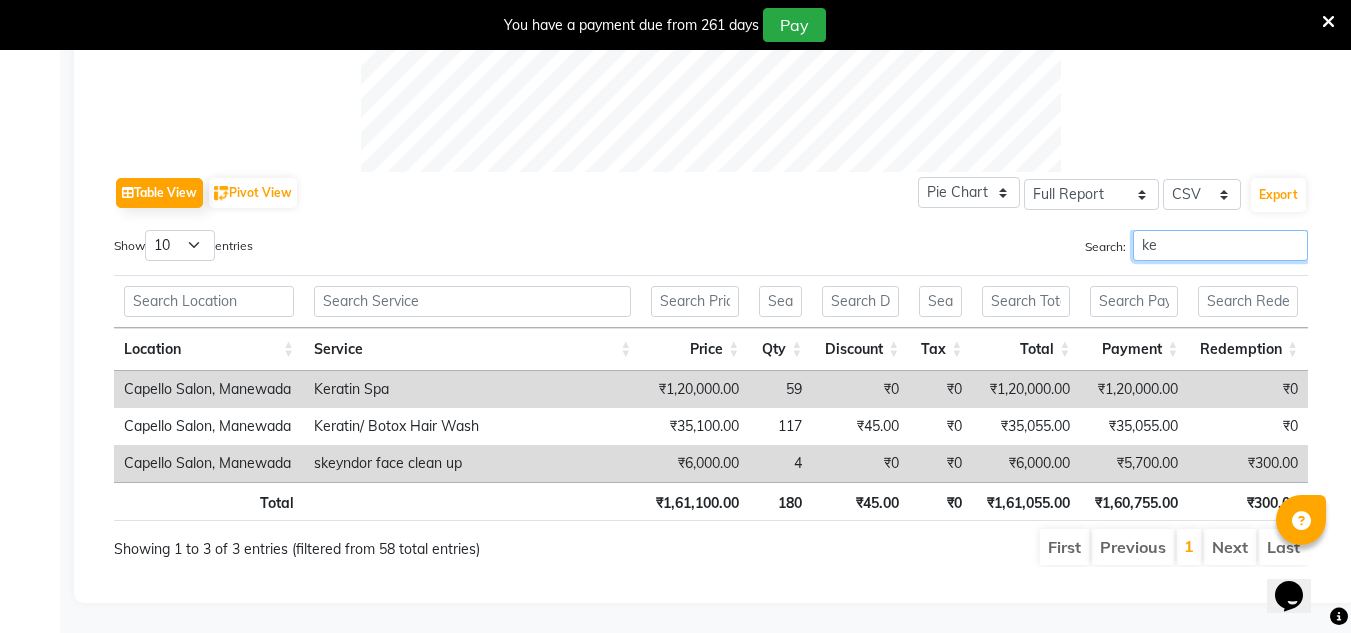 type on "k" 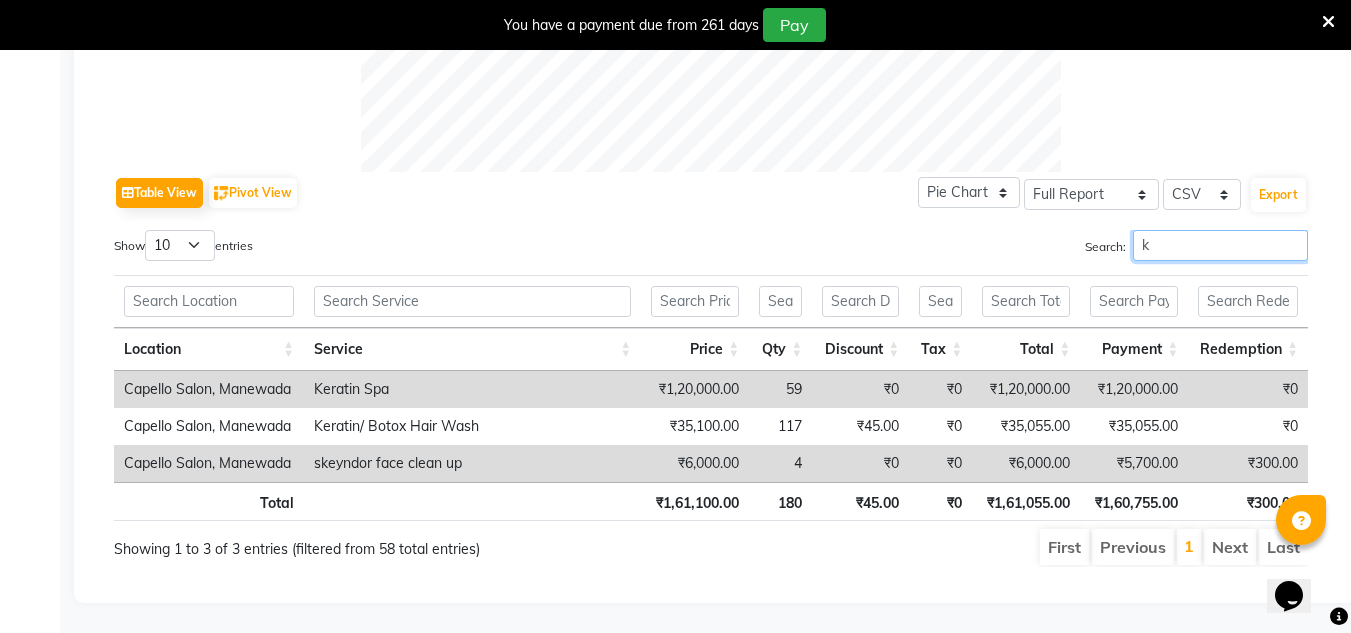 scroll, scrollTop: 1106, scrollLeft: 0, axis: vertical 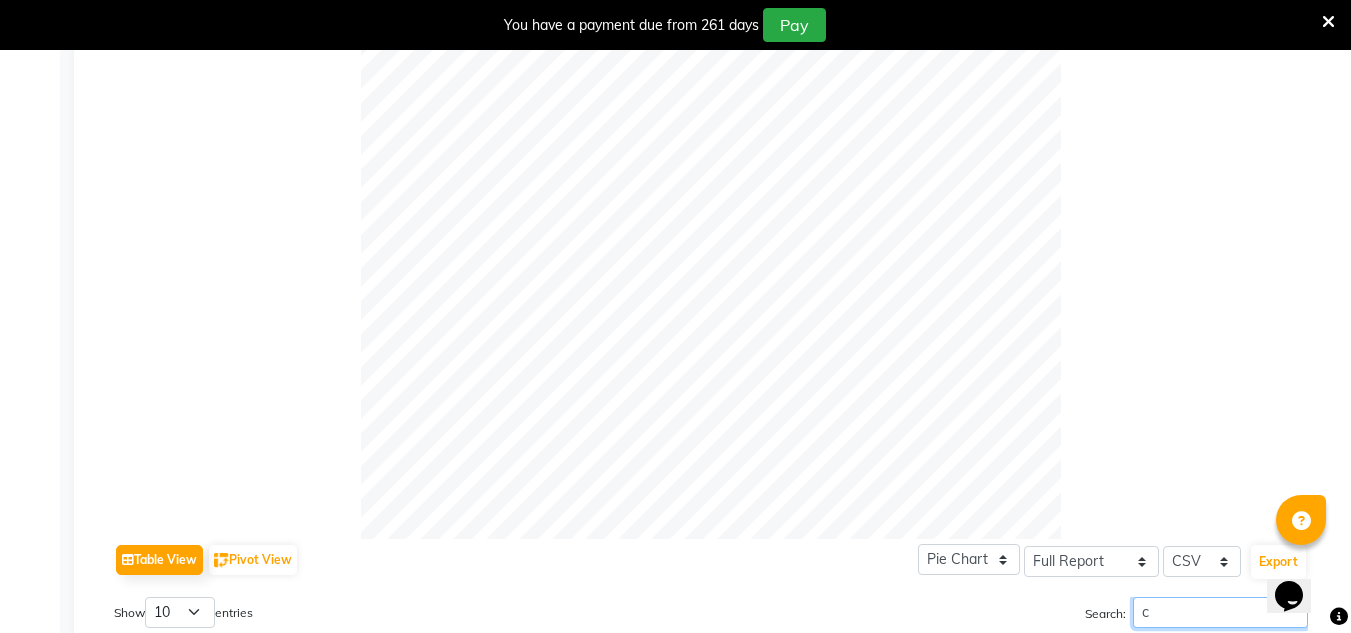 type on "c" 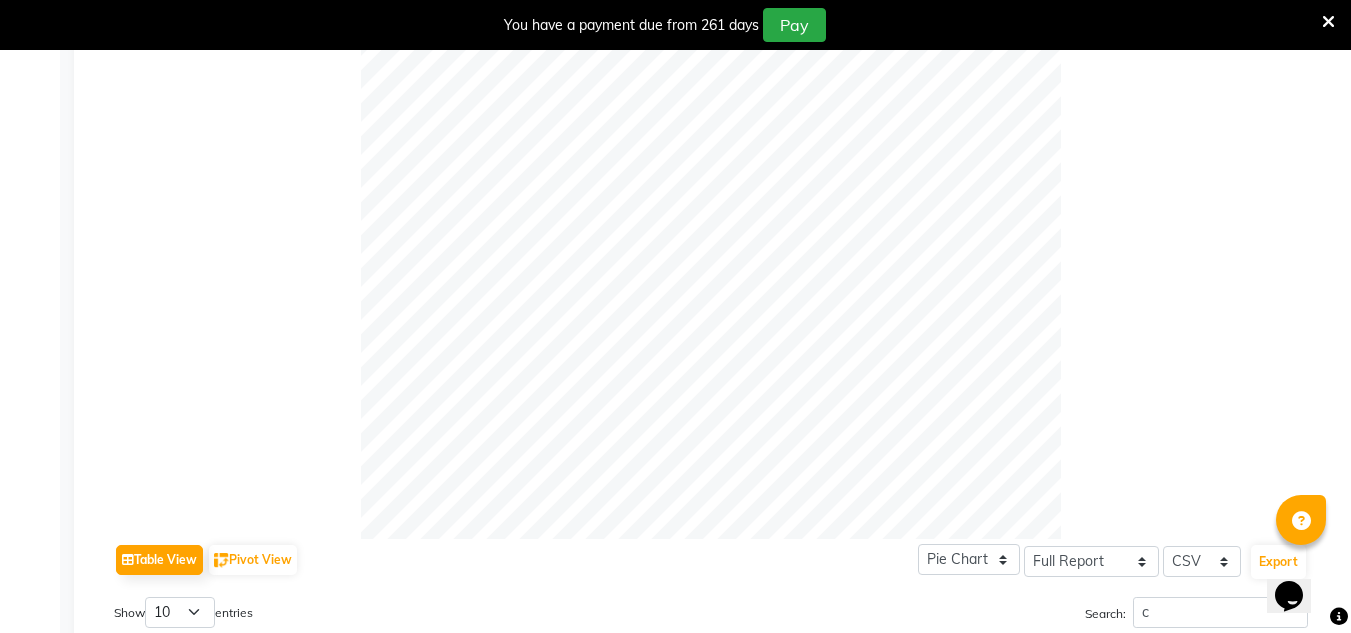 scroll, scrollTop: 1099, scrollLeft: 0, axis: vertical 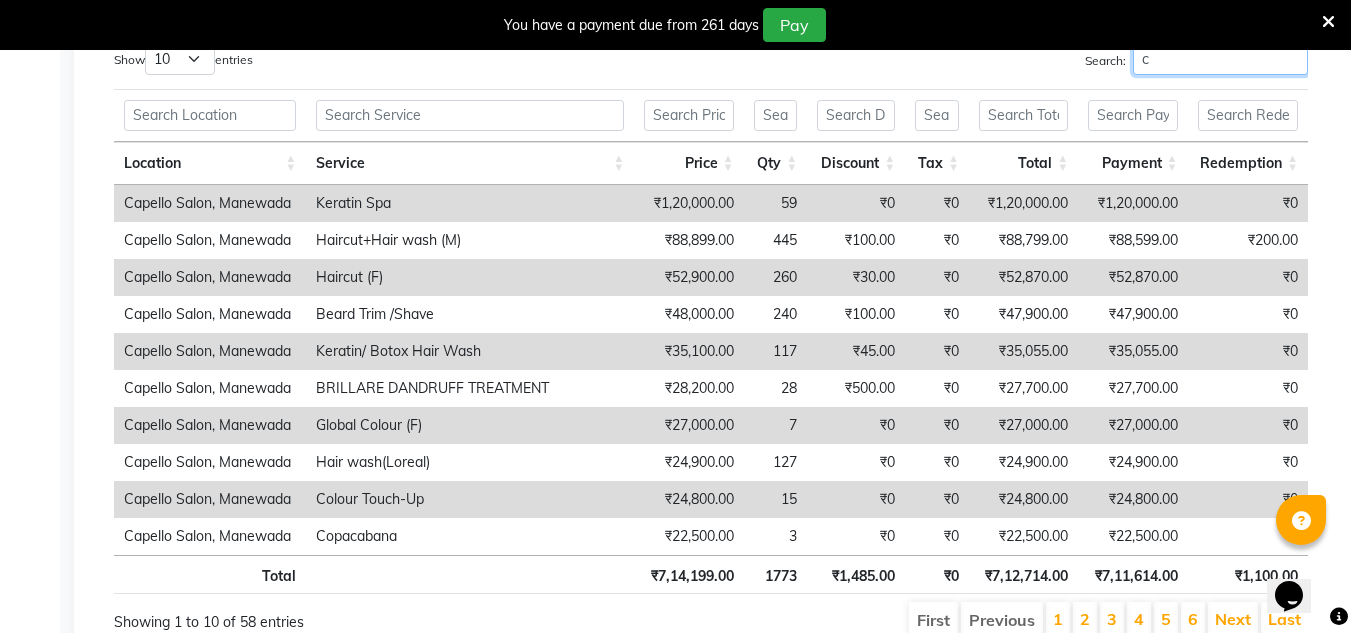 click on "c" at bounding box center [1220, 59] 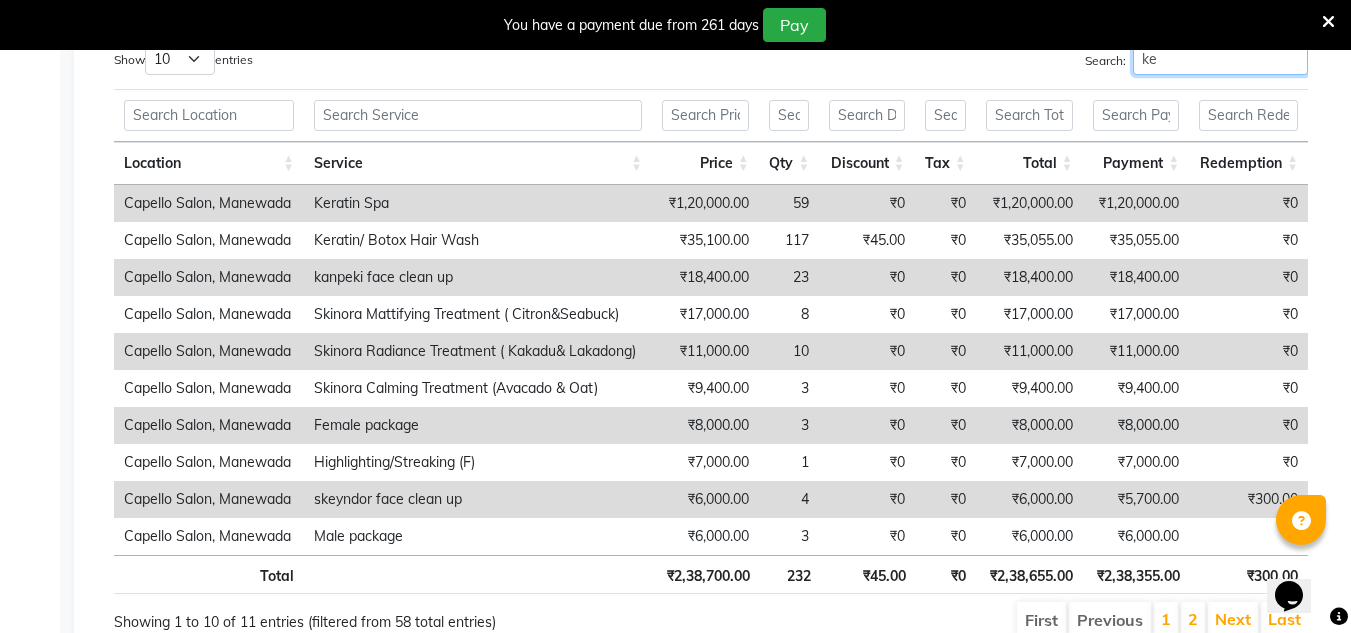 scroll, scrollTop: 928, scrollLeft: 0, axis: vertical 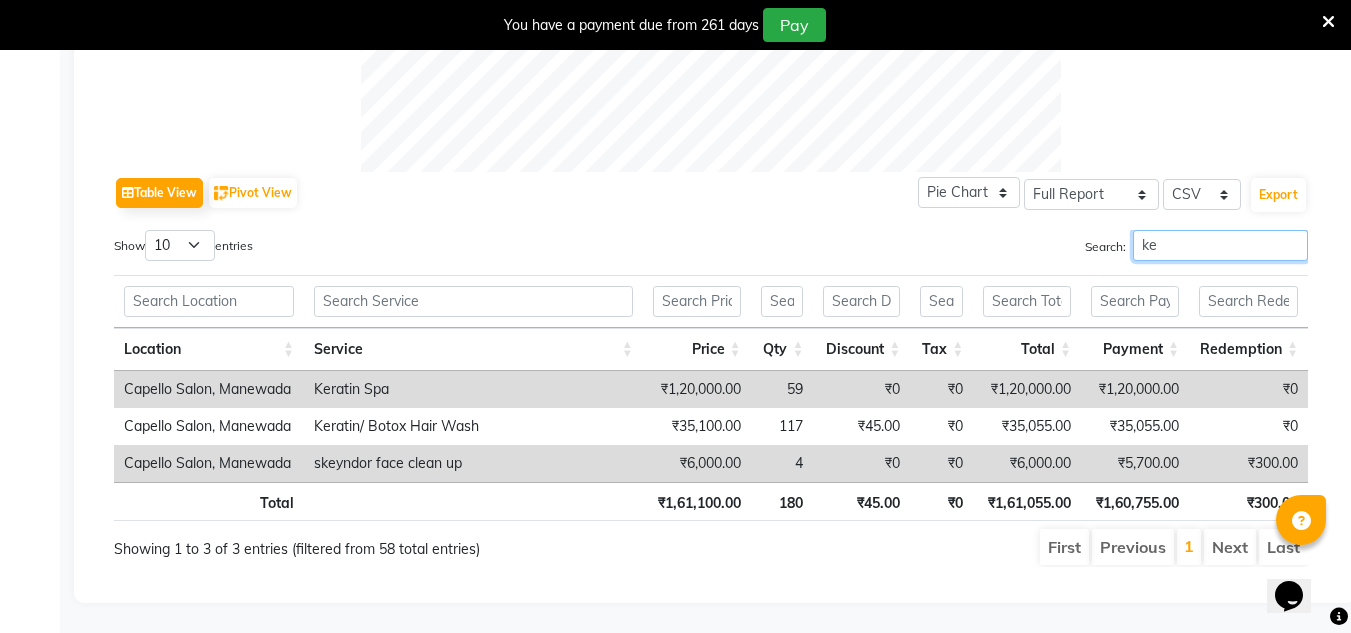 type on "k" 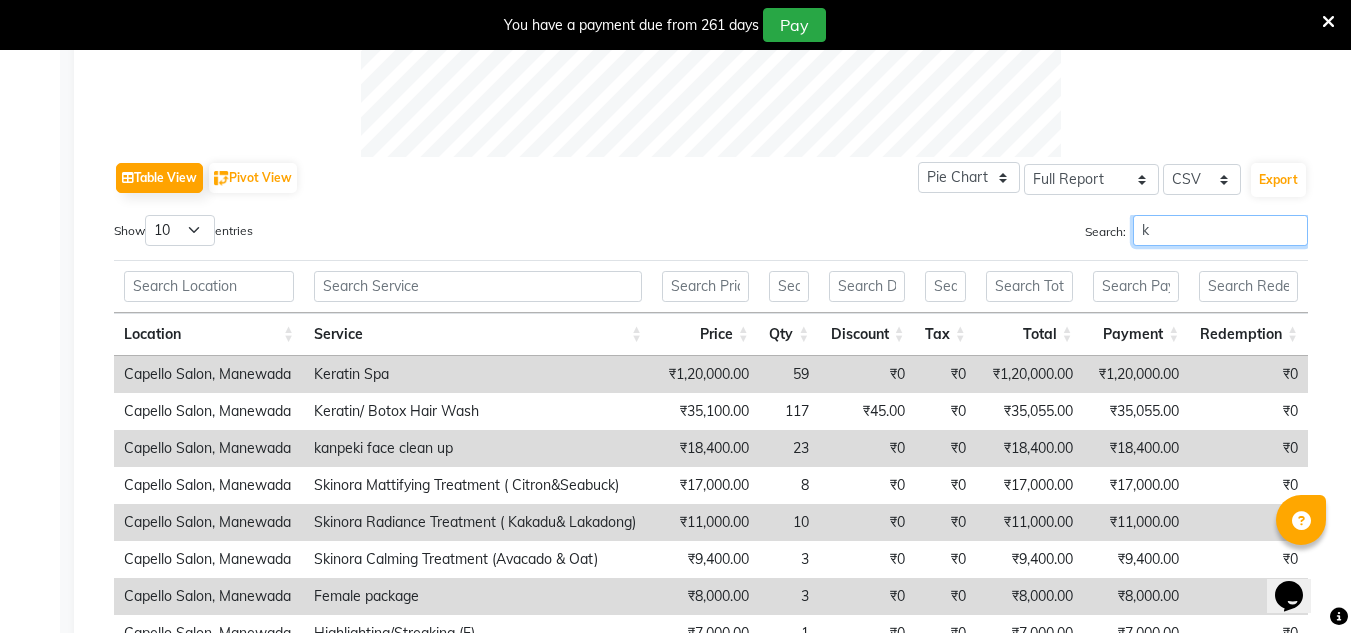 scroll, scrollTop: 1099, scrollLeft: 0, axis: vertical 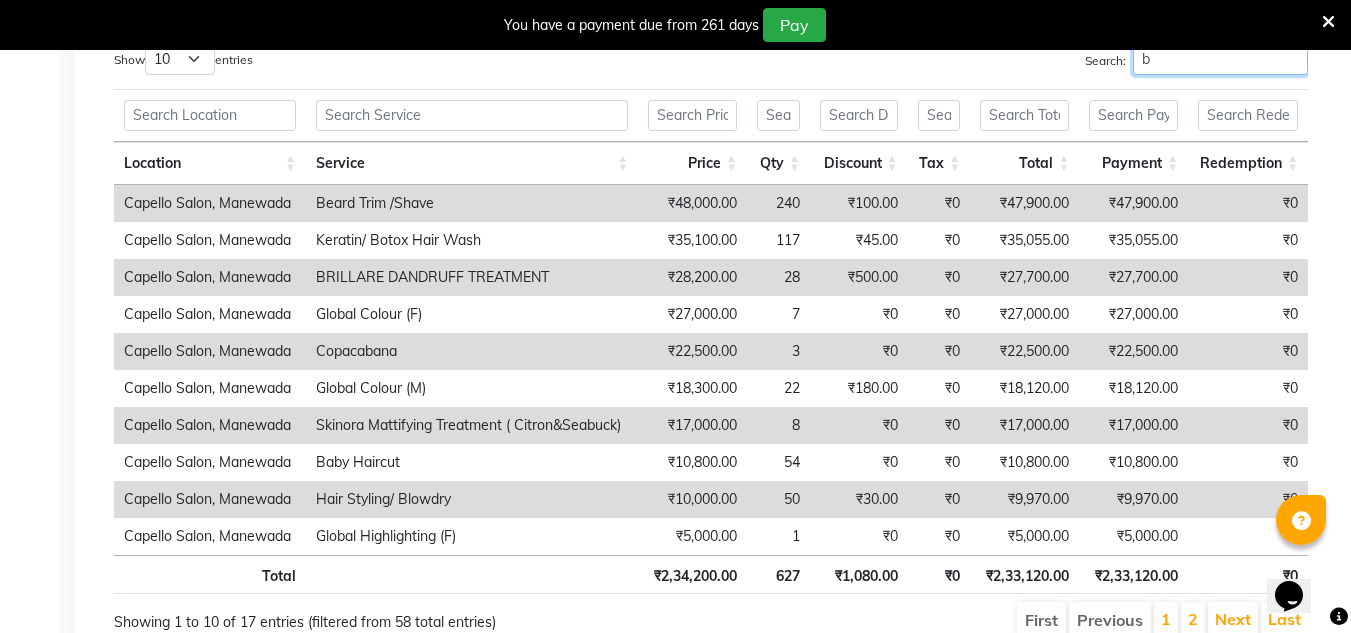 type on "b" 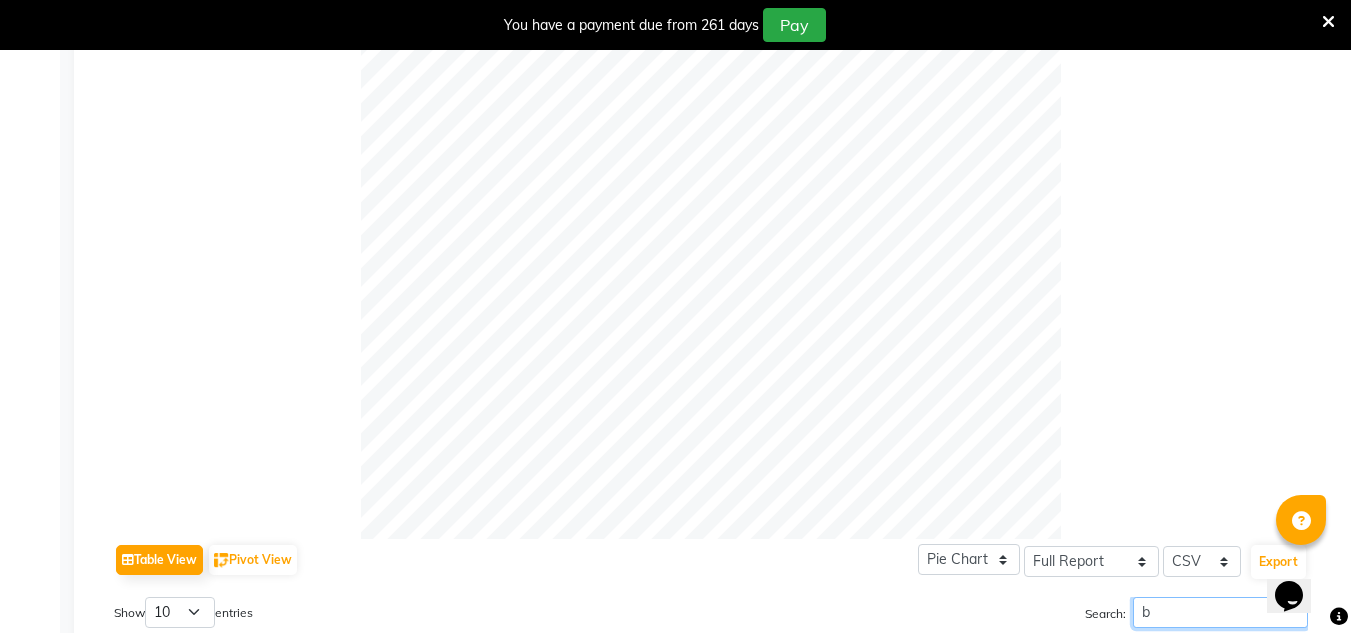 scroll, scrollTop: 0, scrollLeft: 0, axis: both 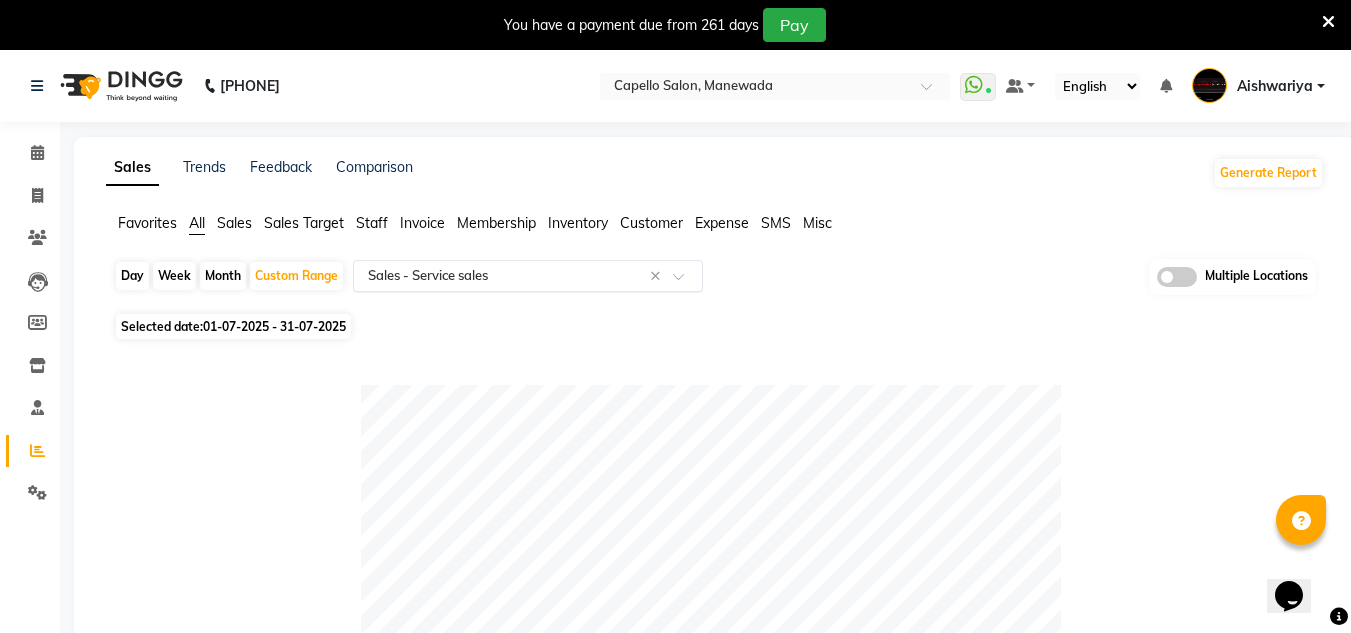 click on "Select Report Type × Sales -  Service sales ×" 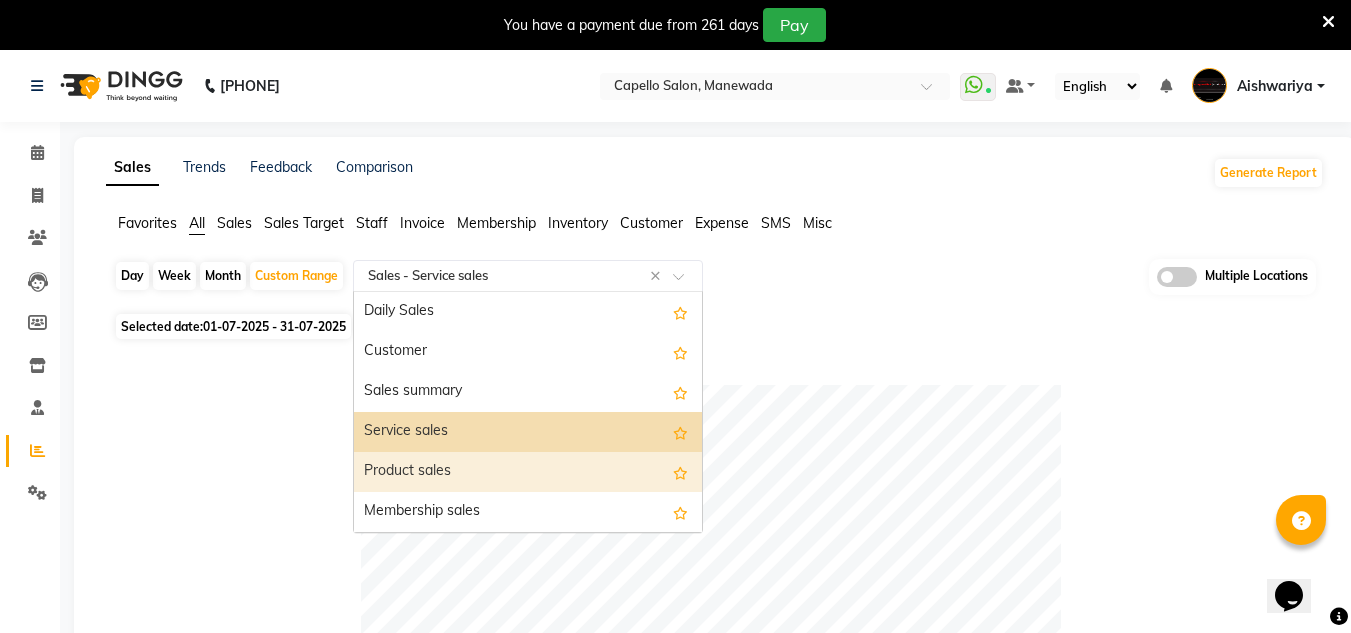 click on "Product sales" at bounding box center (528, 472) 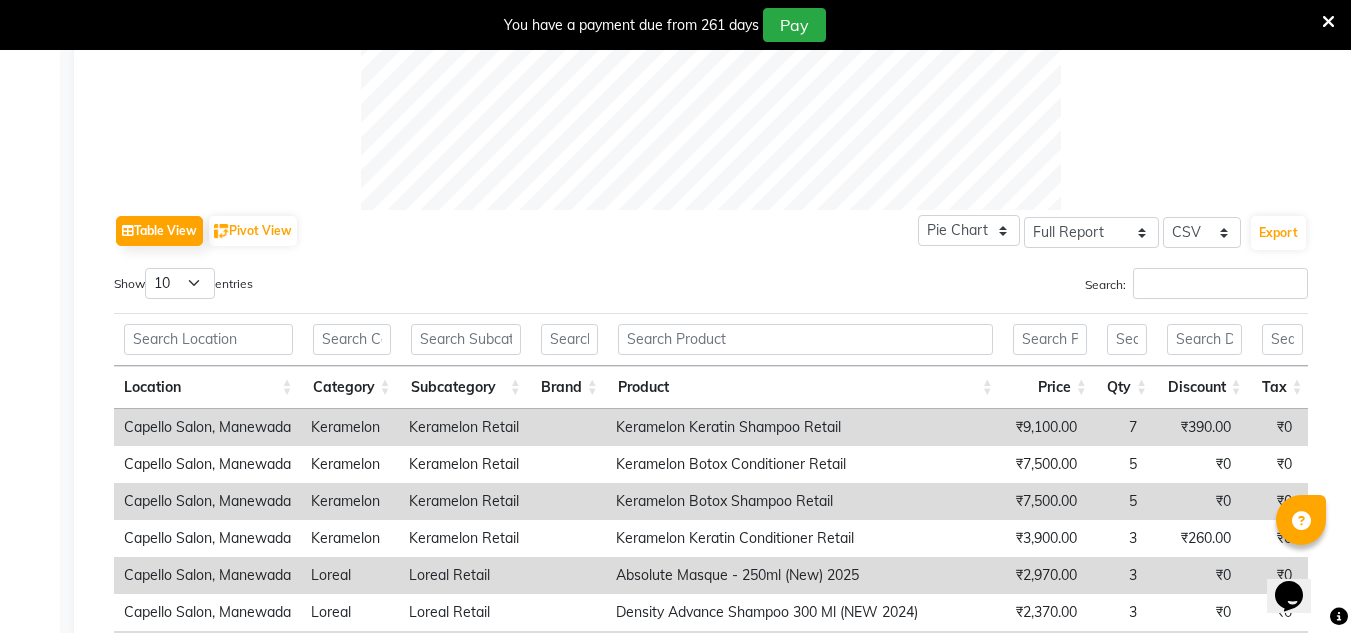 scroll, scrollTop: 880, scrollLeft: 0, axis: vertical 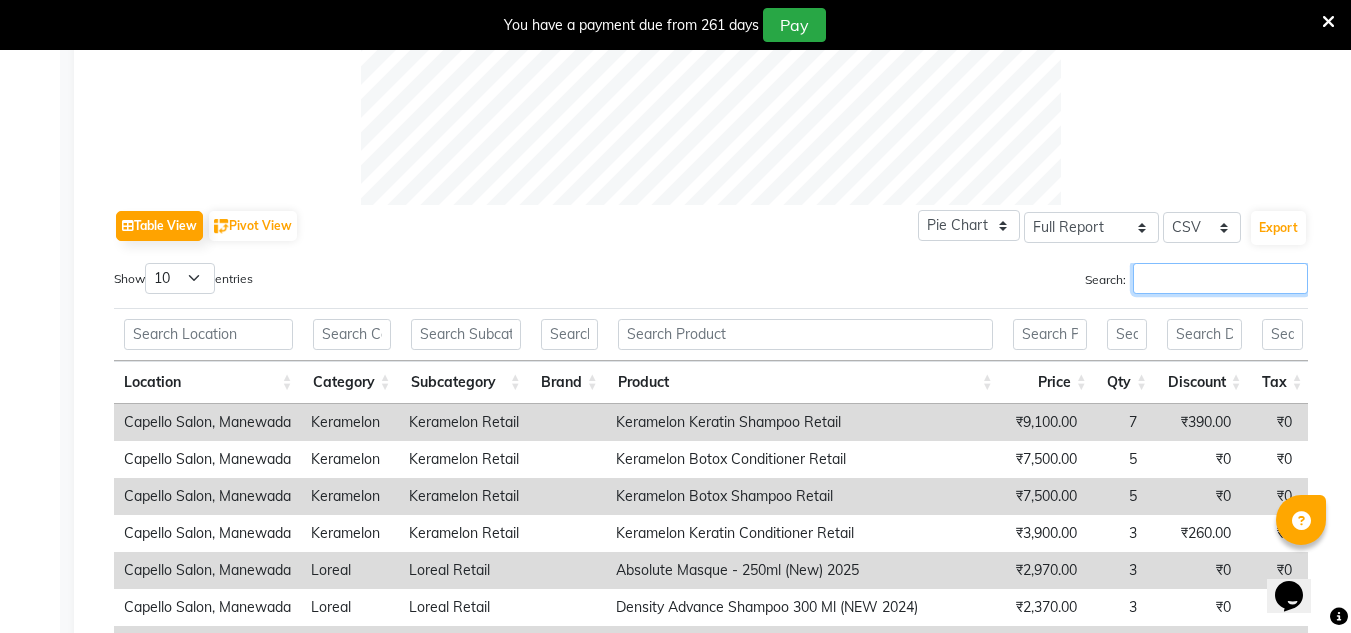 click on "Search:" at bounding box center (1220, 278) 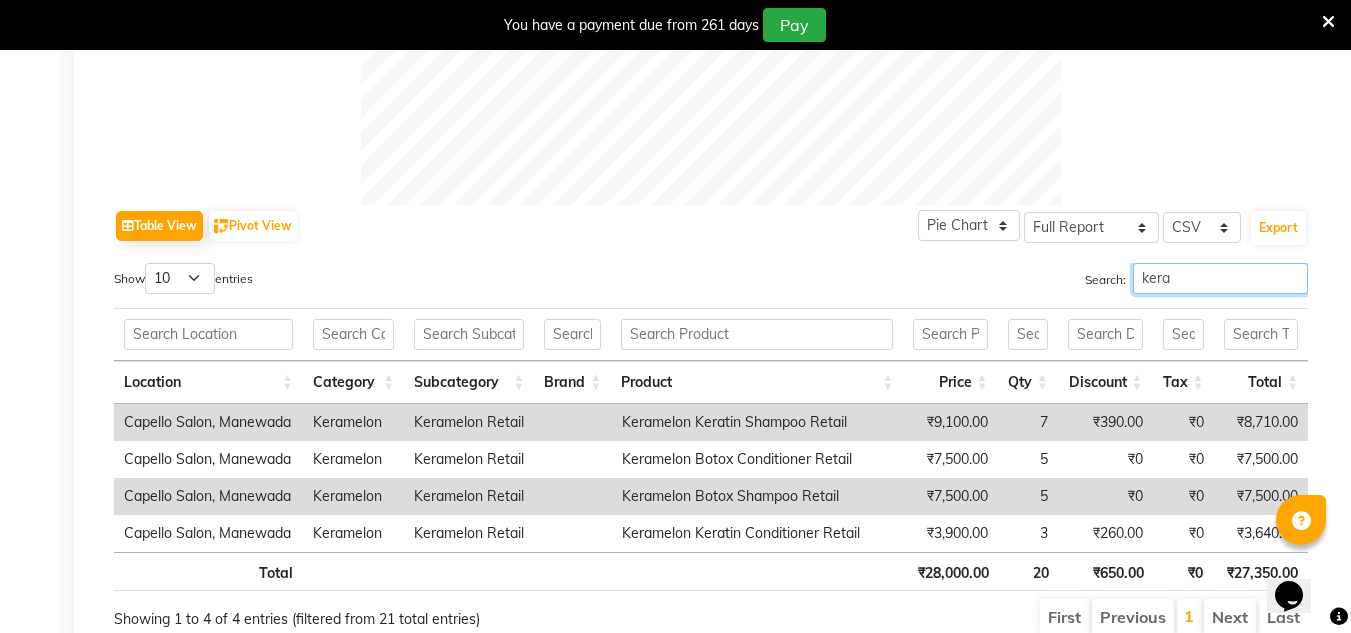 type on "kera" 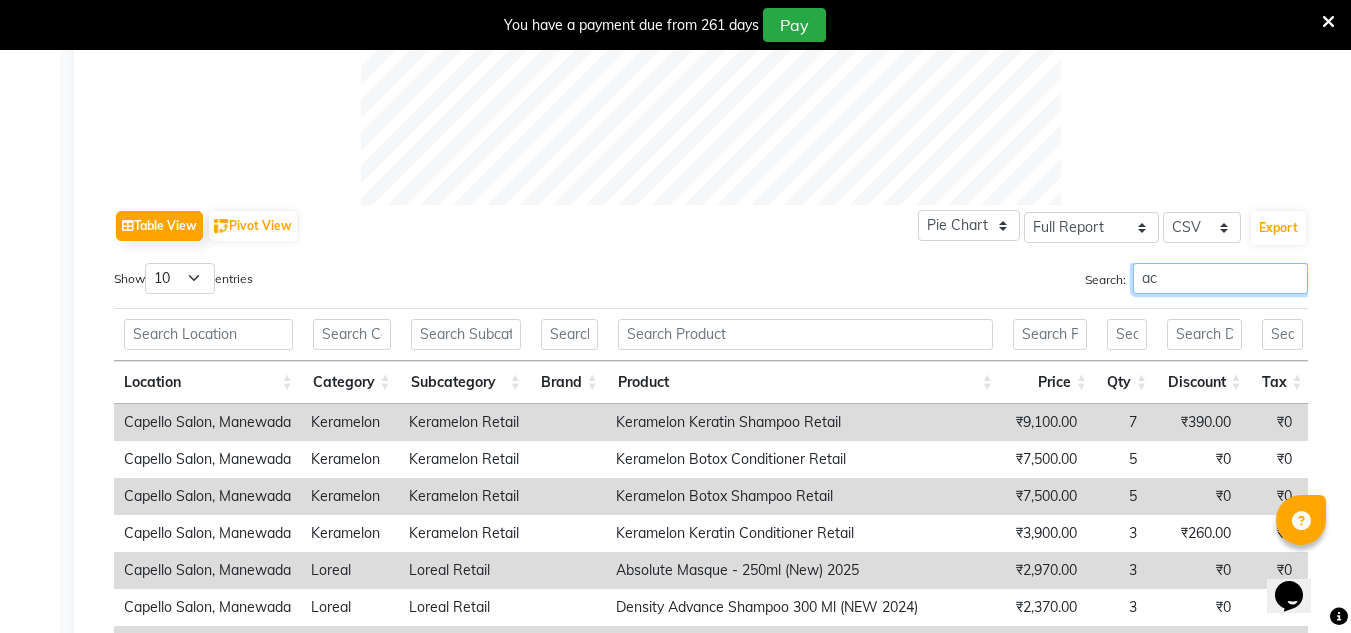 scroll, scrollTop: 854, scrollLeft: 0, axis: vertical 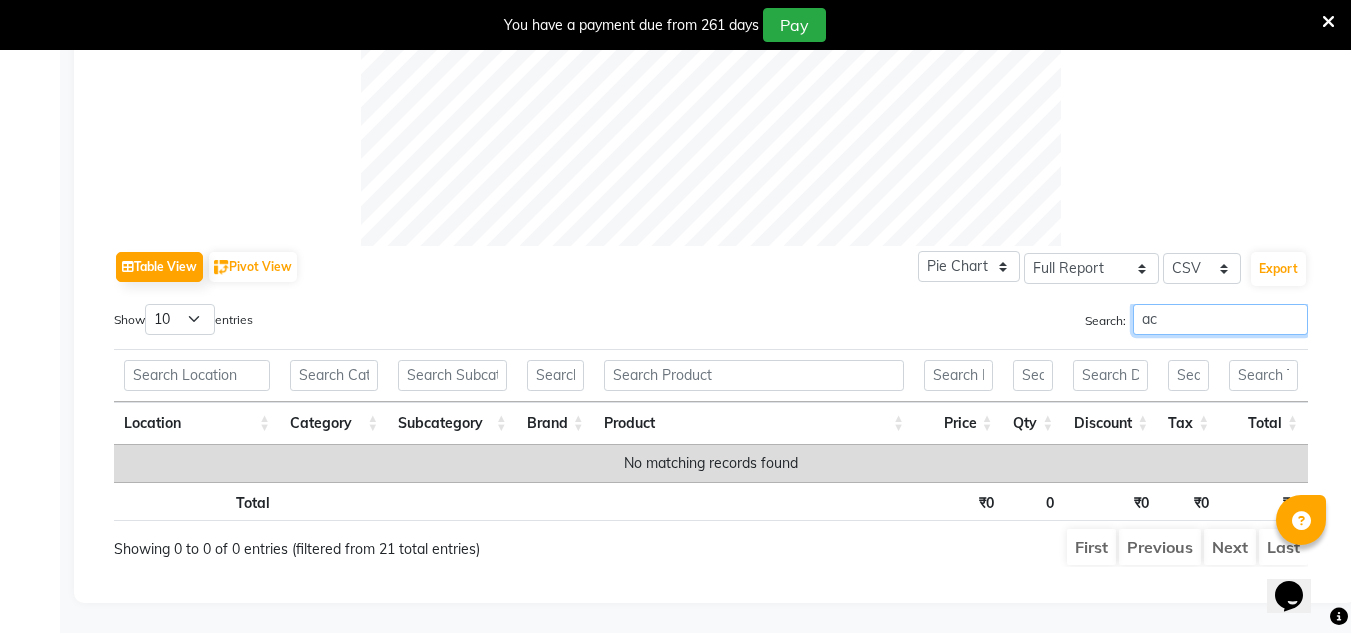 type on "a" 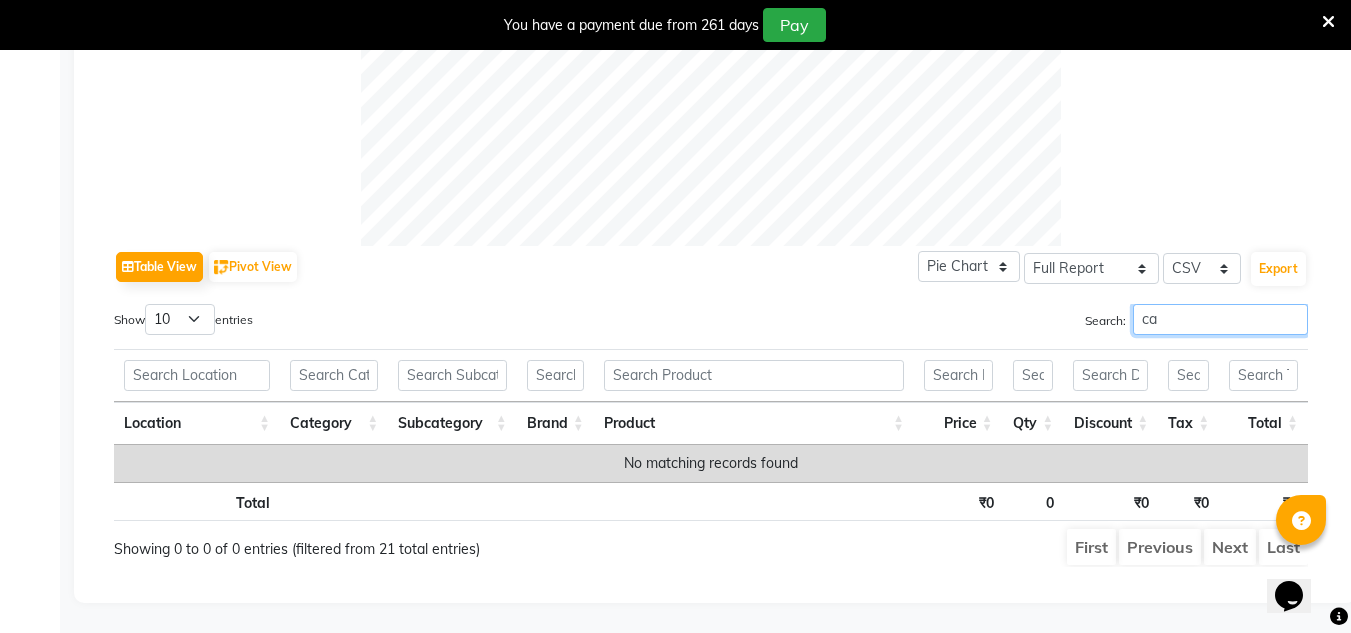 scroll, scrollTop: 880, scrollLeft: 0, axis: vertical 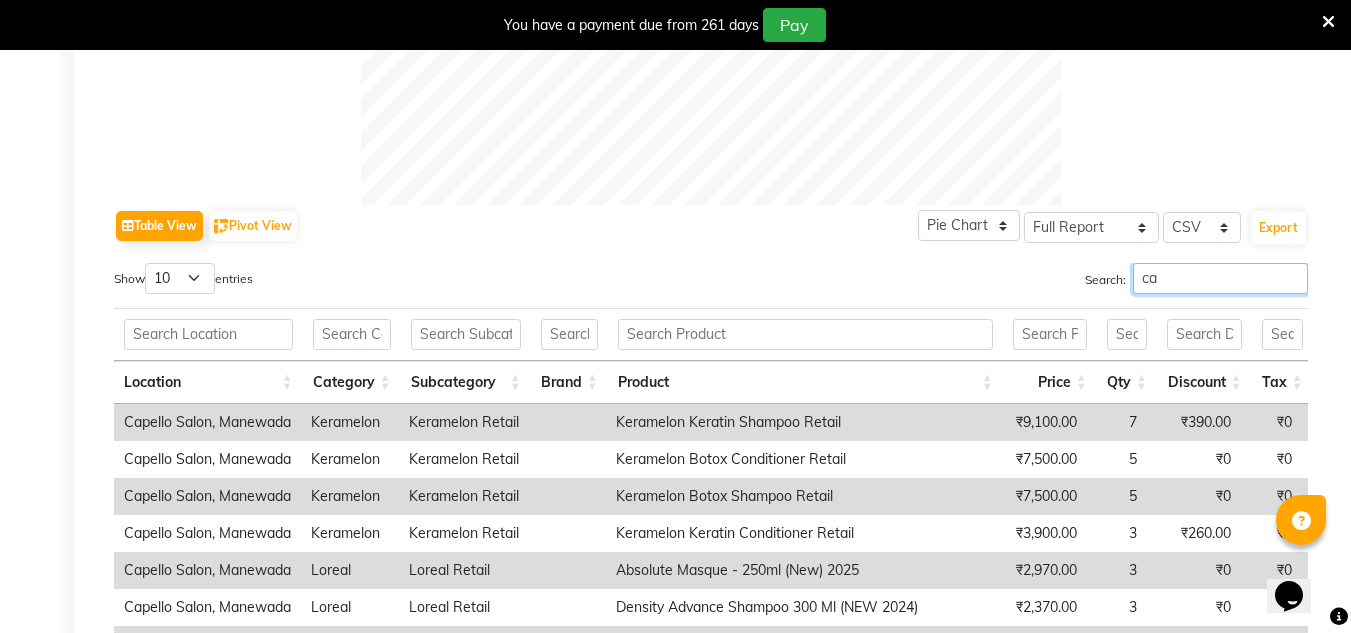type on "c" 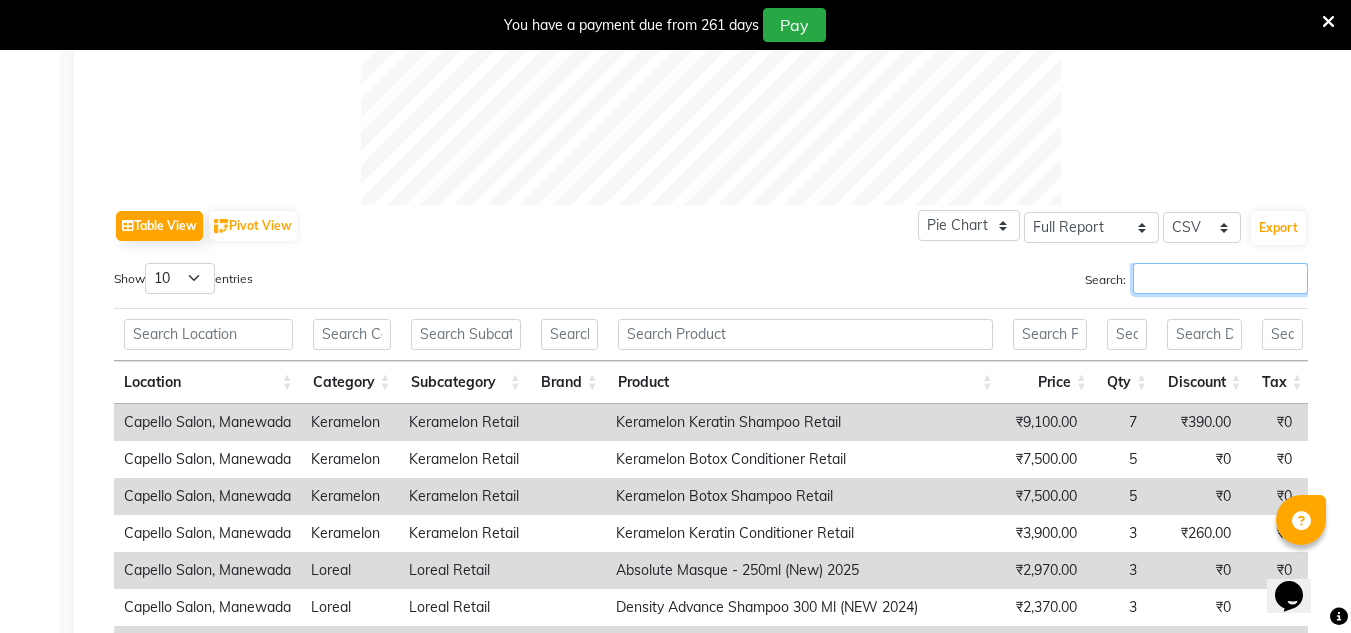 scroll, scrollTop: 327, scrollLeft: 0, axis: vertical 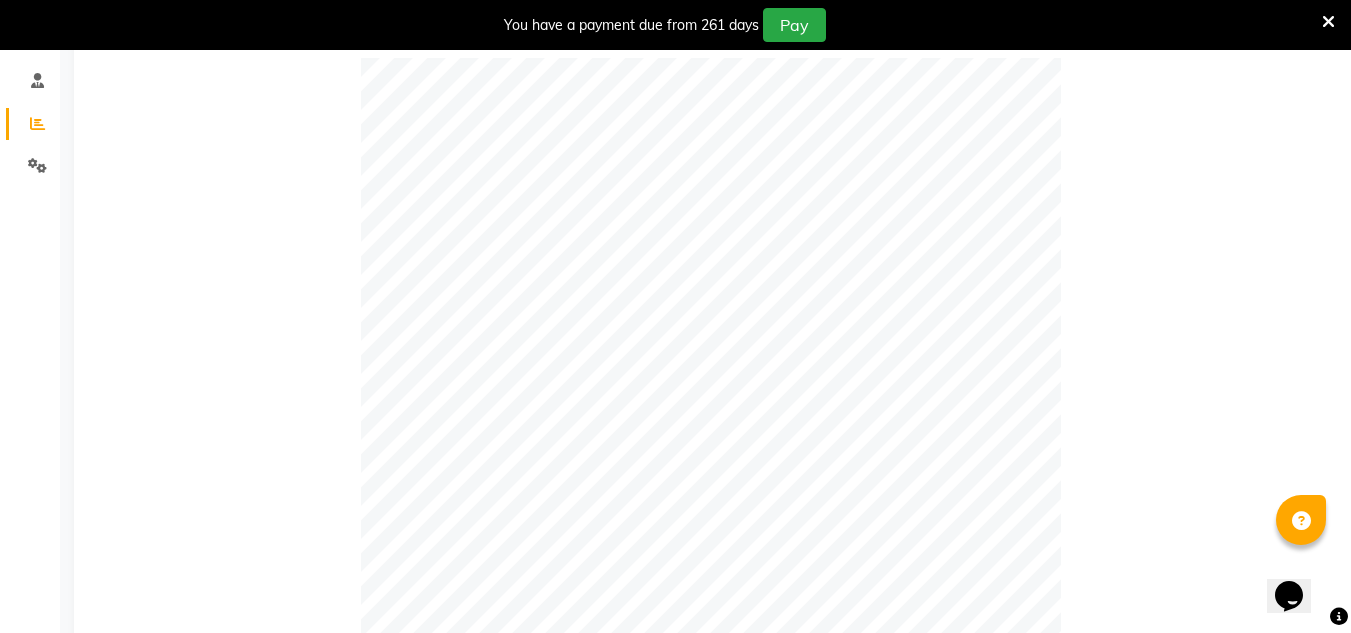 type 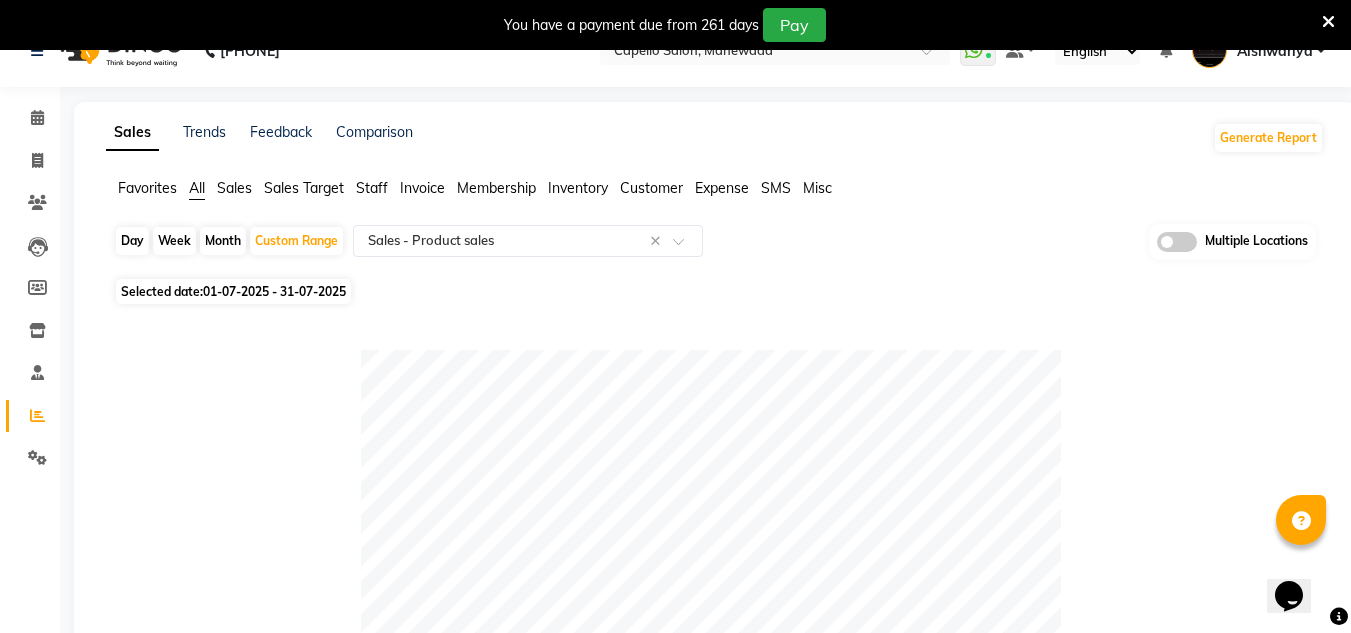 scroll, scrollTop: 0, scrollLeft: 0, axis: both 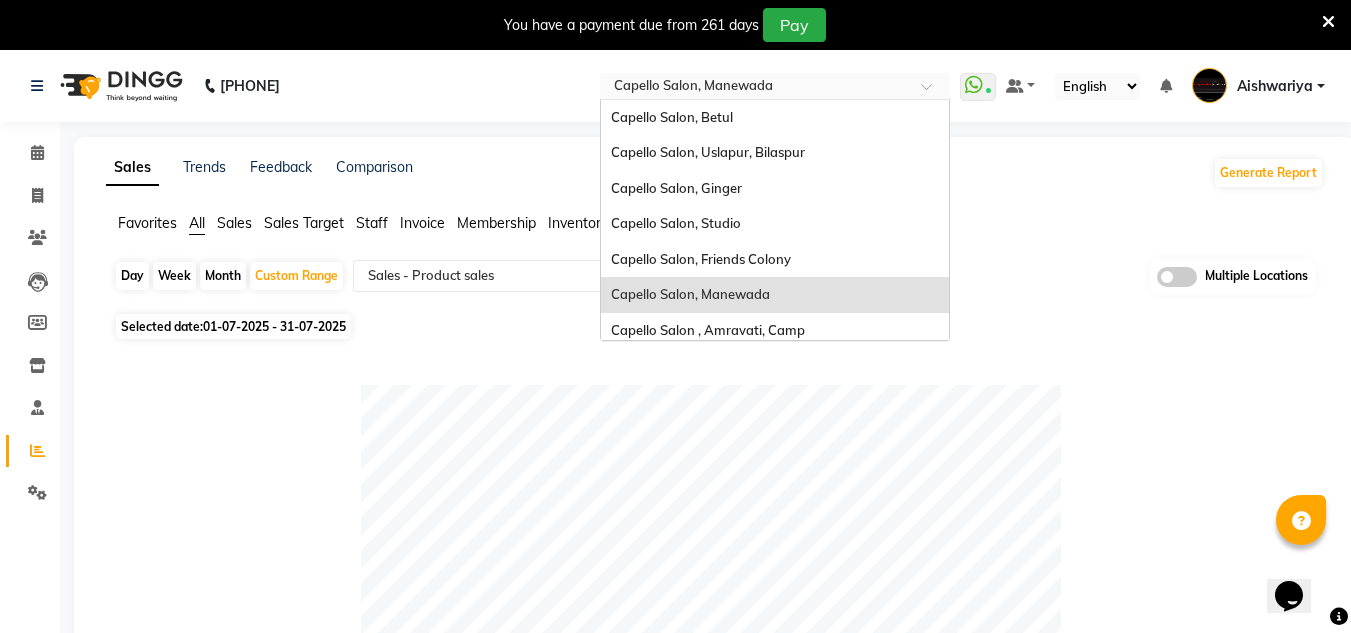 click on "Select Location × Capello Salon, Manewada" at bounding box center [775, 86] 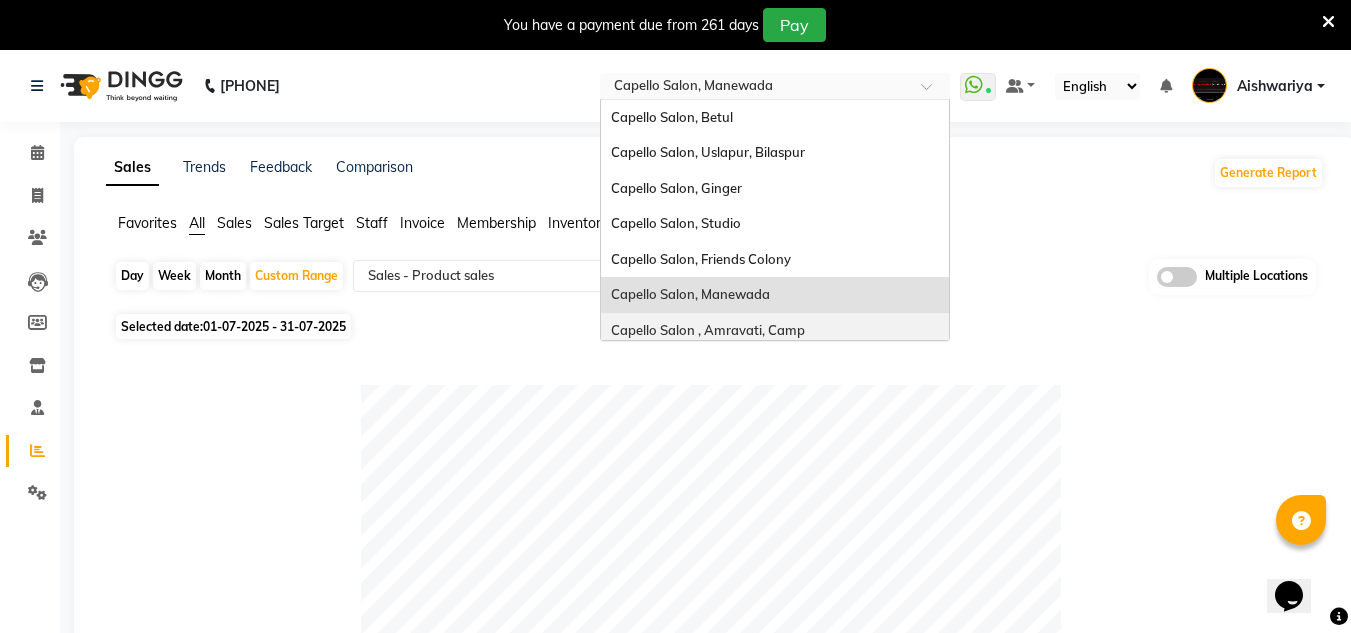 click on "Capello Salon , Amravati, Camp" at bounding box center [775, 331] 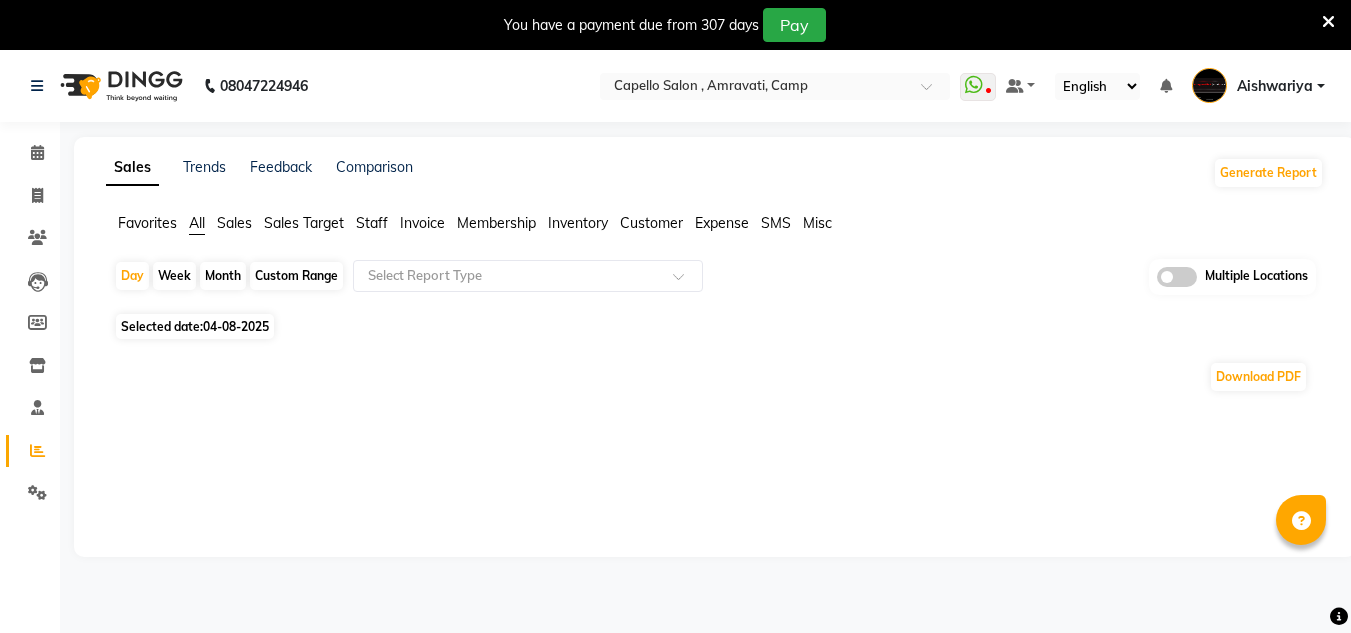 scroll, scrollTop: 0, scrollLeft: 0, axis: both 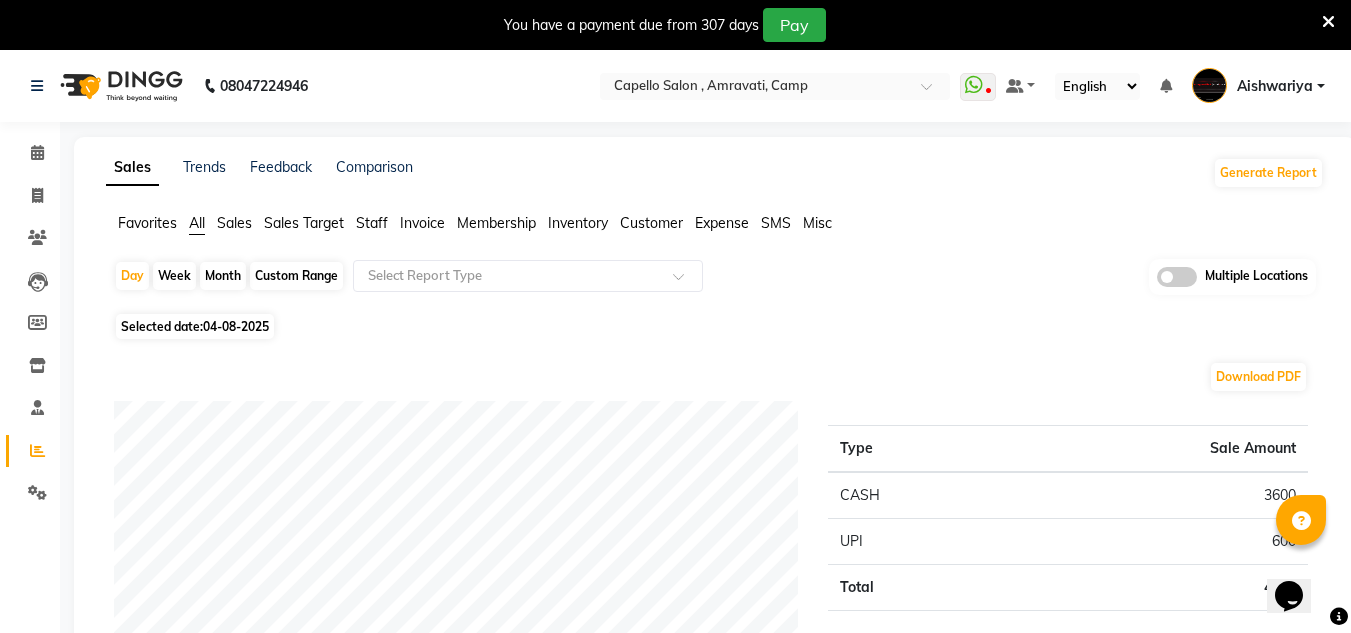 click on "Custom Range" 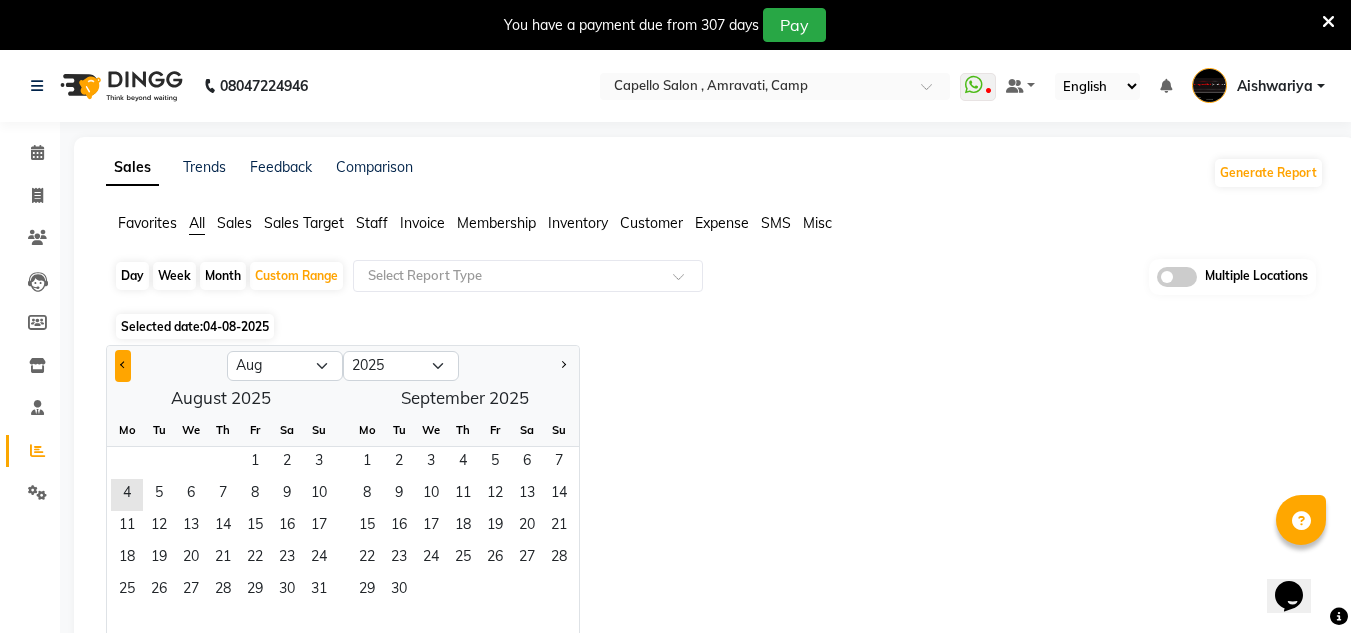 click 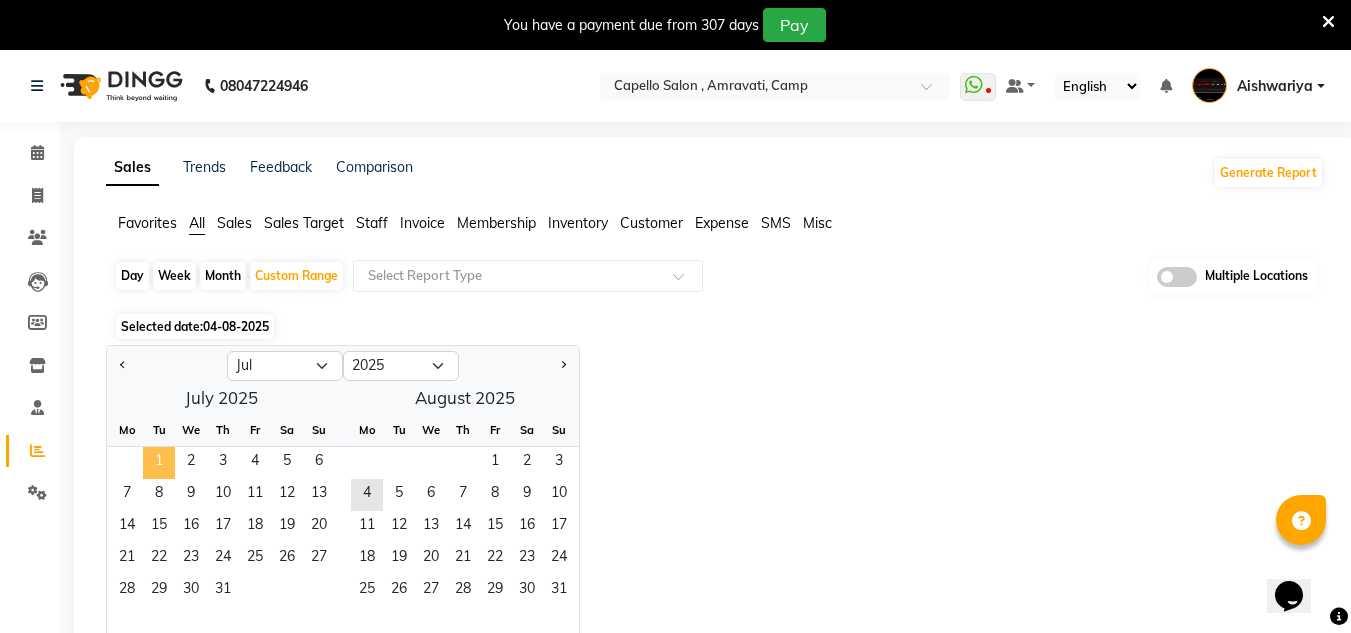 click on "1" 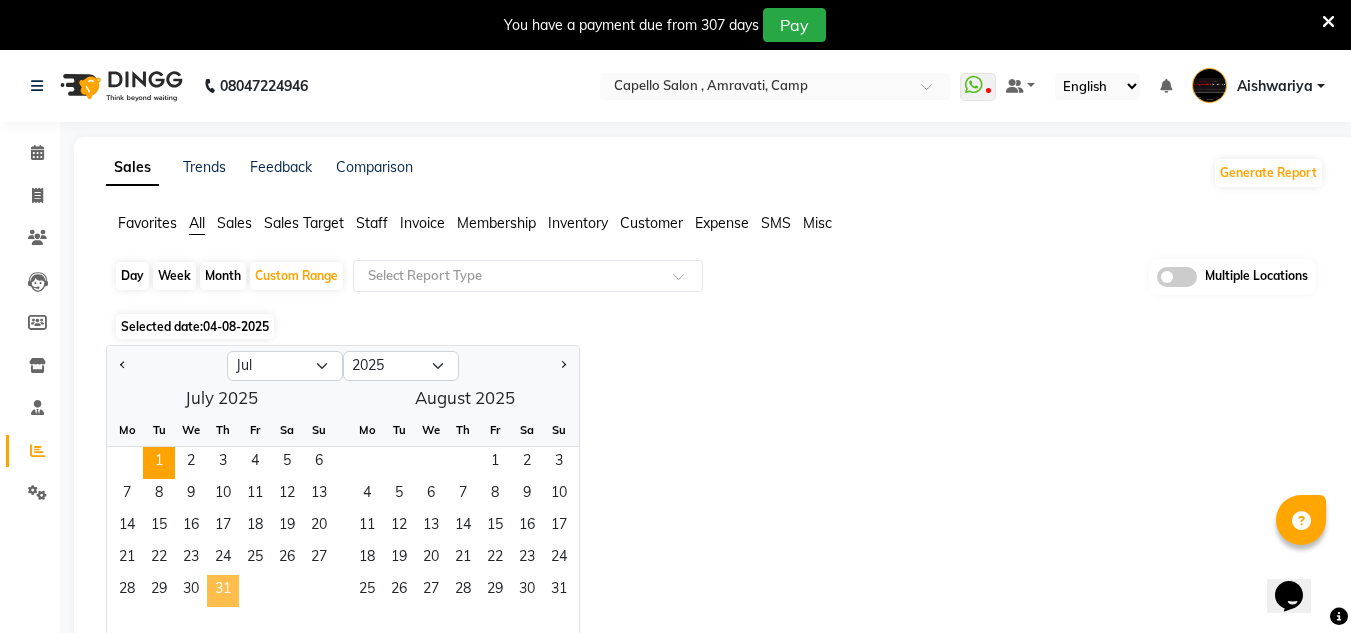 click on "31" 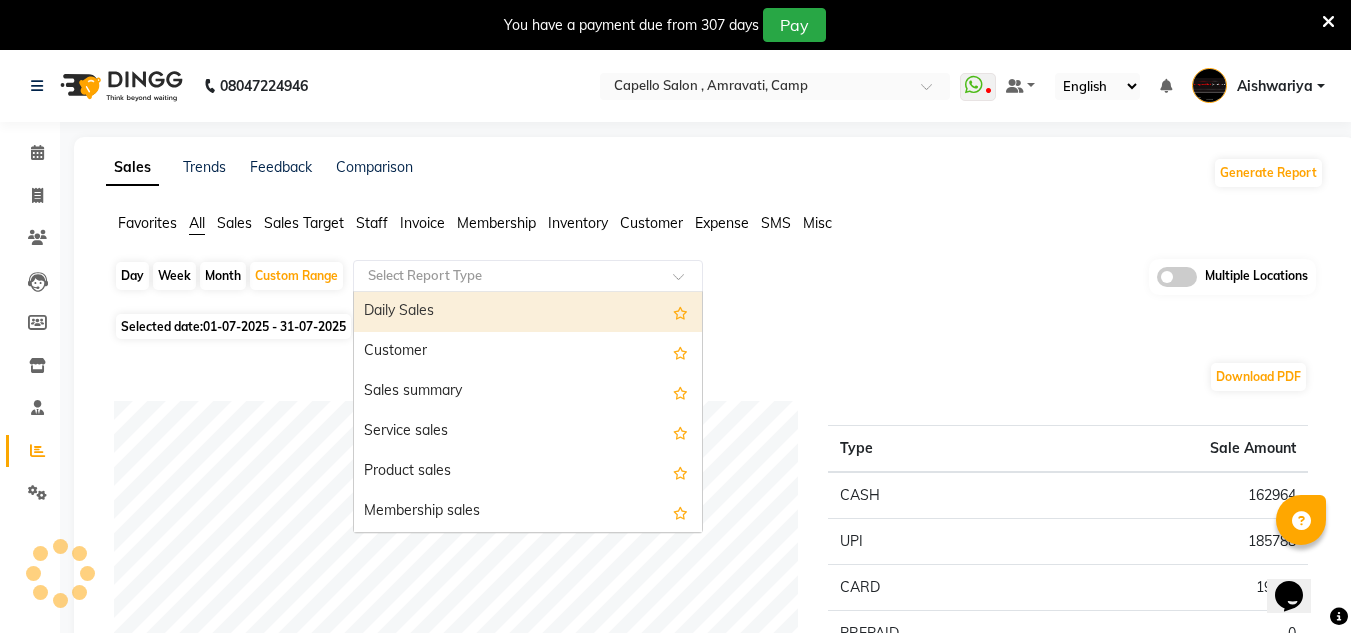 click 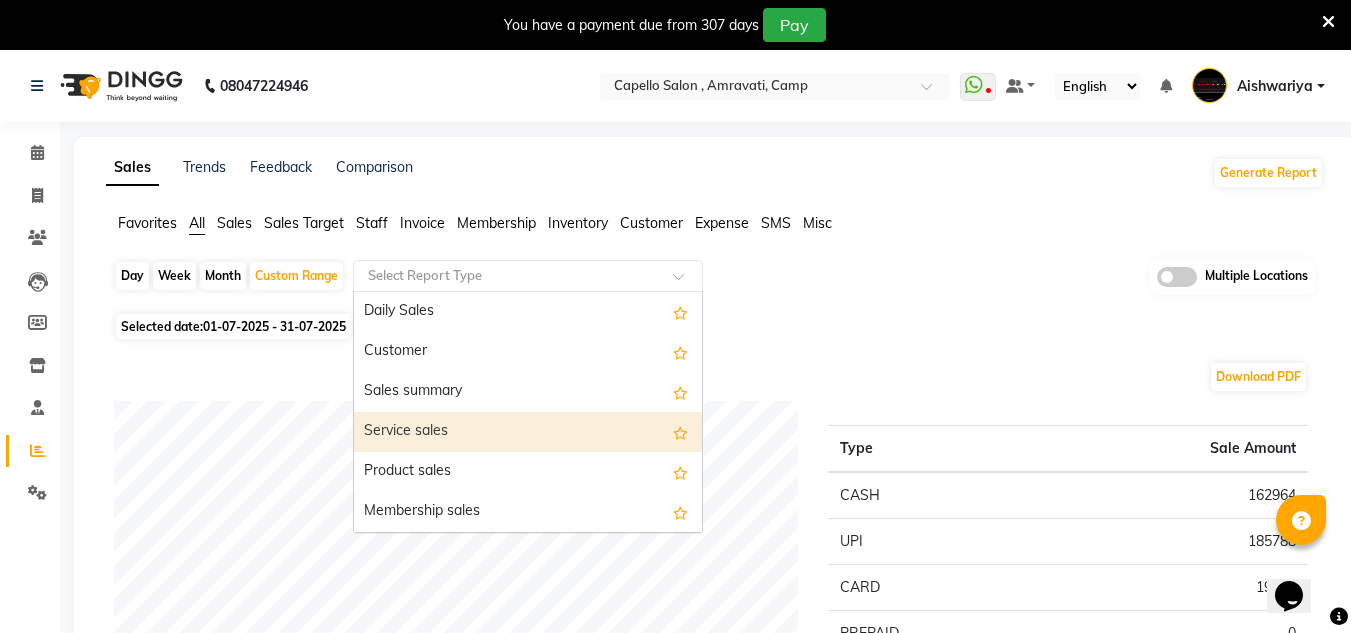 click on "Service sales" at bounding box center [528, 432] 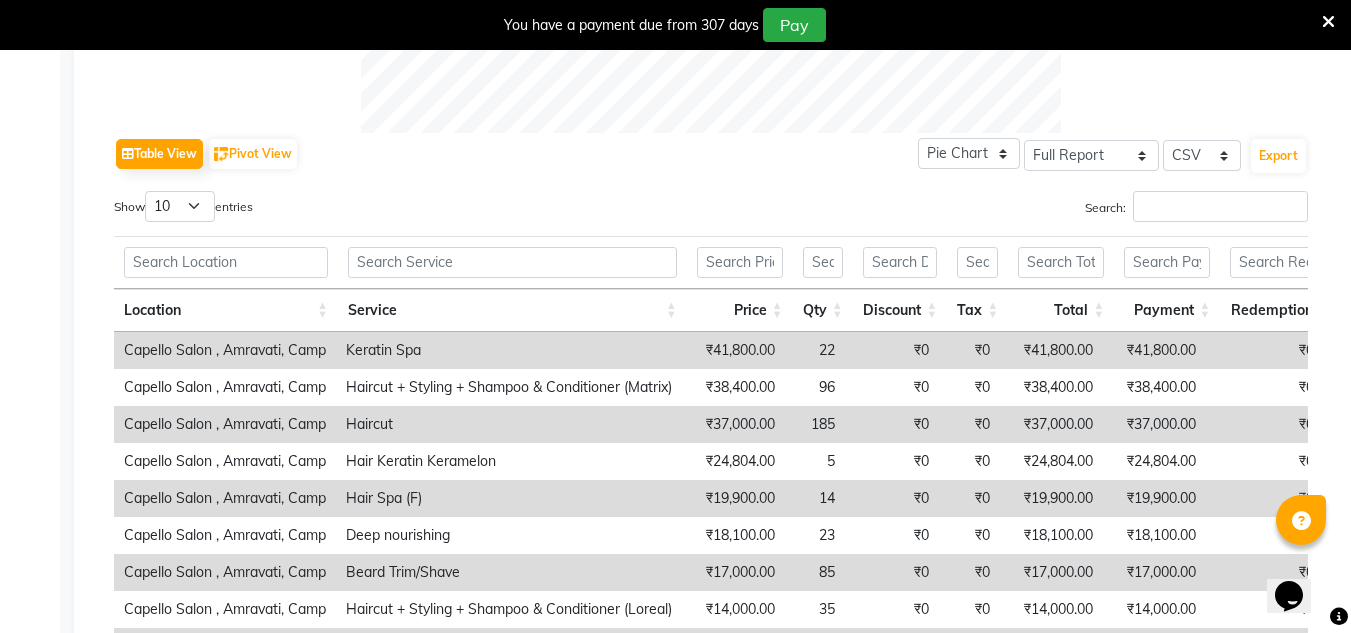 scroll, scrollTop: 960, scrollLeft: 0, axis: vertical 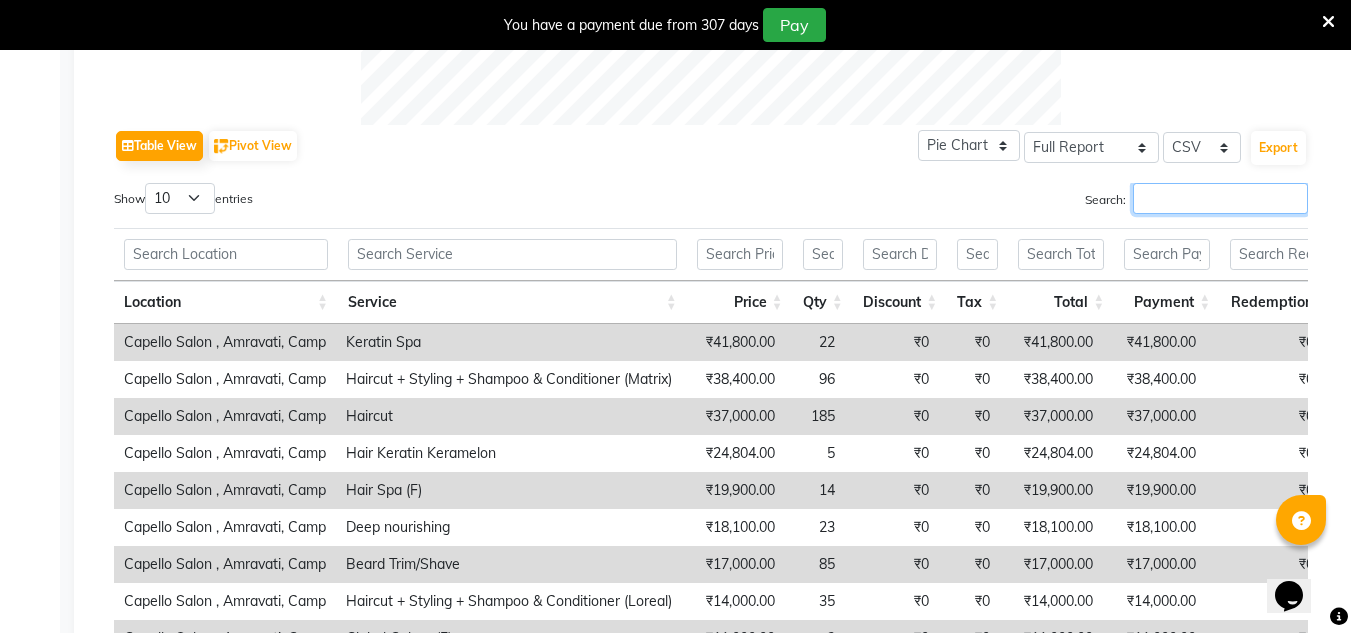 click on "Search:" at bounding box center [1220, 198] 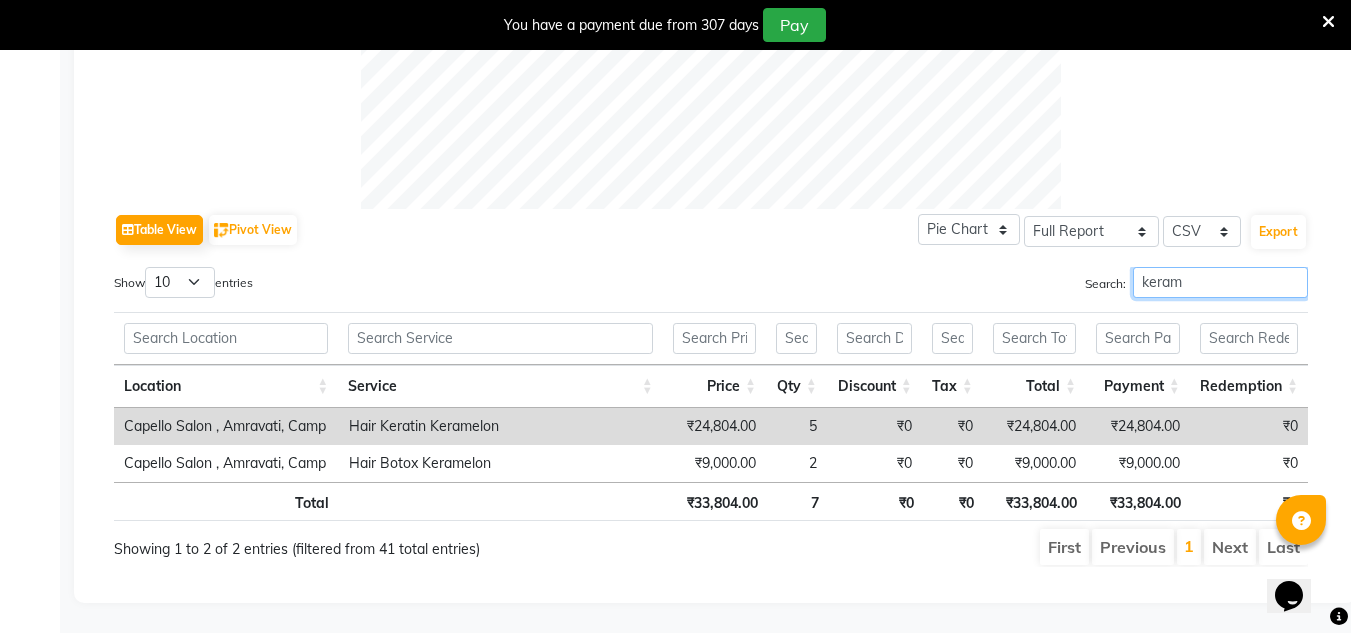 scroll, scrollTop: 891, scrollLeft: 0, axis: vertical 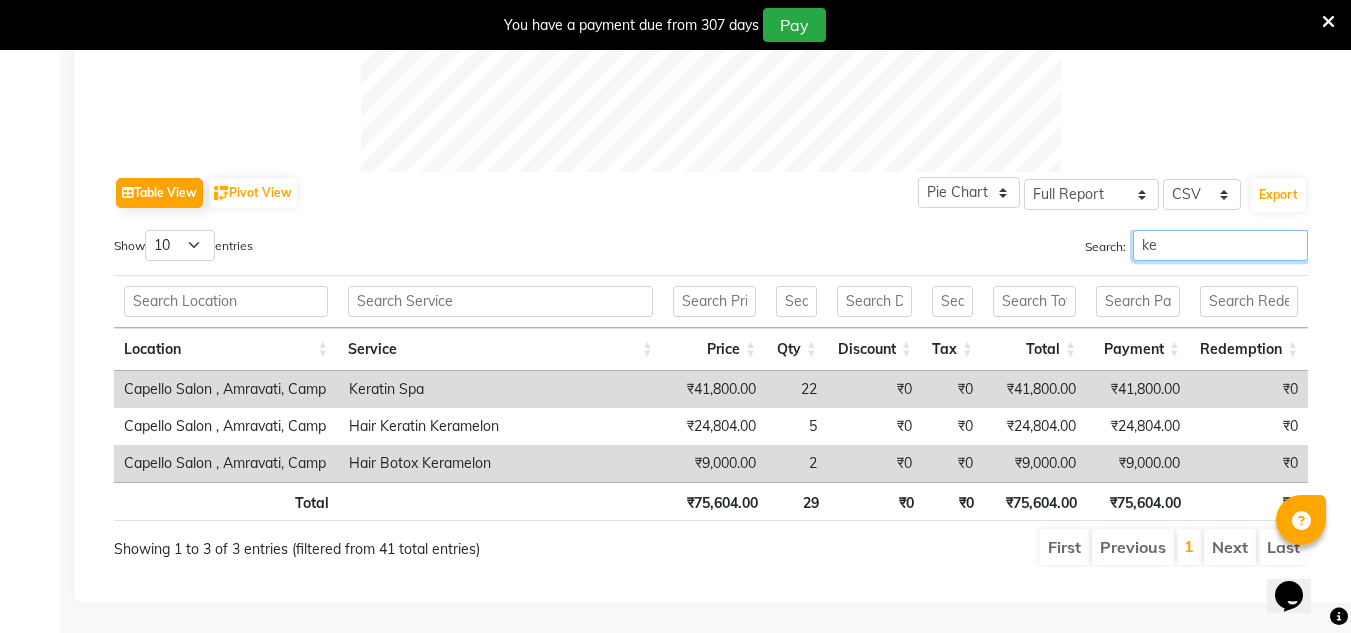 type on "k" 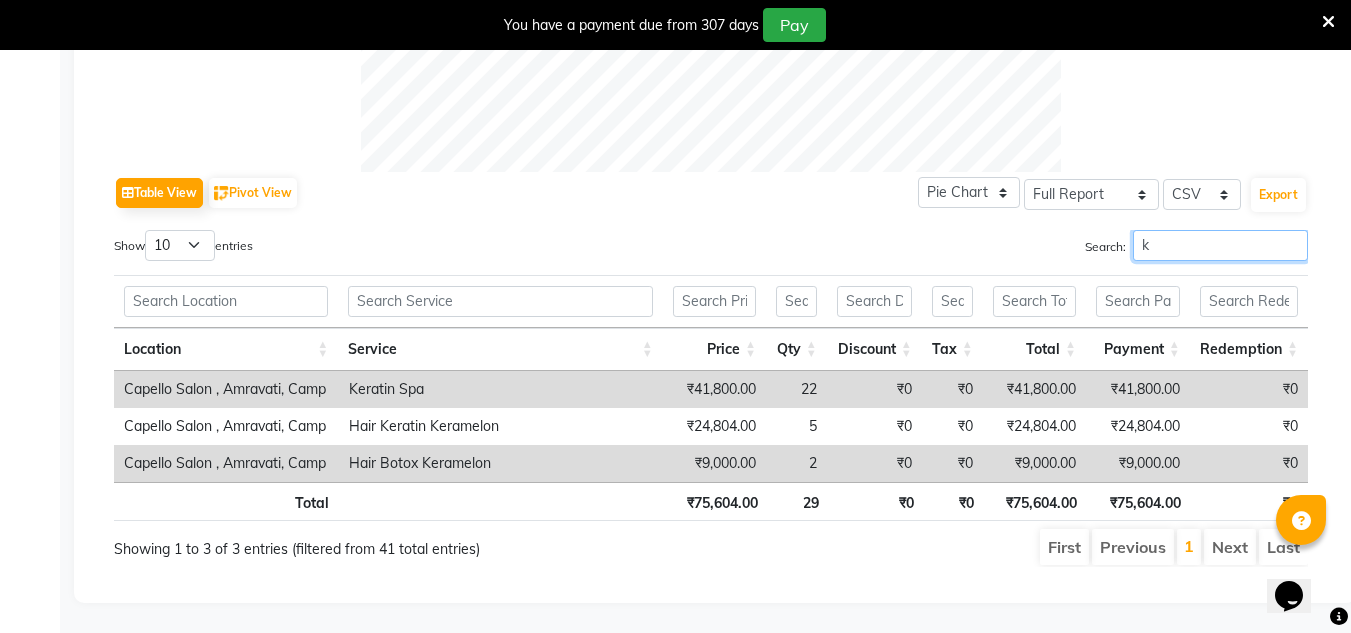 scroll, scrollTop: 960, scrollLeft: 0, axis: vertical 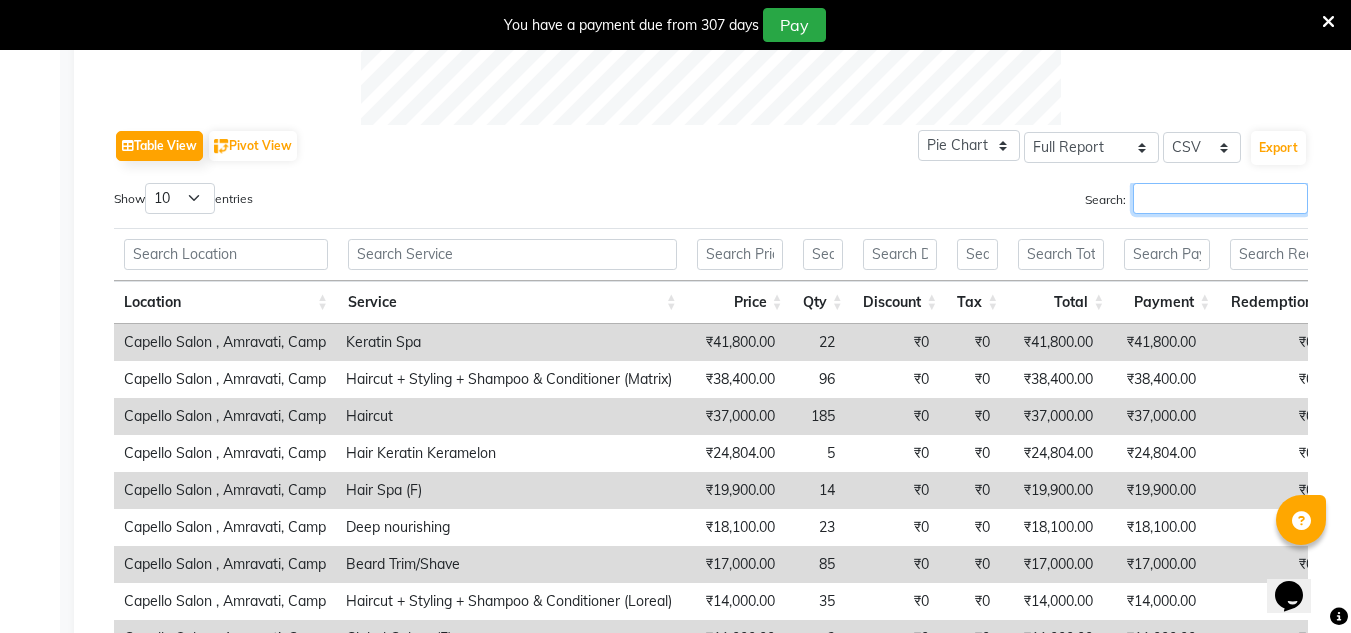 type on "c" 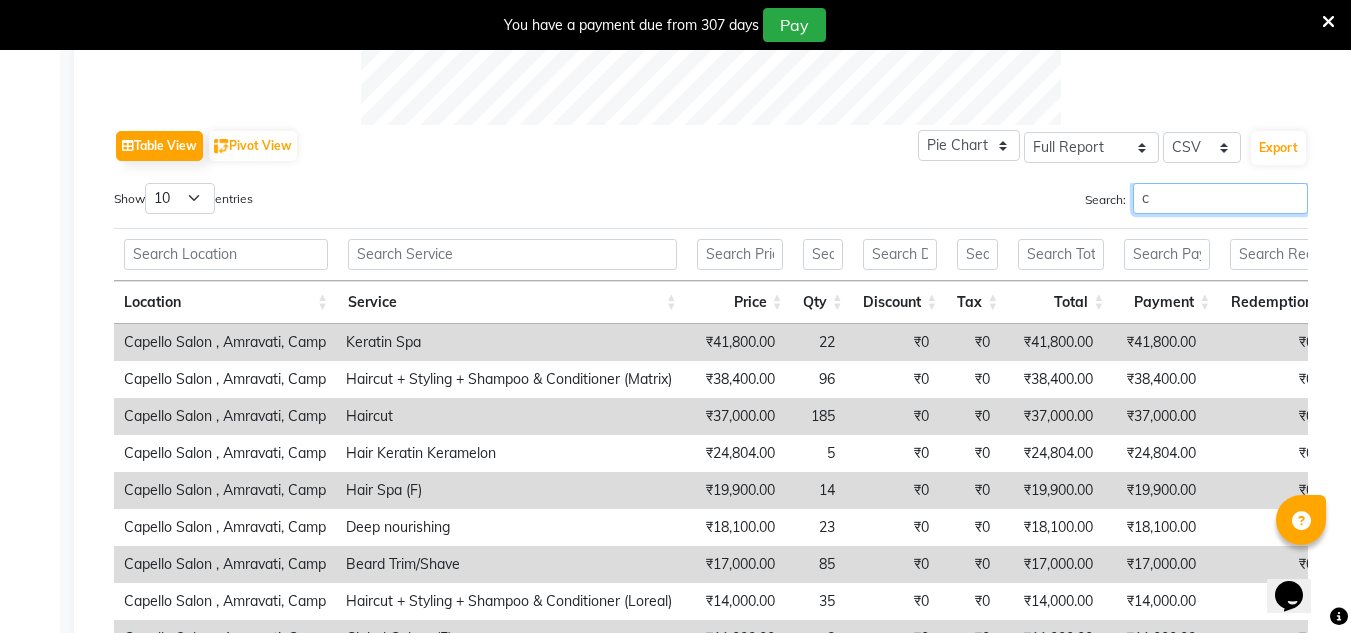 type 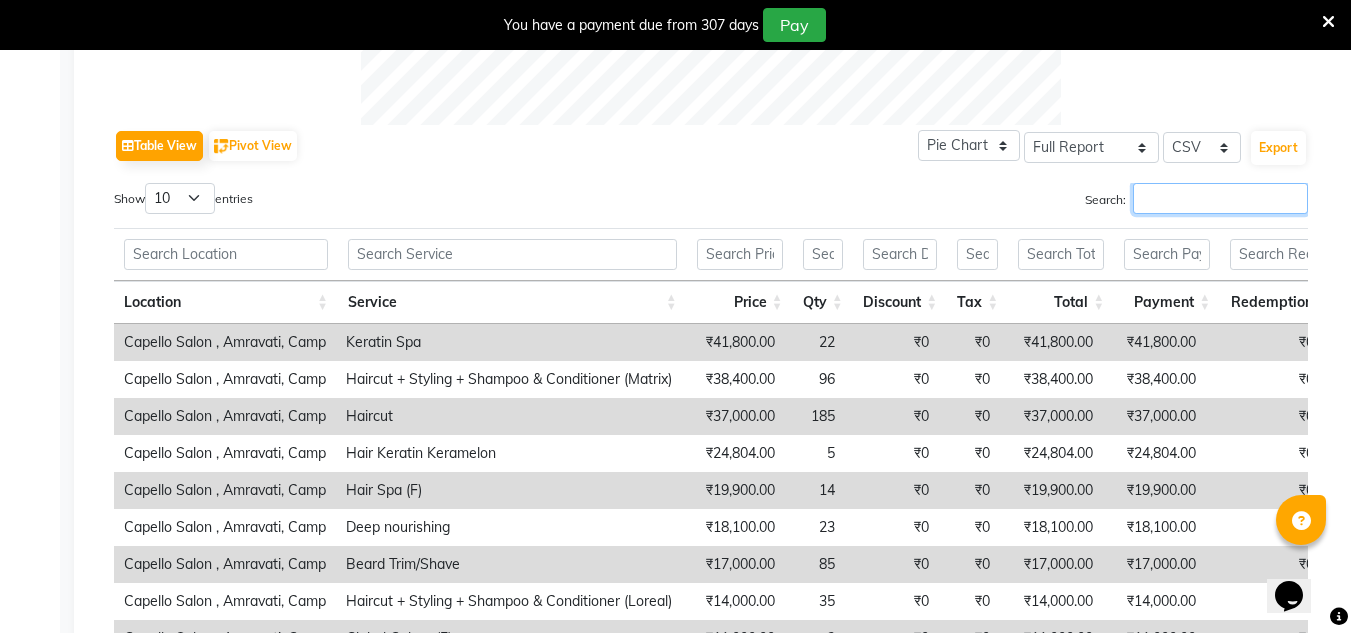 scroll, scrollTop: 407, scrollLeft: 0, axis: vertical 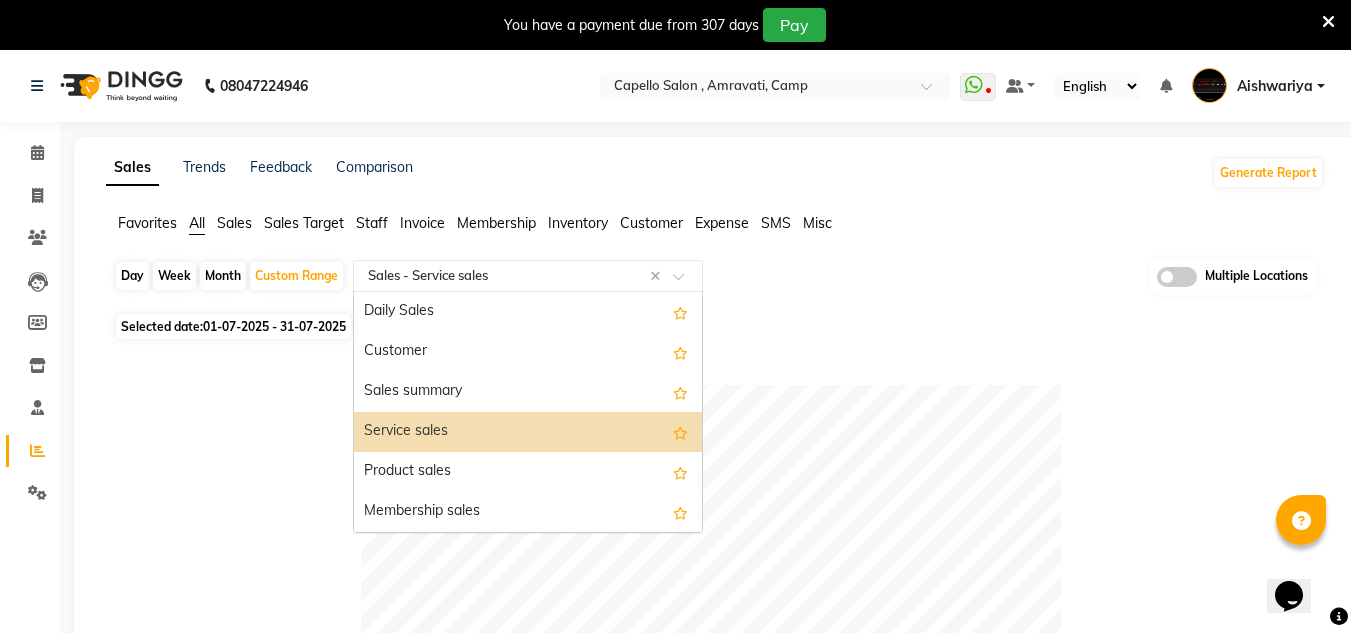 click 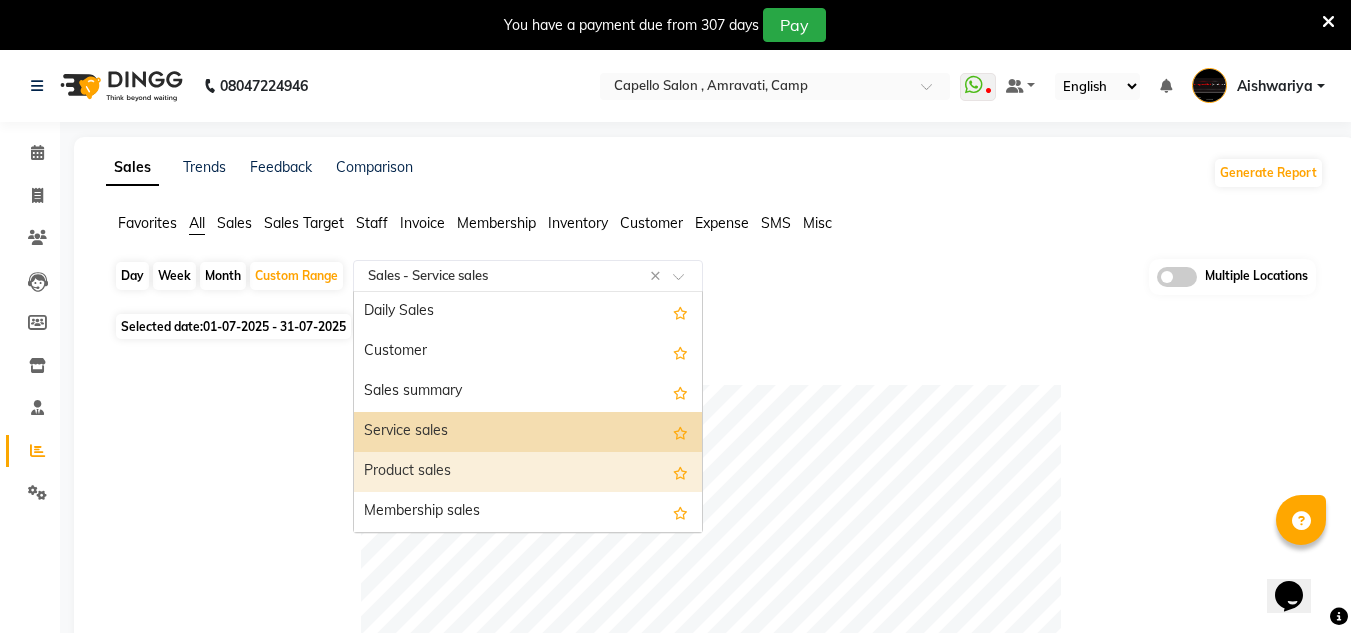 click on "Product sales" at bounding box center (528, 472) 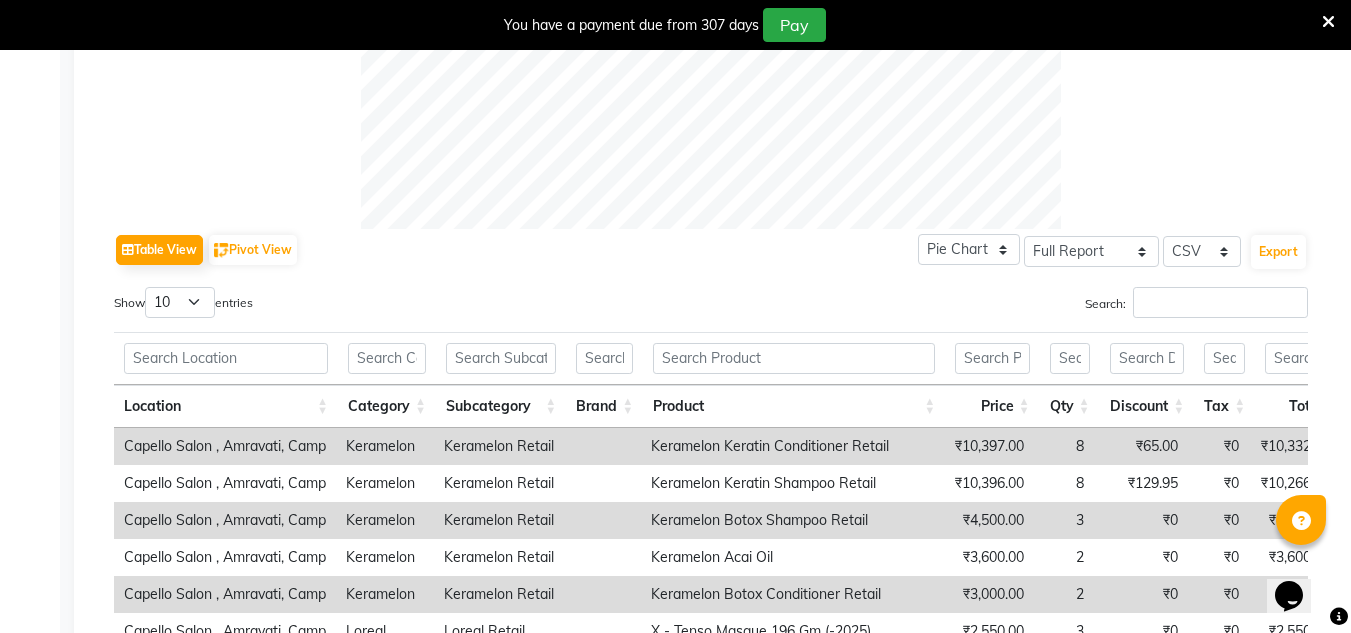 scroll, scrollTop: 880, scrollLeft: 0, axis: vertical 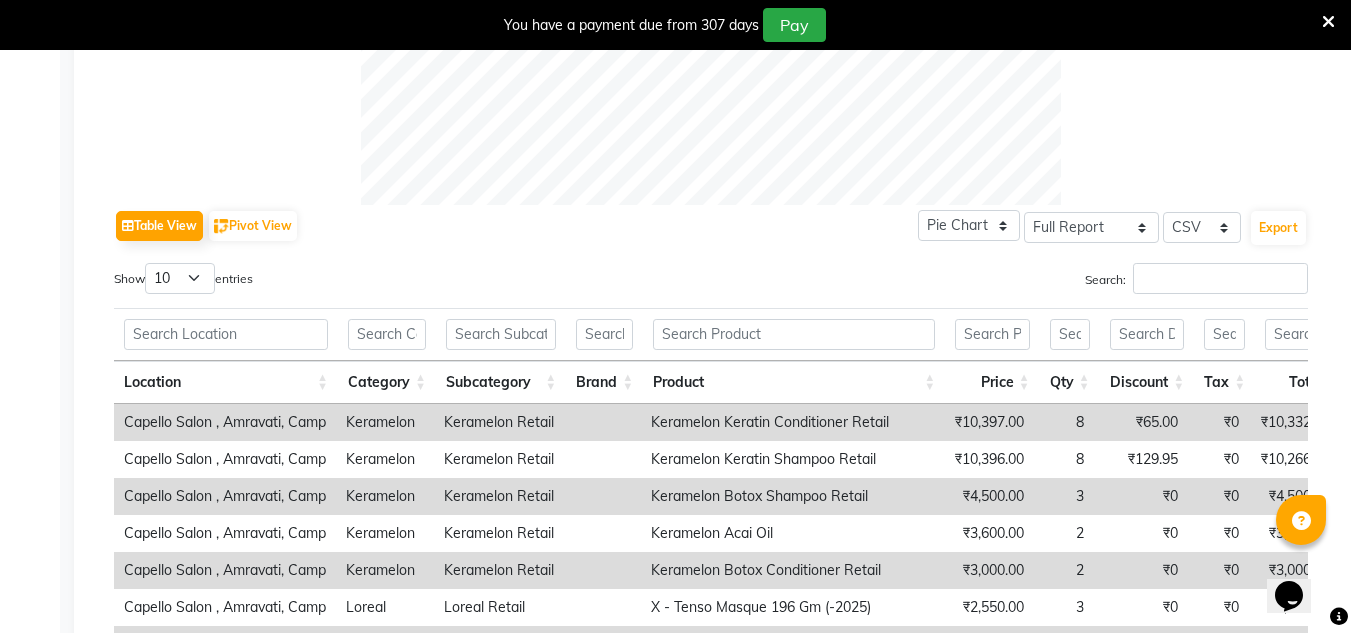click on "Pie Chart Bar Chart Select Full Report Filtered Report Select CSV PDF  Export" 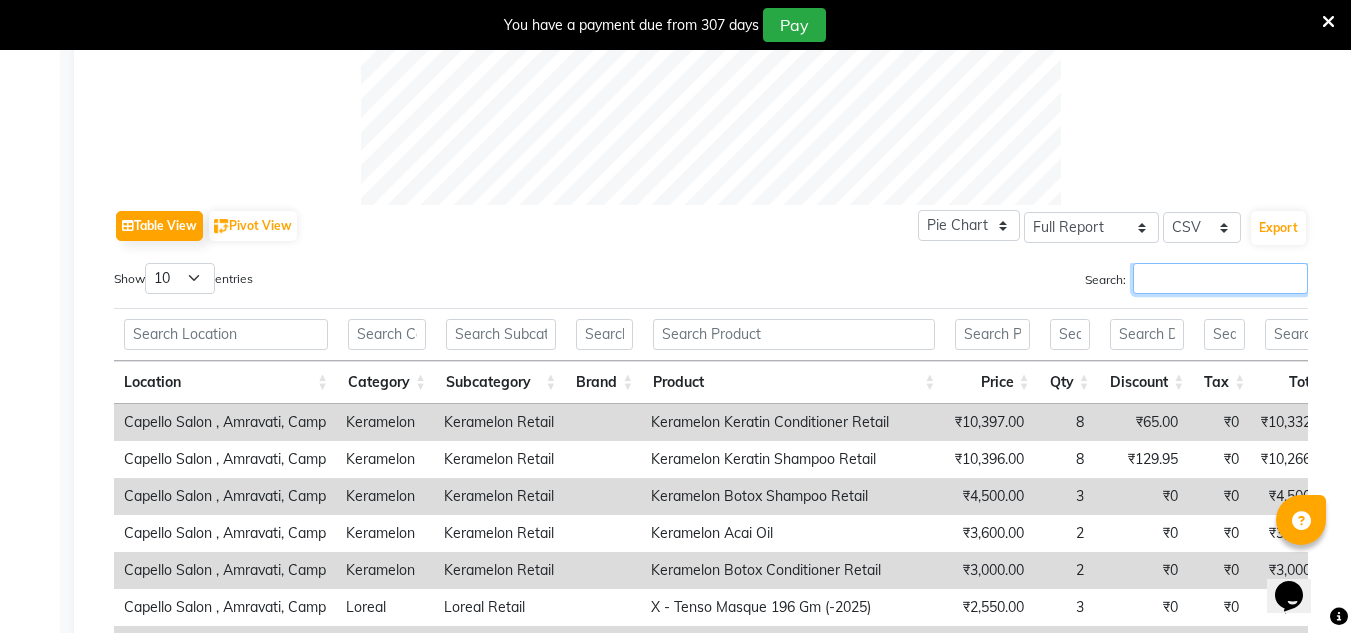 click on "Search:" at bounding box center (1220, 278) 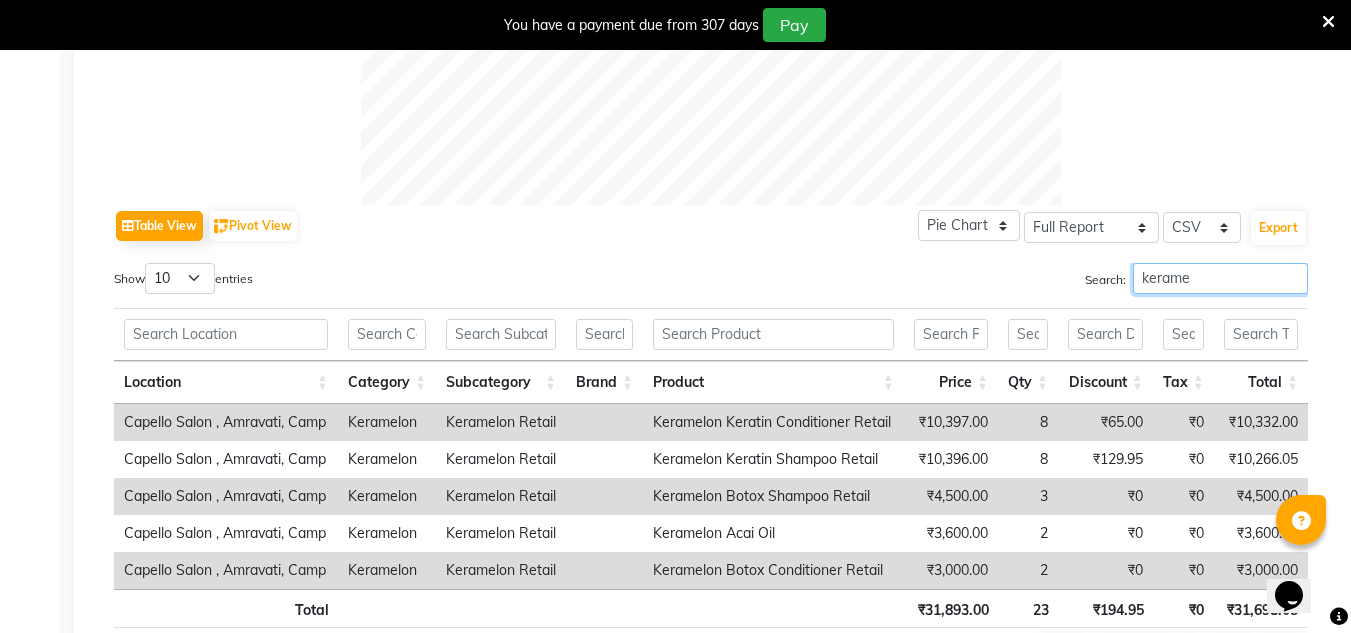 type on "kerame" 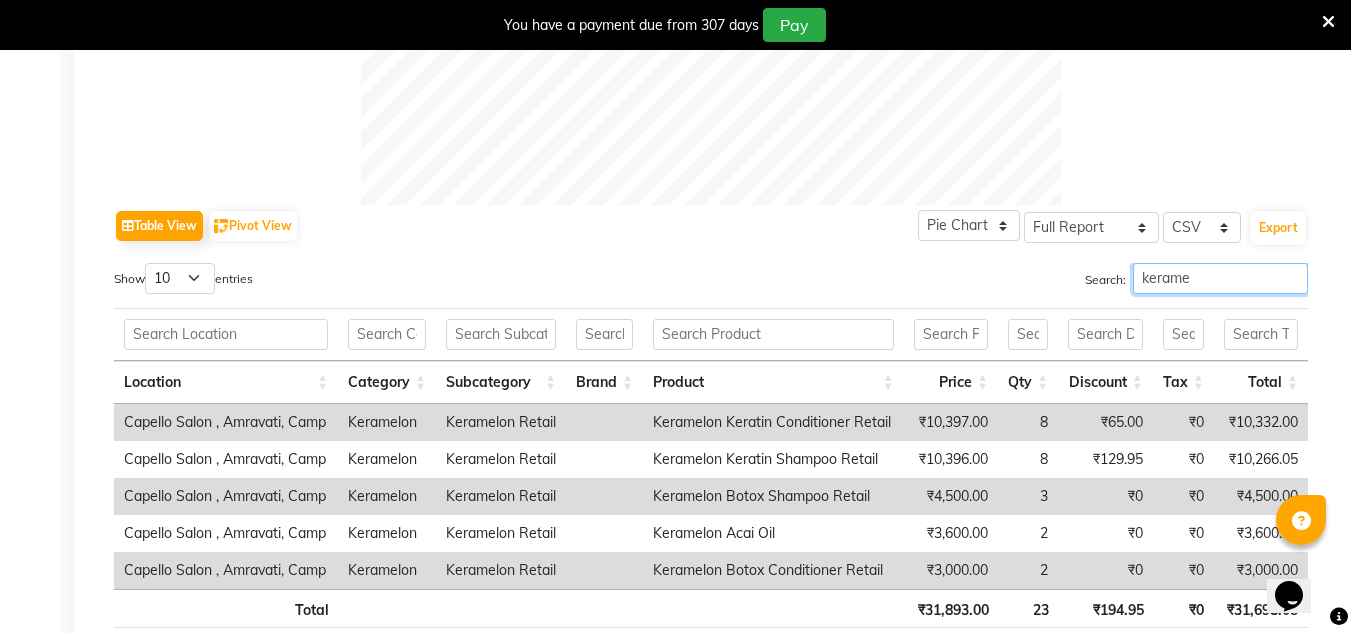 scroll, scrollTop: 327, scrollLeft: 0, axis: vertical 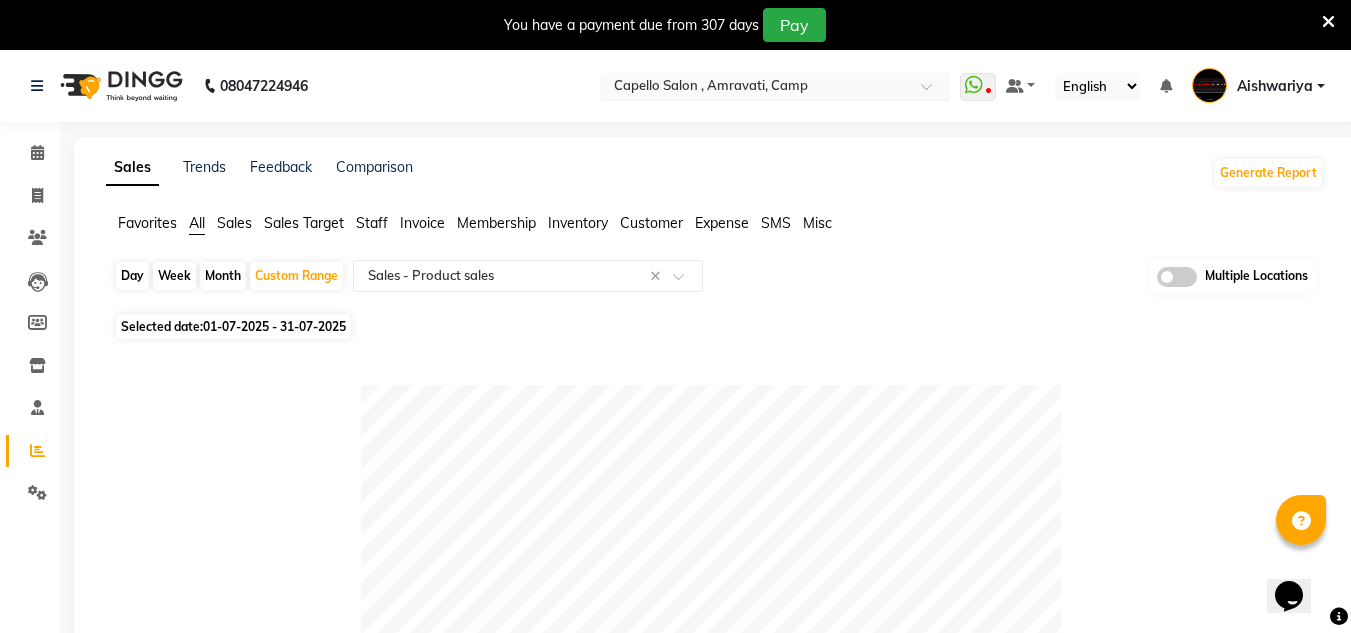 click at bounding box center [755, 88] 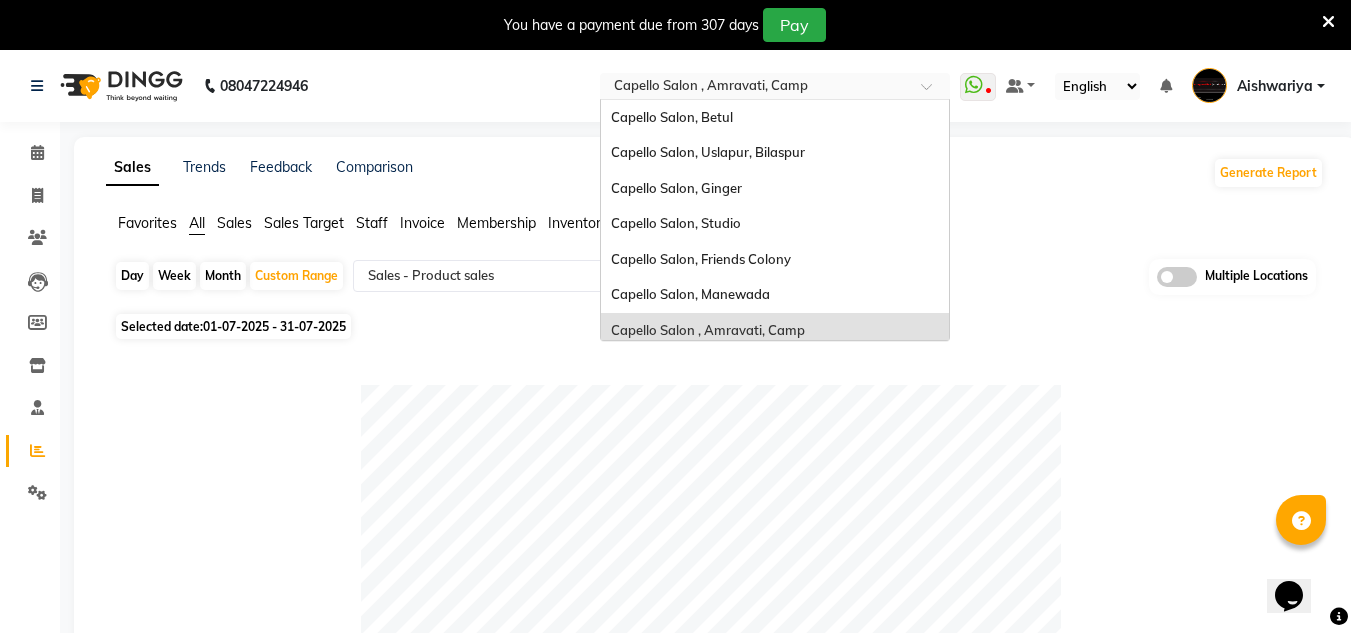 scroll, scrollTop: 213, scrollLeft: 0, axis: vertical 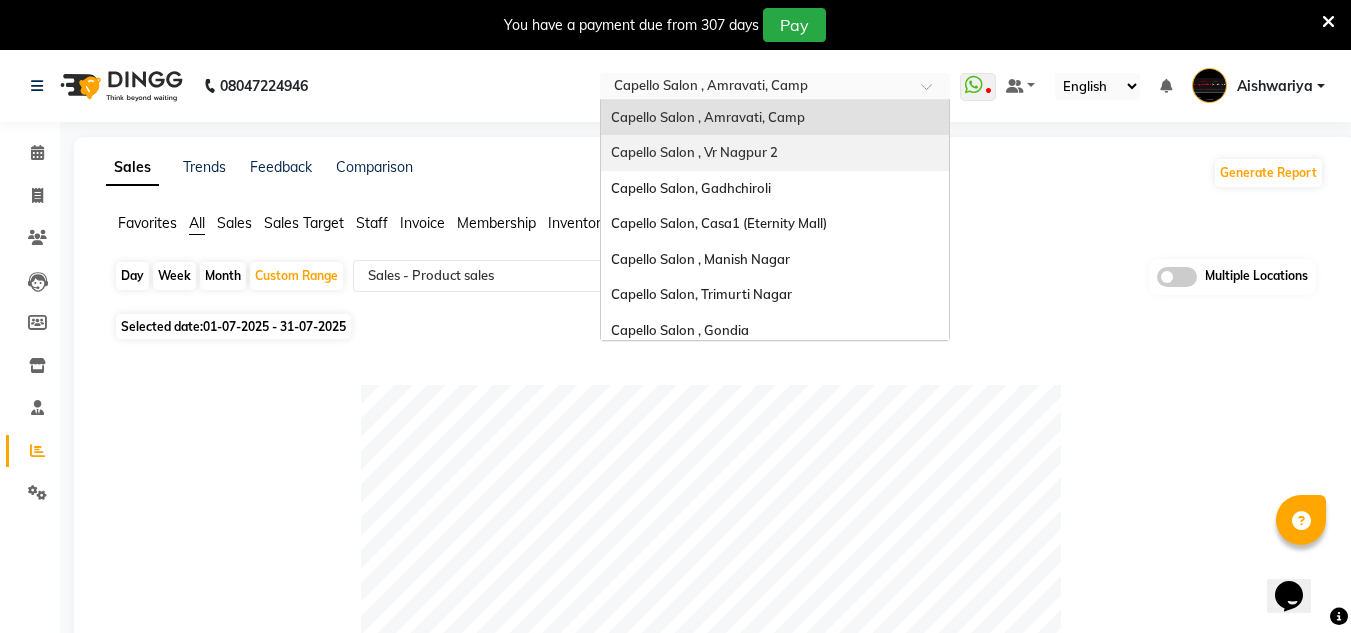 click on "Capello Salon , Vr Nagpur 2" at bounding box center (694, 152) 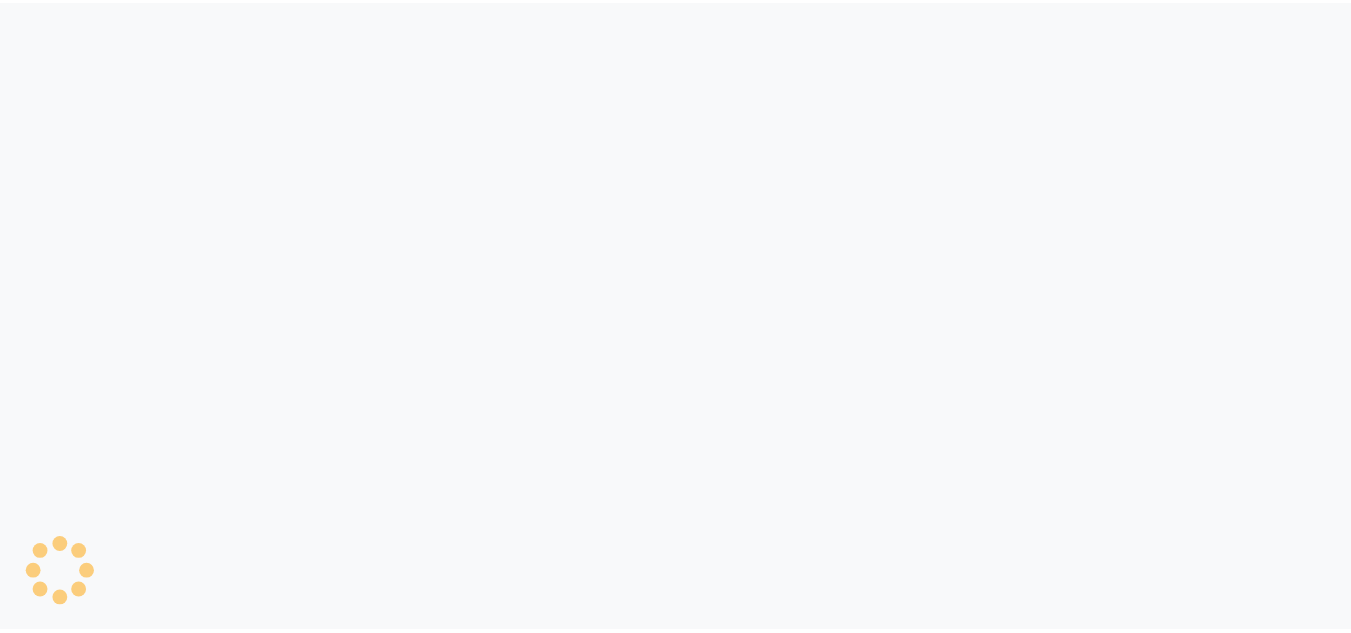 scroll, scrollTop: 0, scrollLeft: 0, axis: both 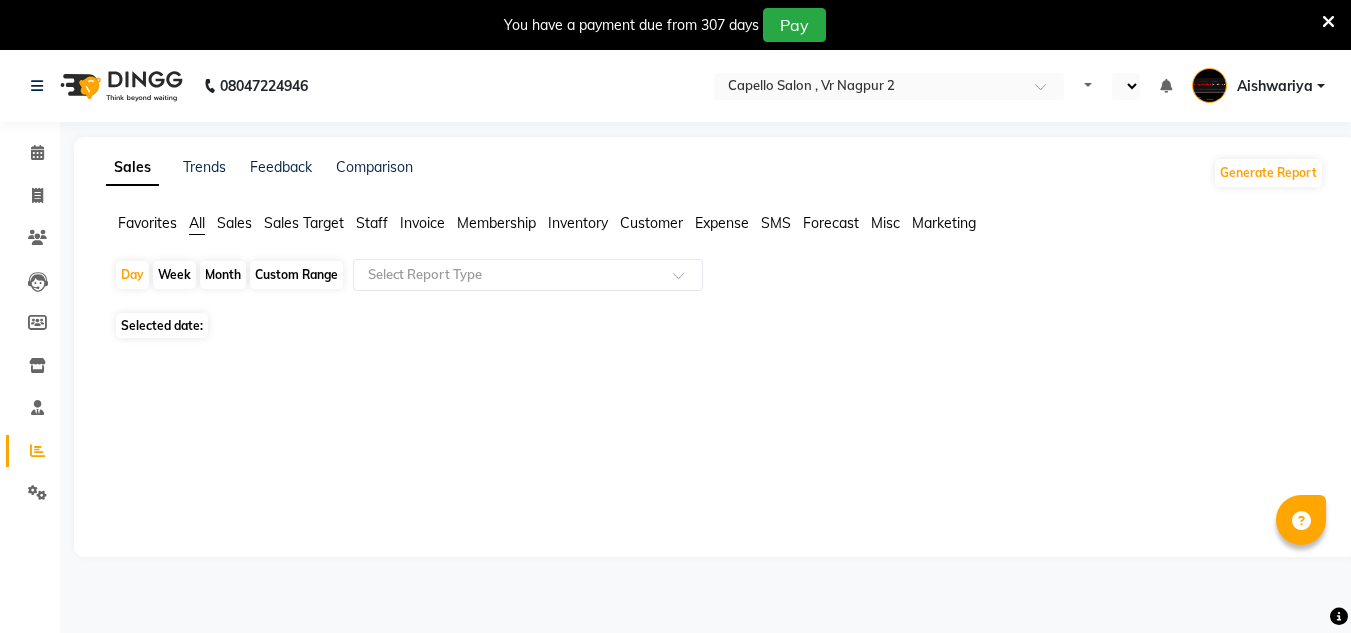 select on "en" 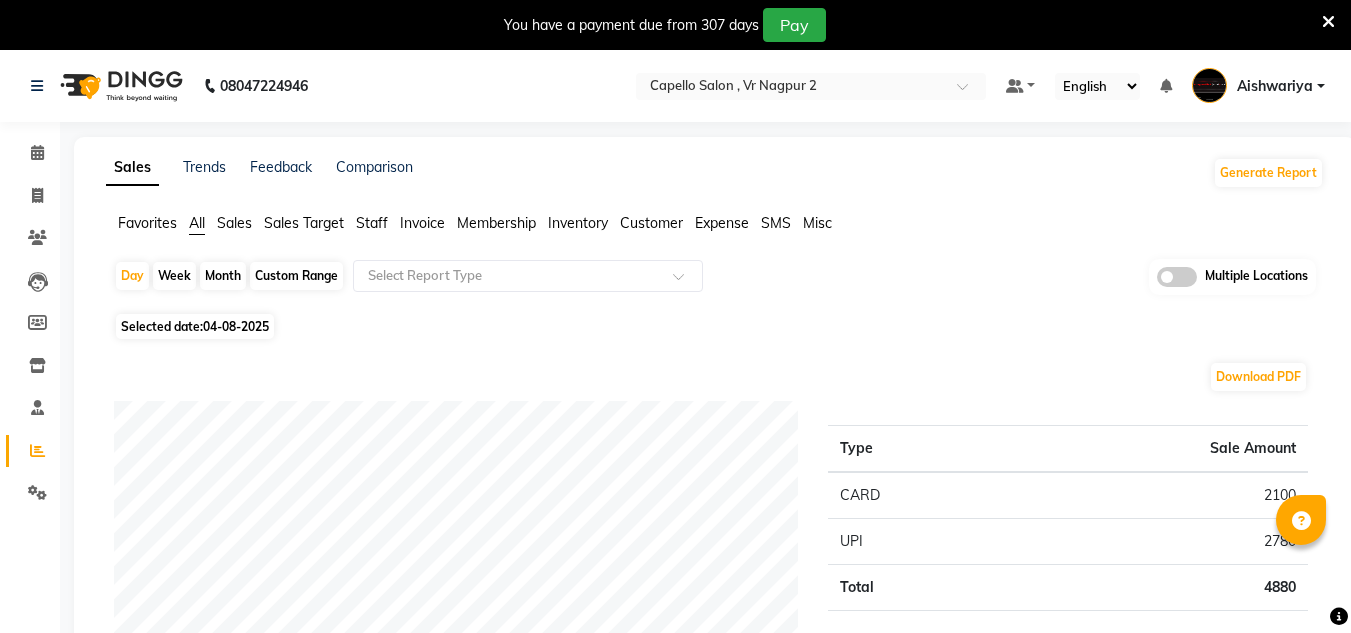 click on "Custom Range" 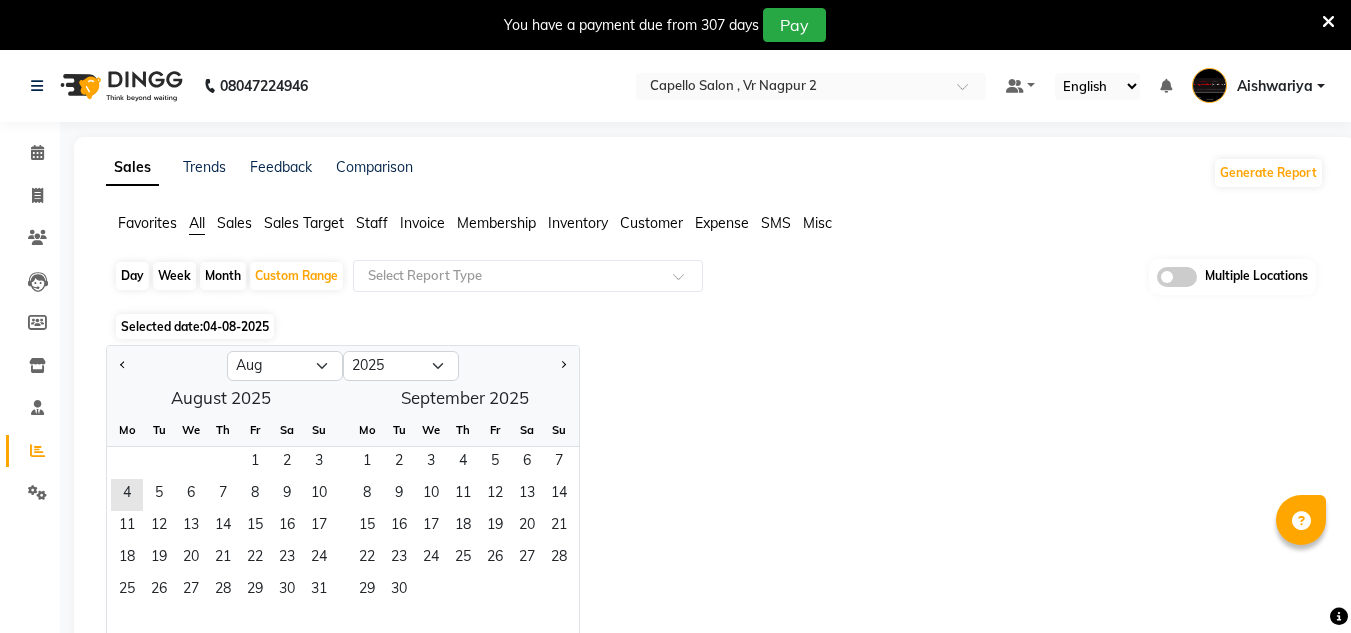 click 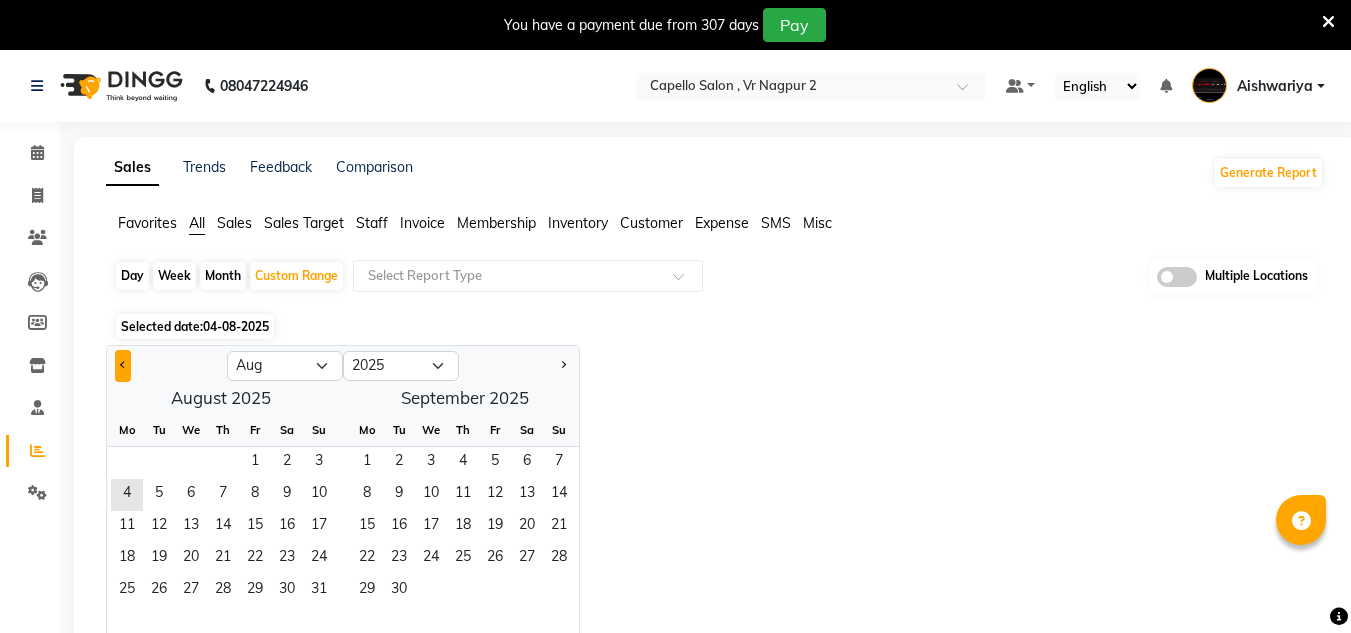 click 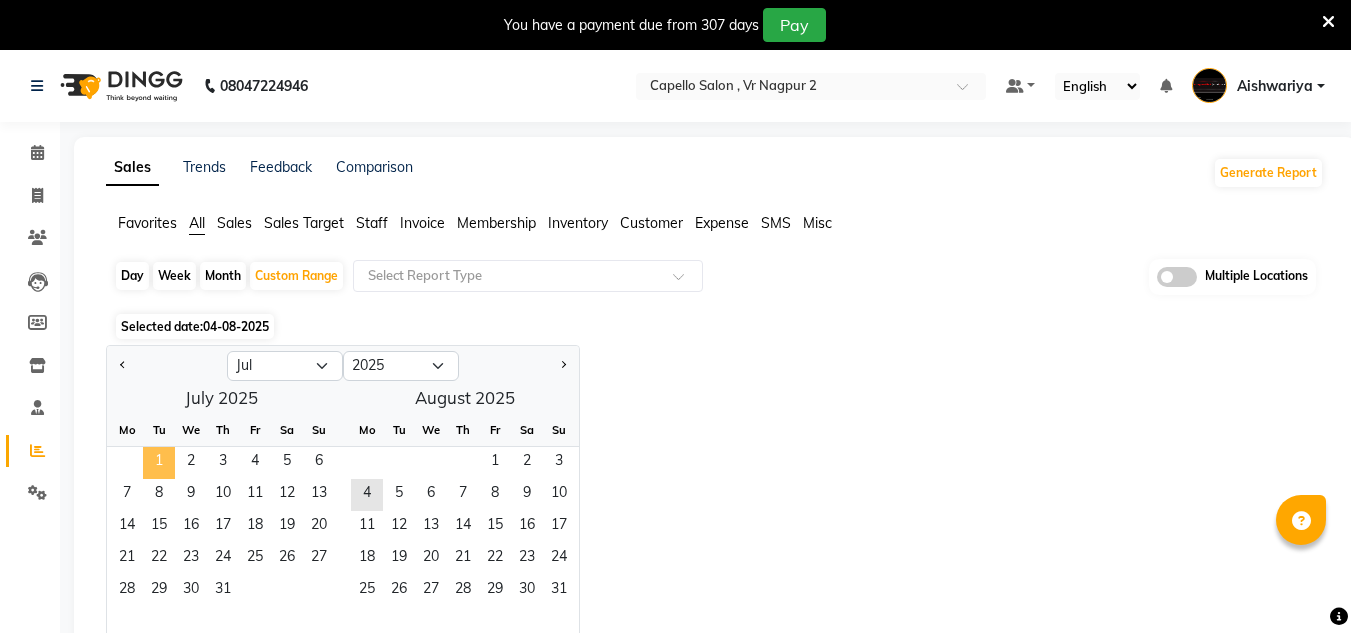 click on "1" 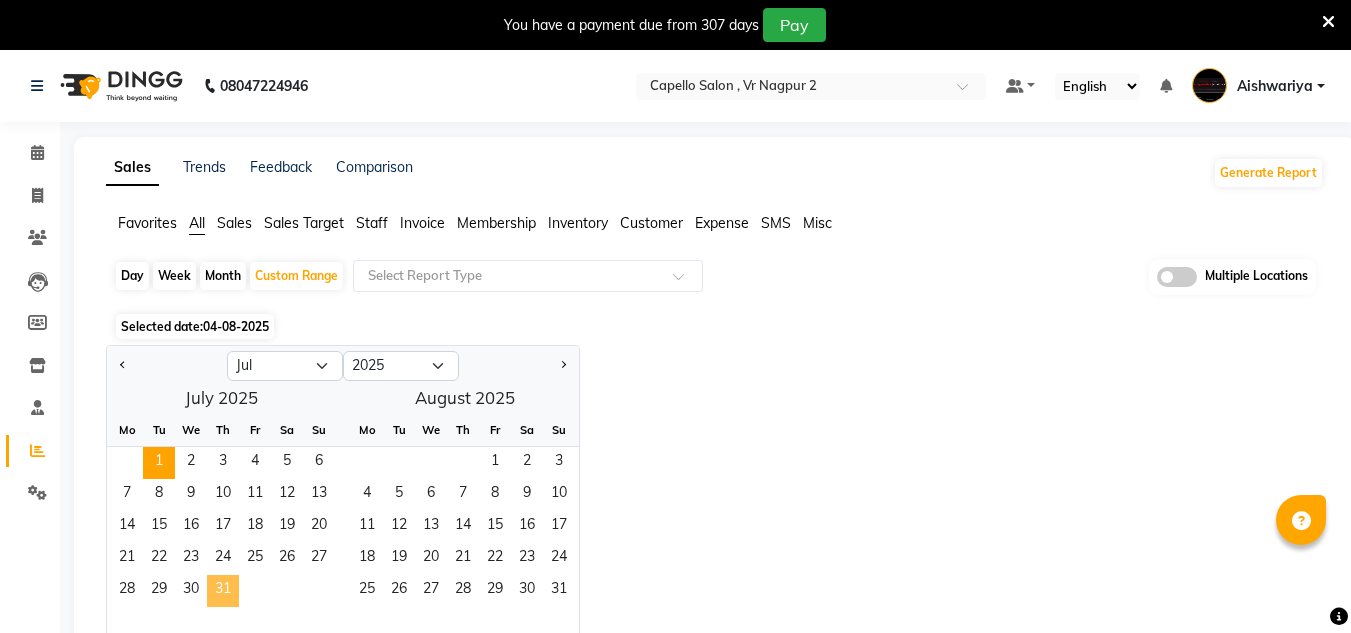 click on "31" 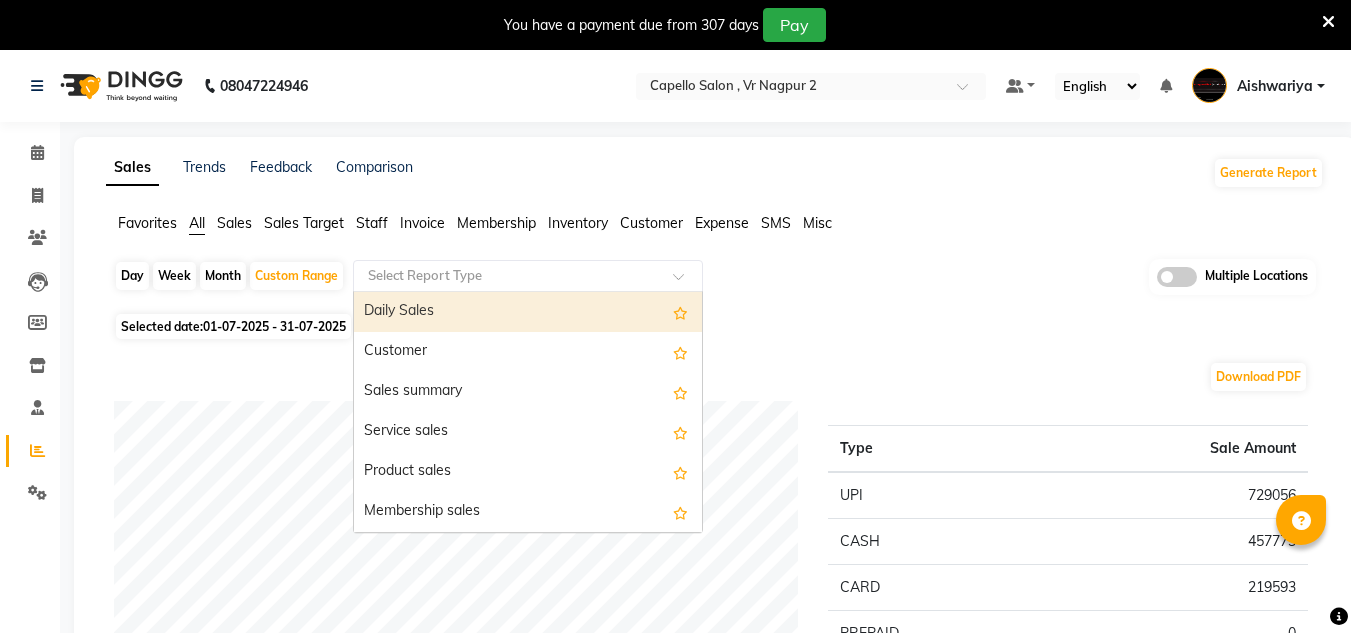 click 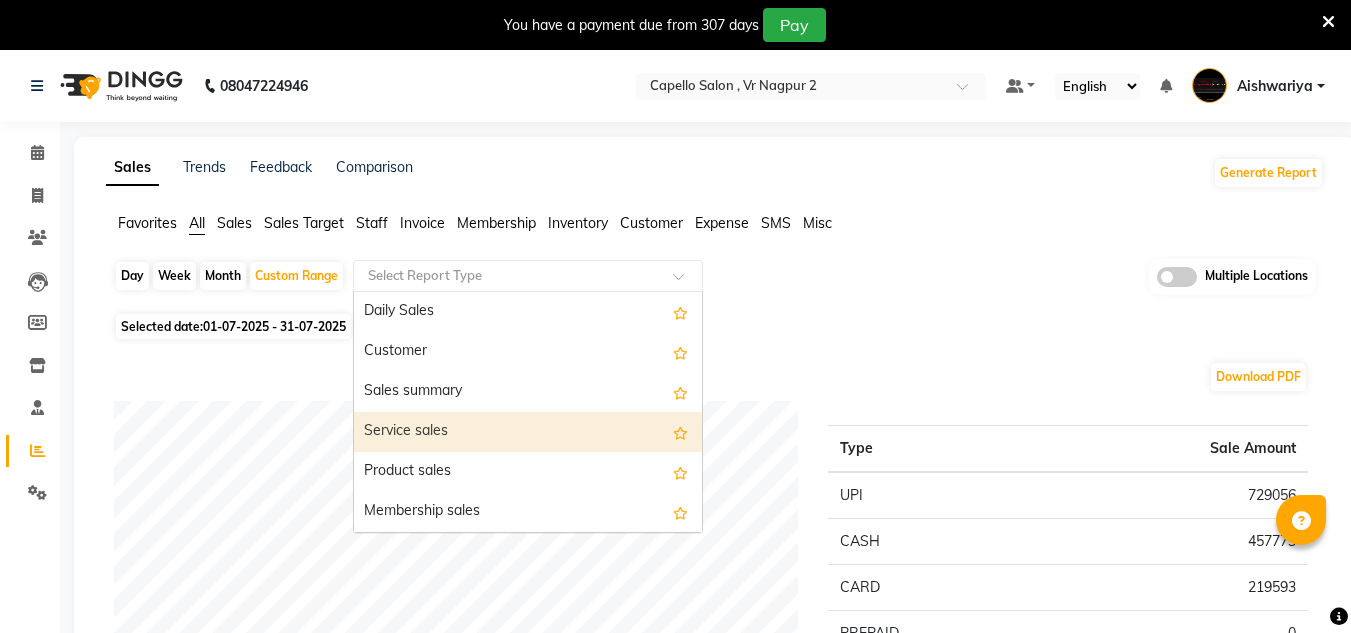 click on "Service sales" at bounding box center [528, 432] 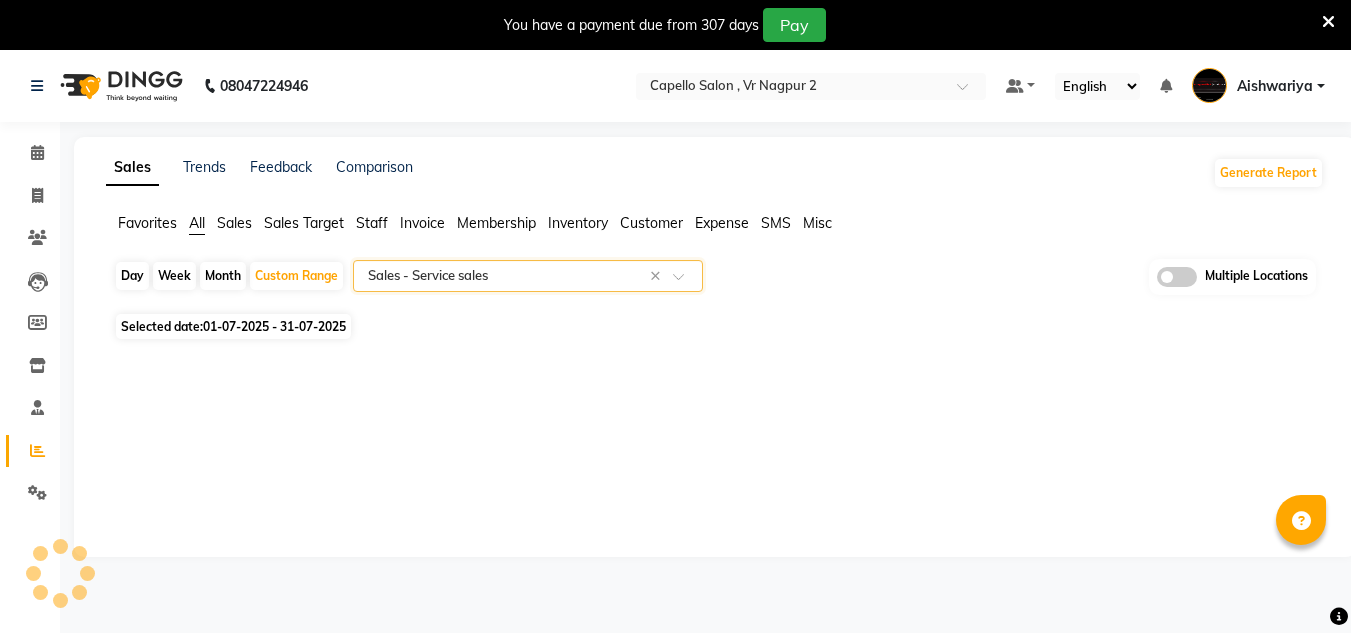 select on "full_report" 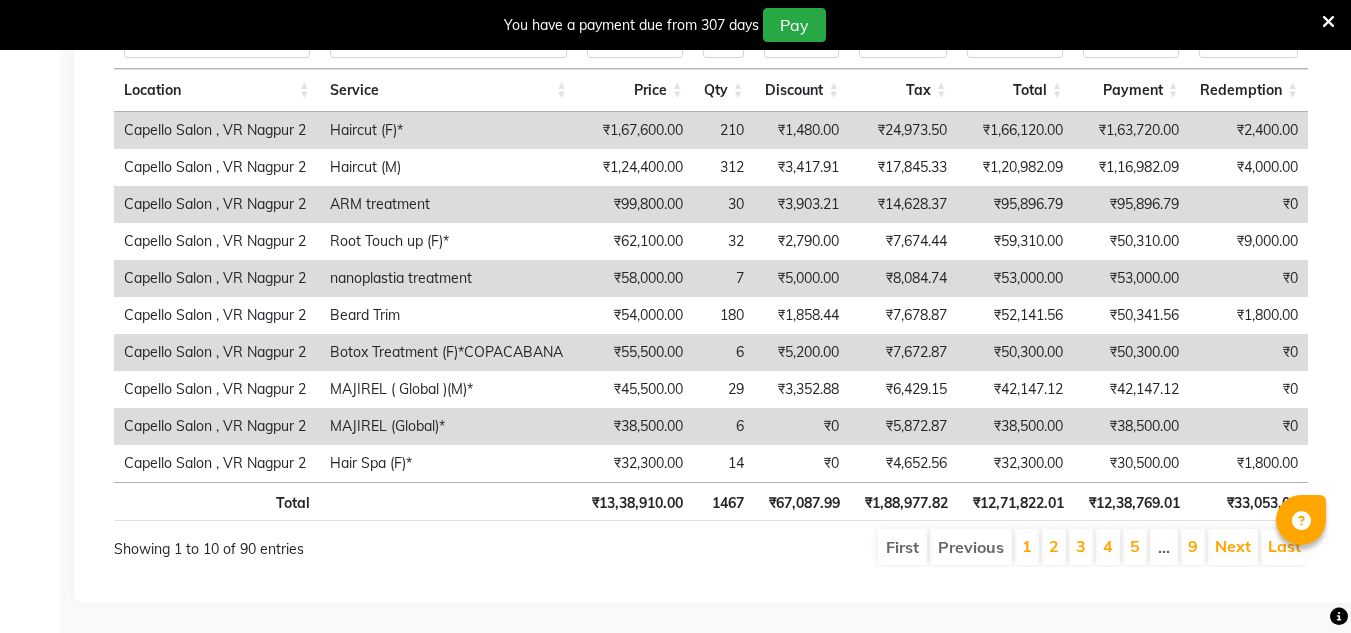 scroll, scrollTop: 1187, scrollLeft: 0, axis: vertical 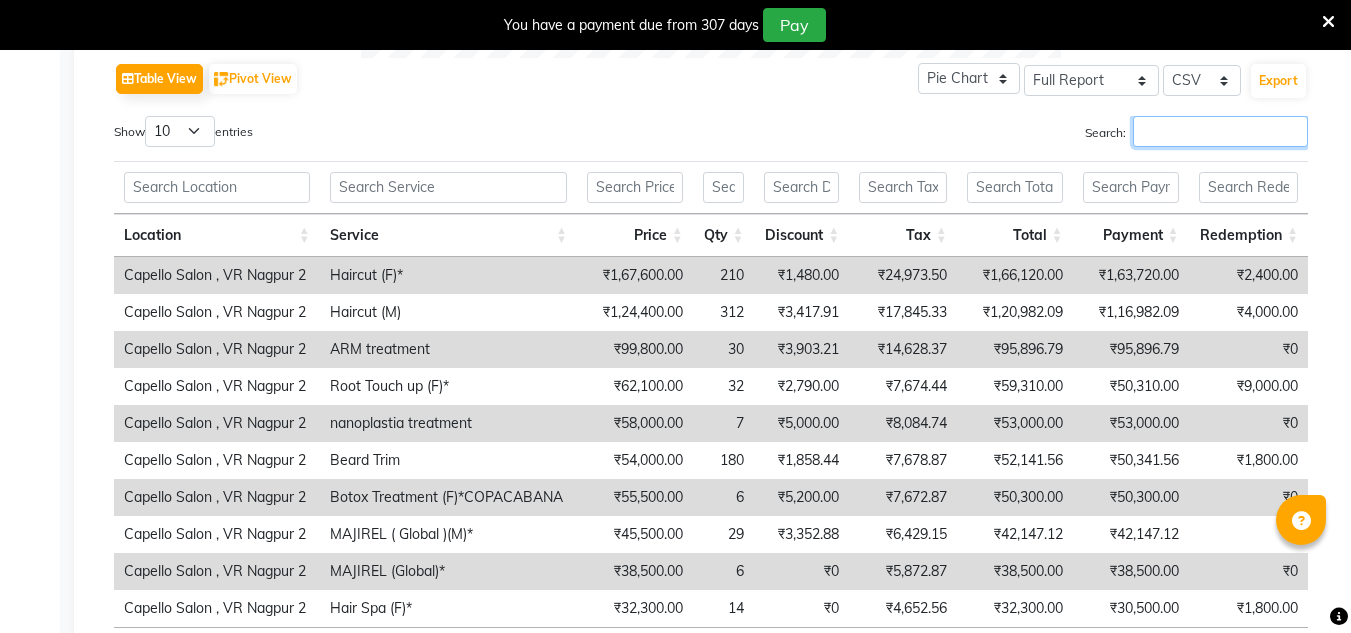 click on "Search:" at bounding box center [1220, 131] 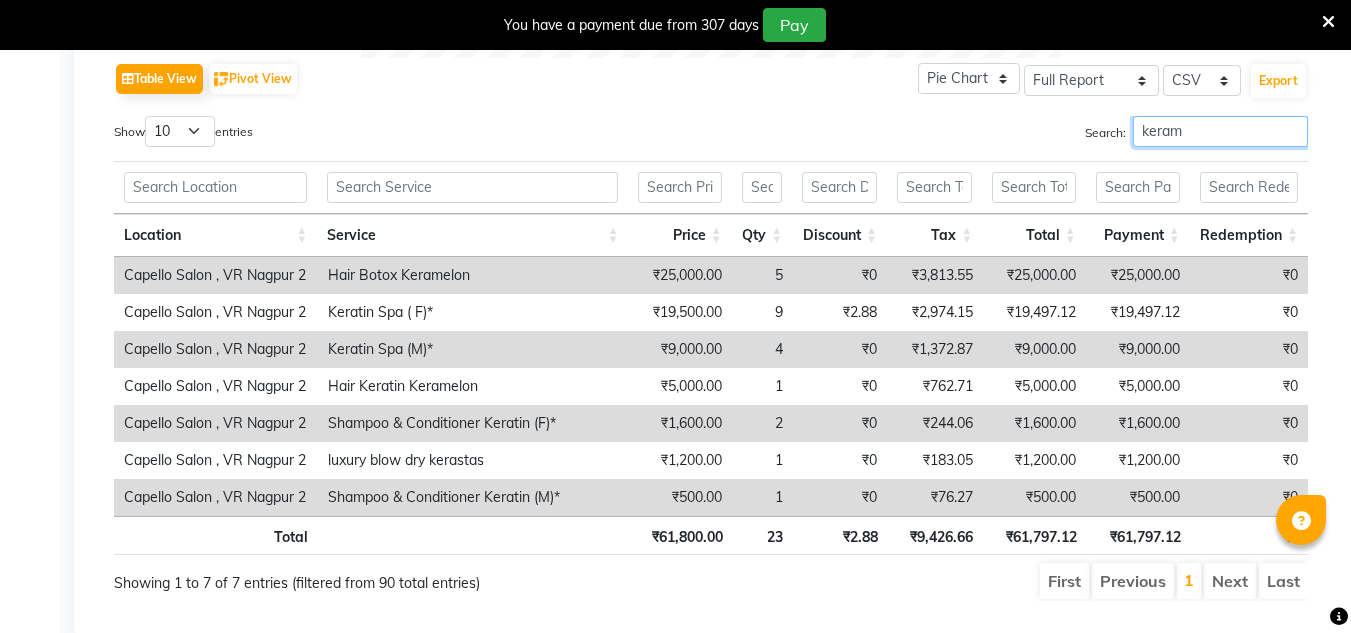 scroll, scrollTop: 891, scrollLeft: 0, axis: vertical 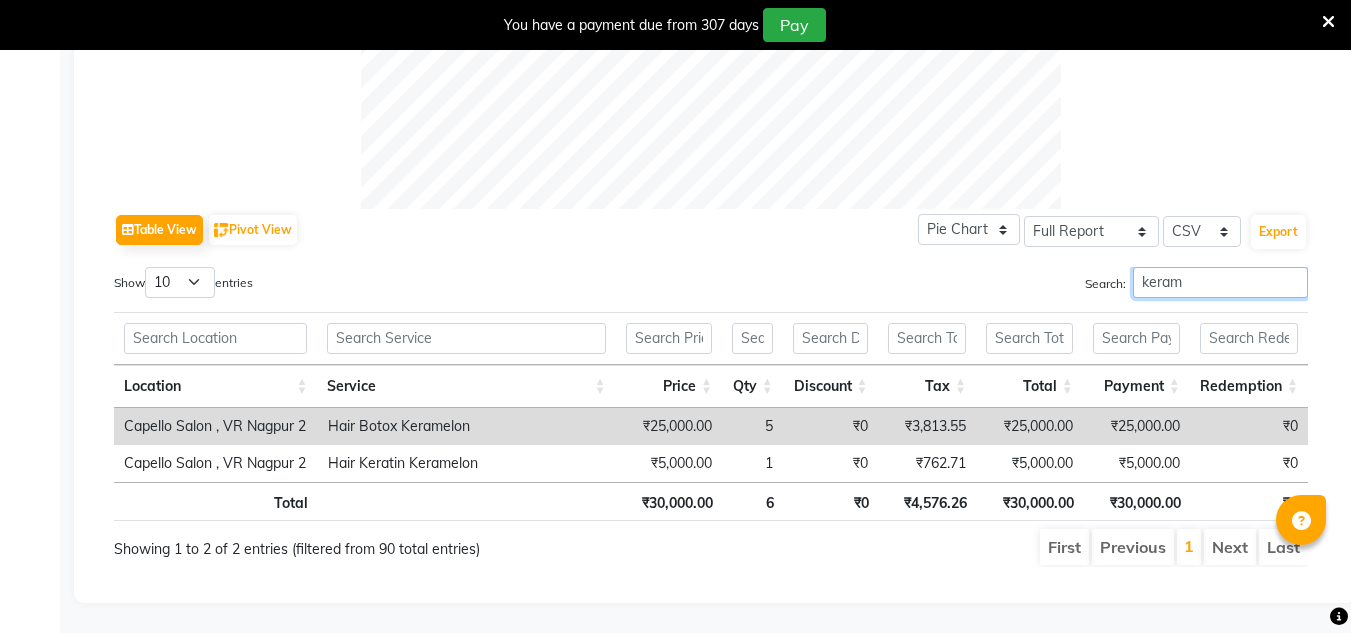 type on "keram" 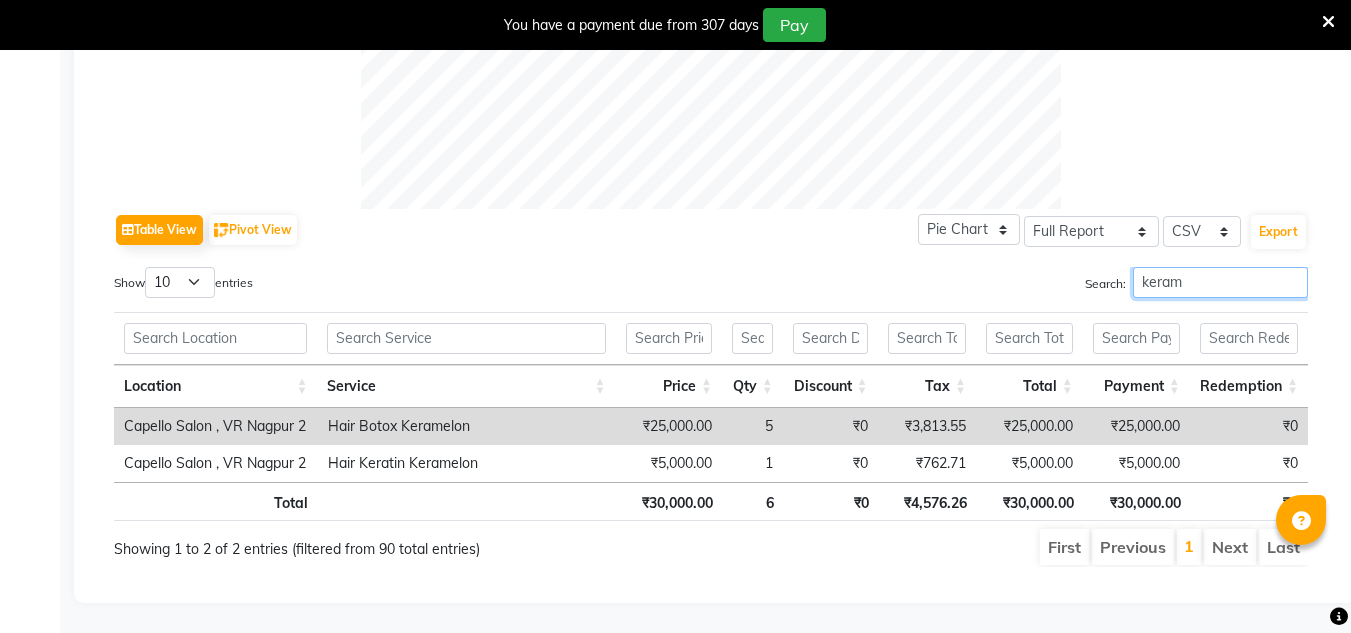click on "keram" at bounding box center [1220, 282] 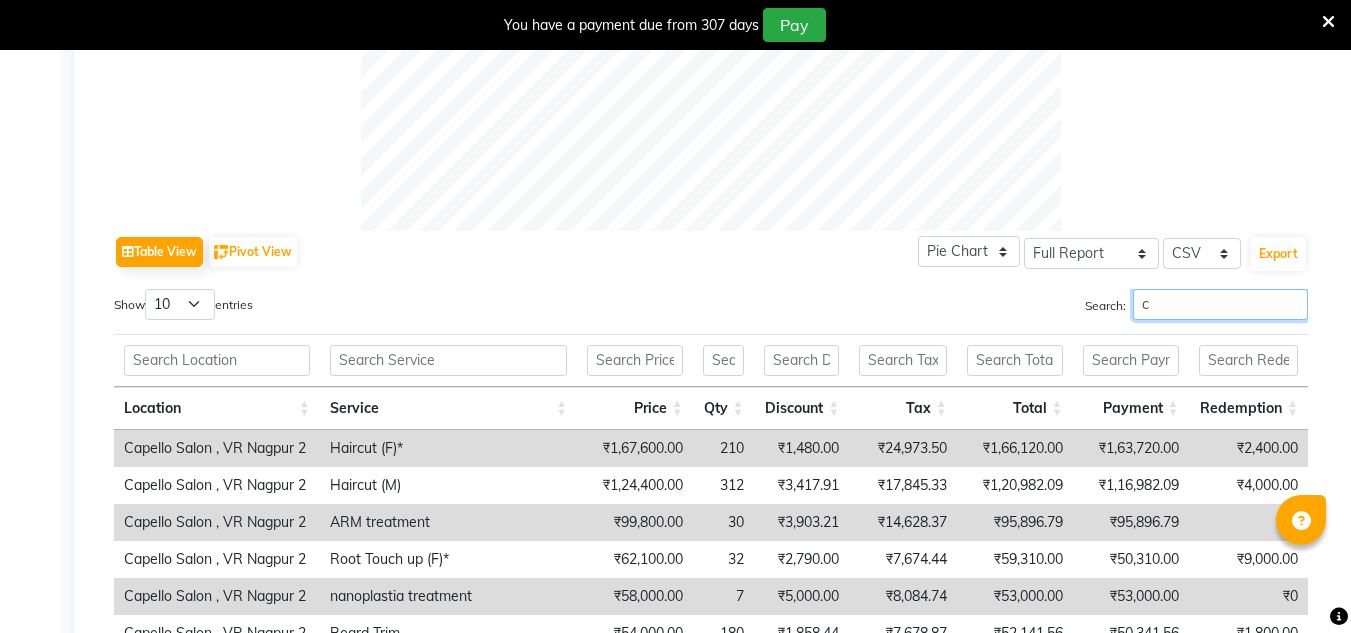 scroll, scrollTop: 1027, scrollLeft: 0, axis: vertical 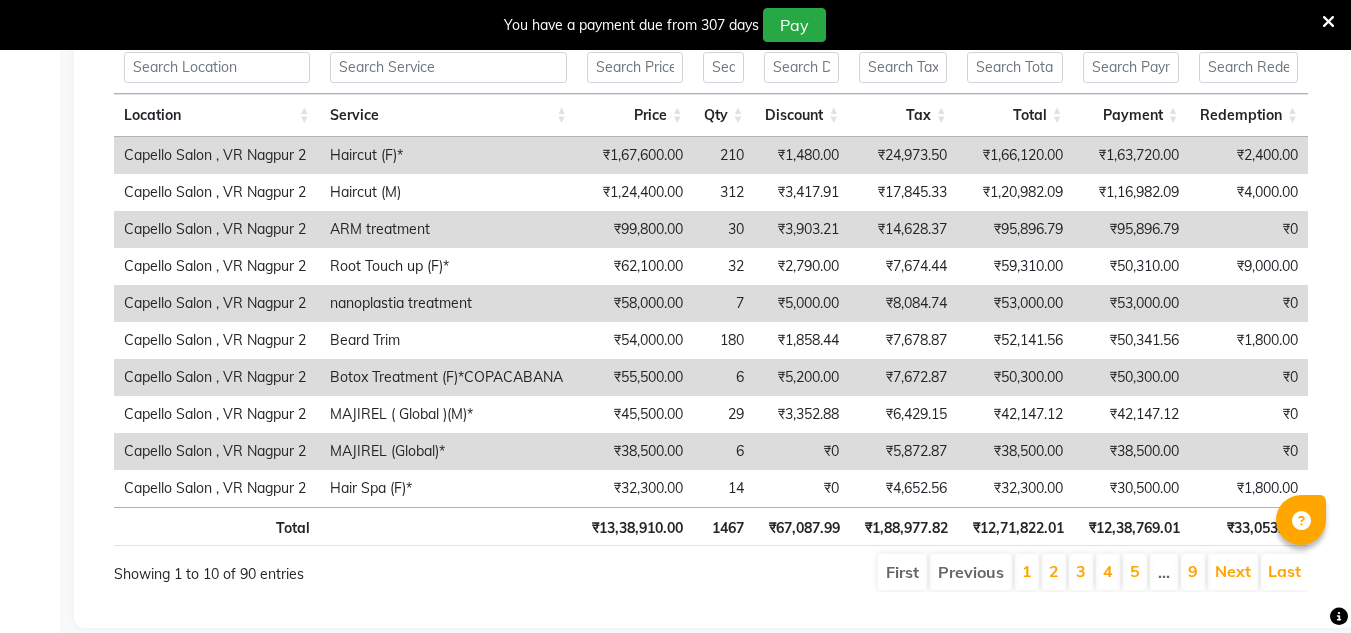 type on "c" 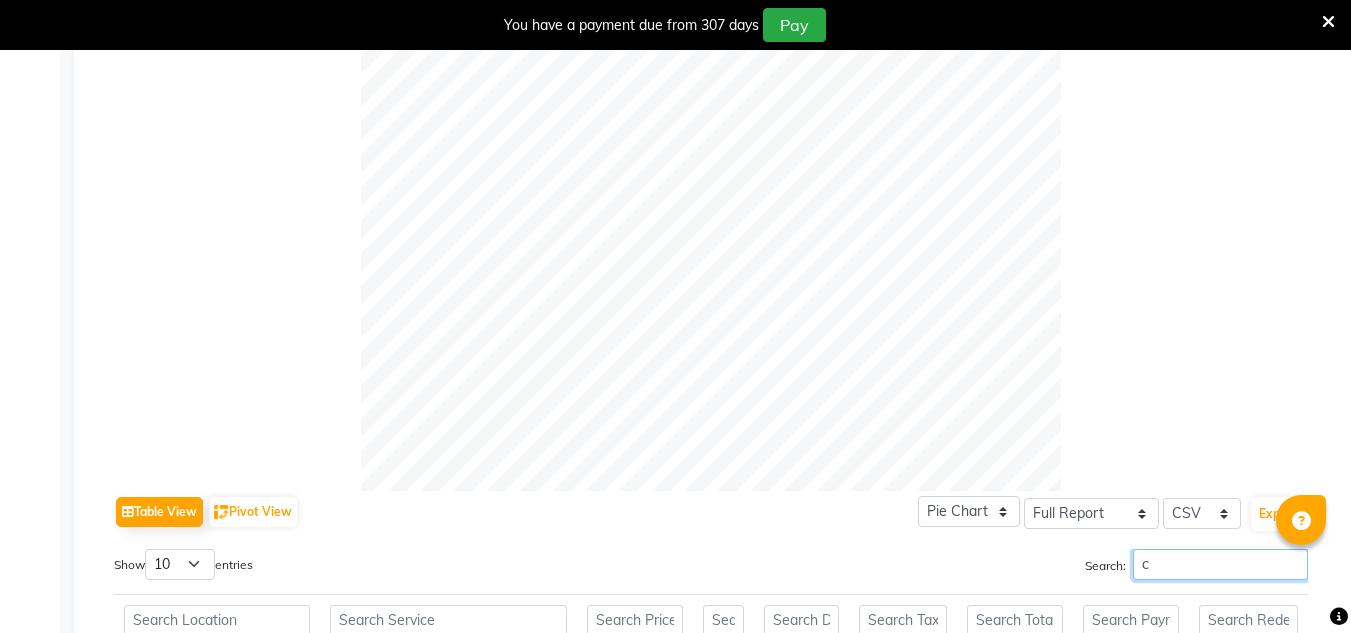 scroll, scrollTop: 41, scrollLeft: 0, axis: vertical 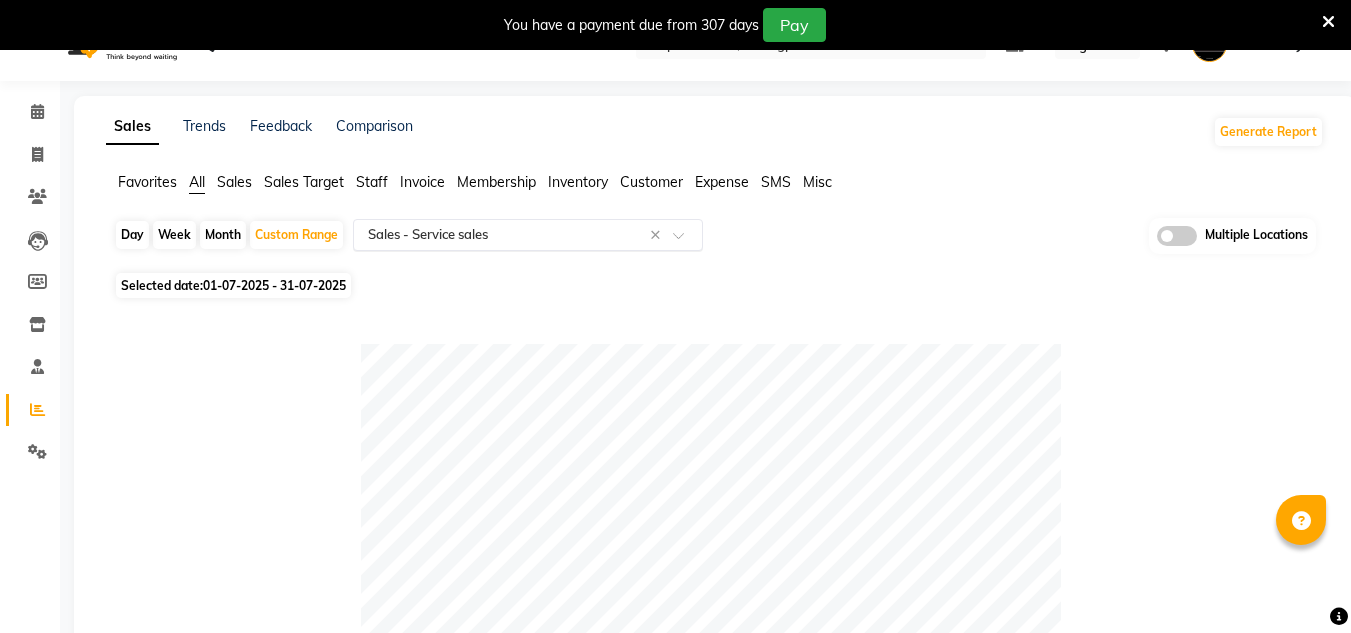 click 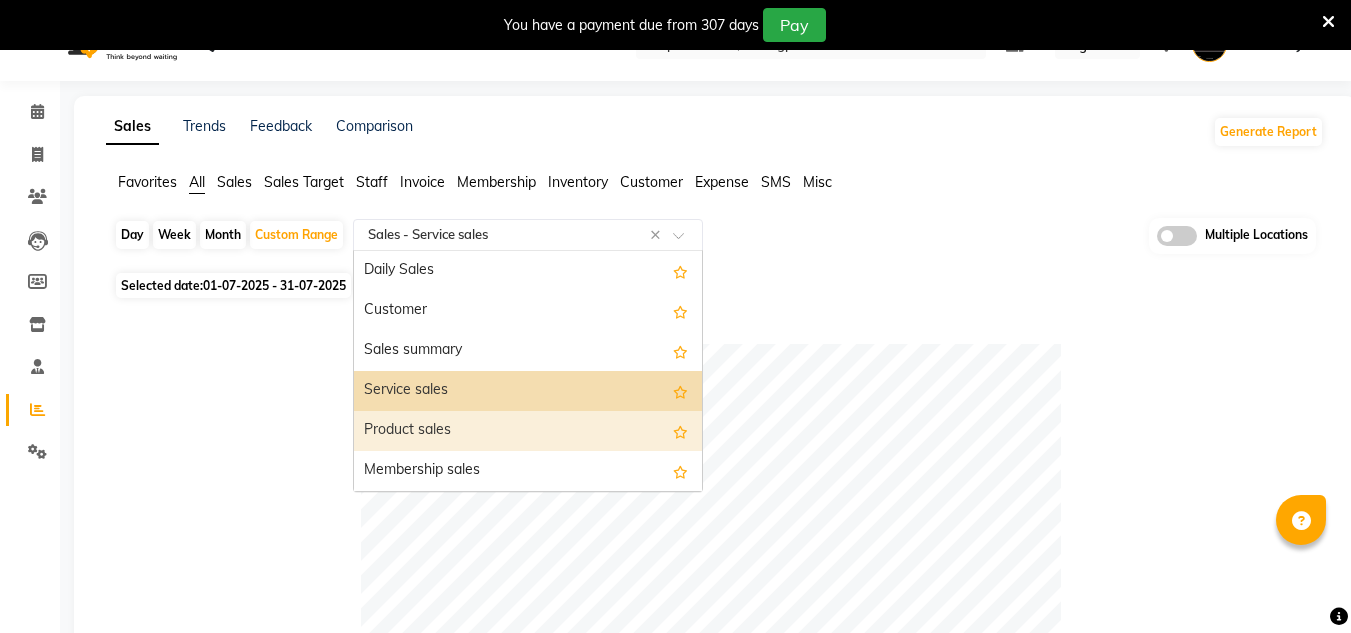 click on "Product sales" at bounding box center (528, 431) 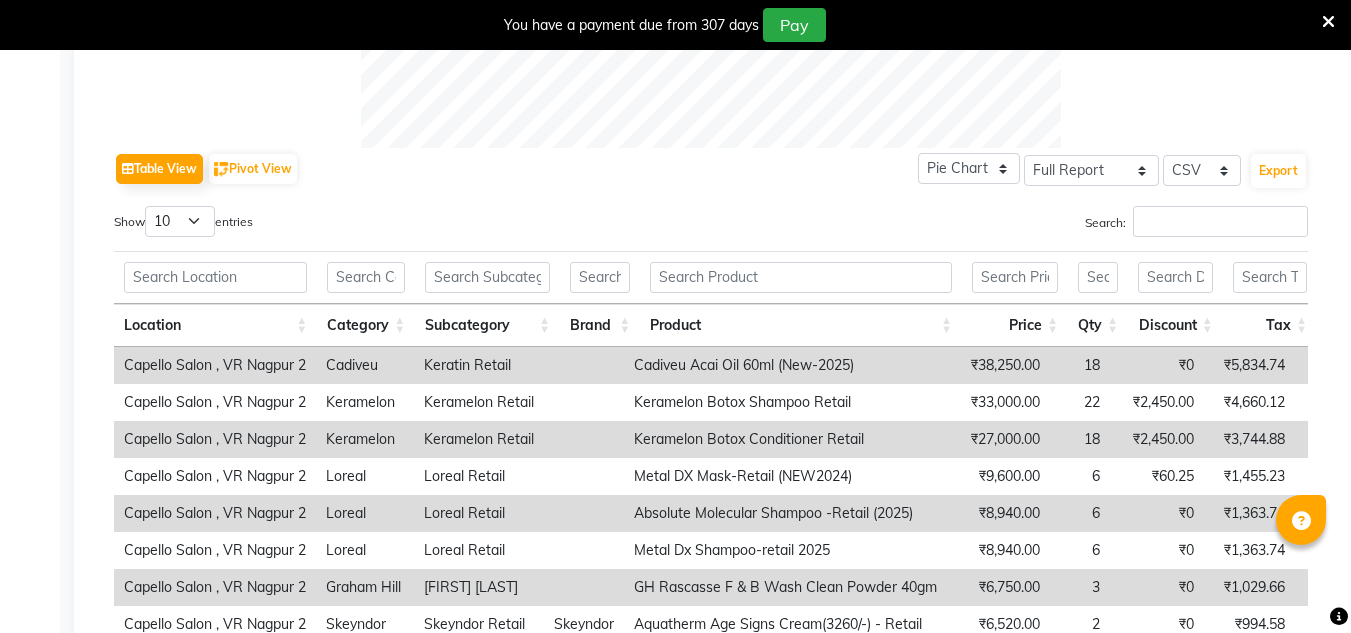 scroll, scrollTop: 961, scrollLeft: 0, axis: vertical 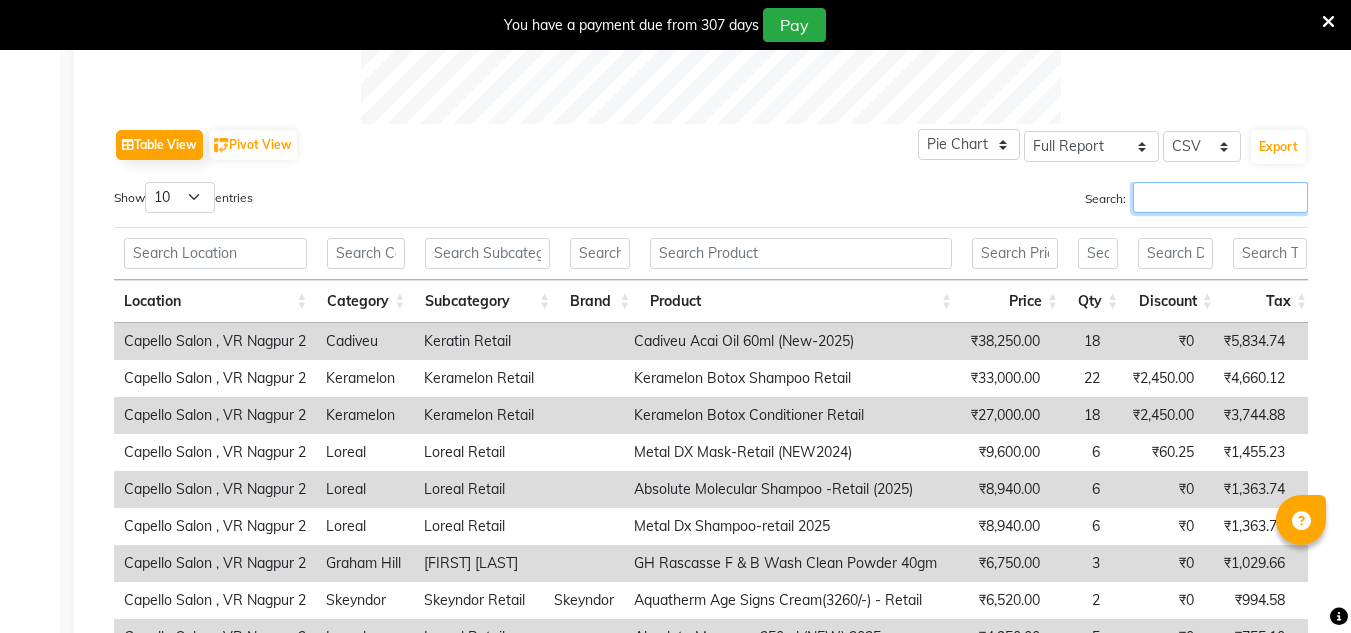 click on "Search:" at bounding box center (1220, 197) 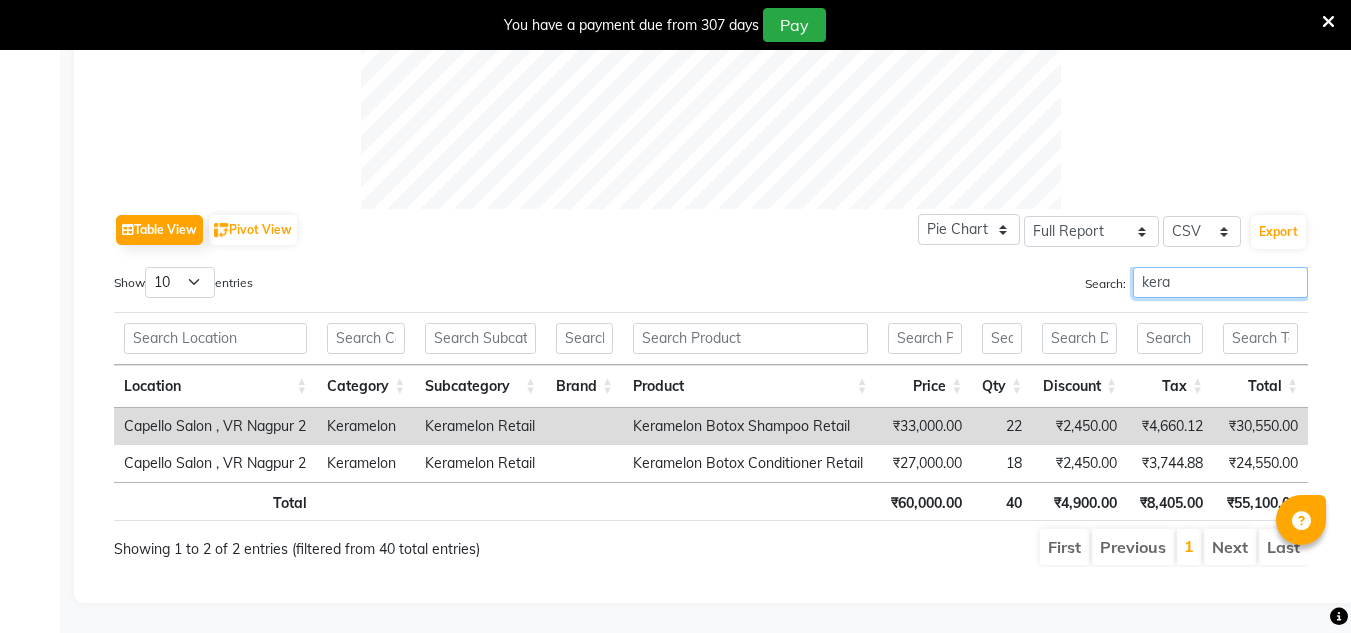 scroll, scrollTop: 961, scrollLeft: 0, axis: vertical 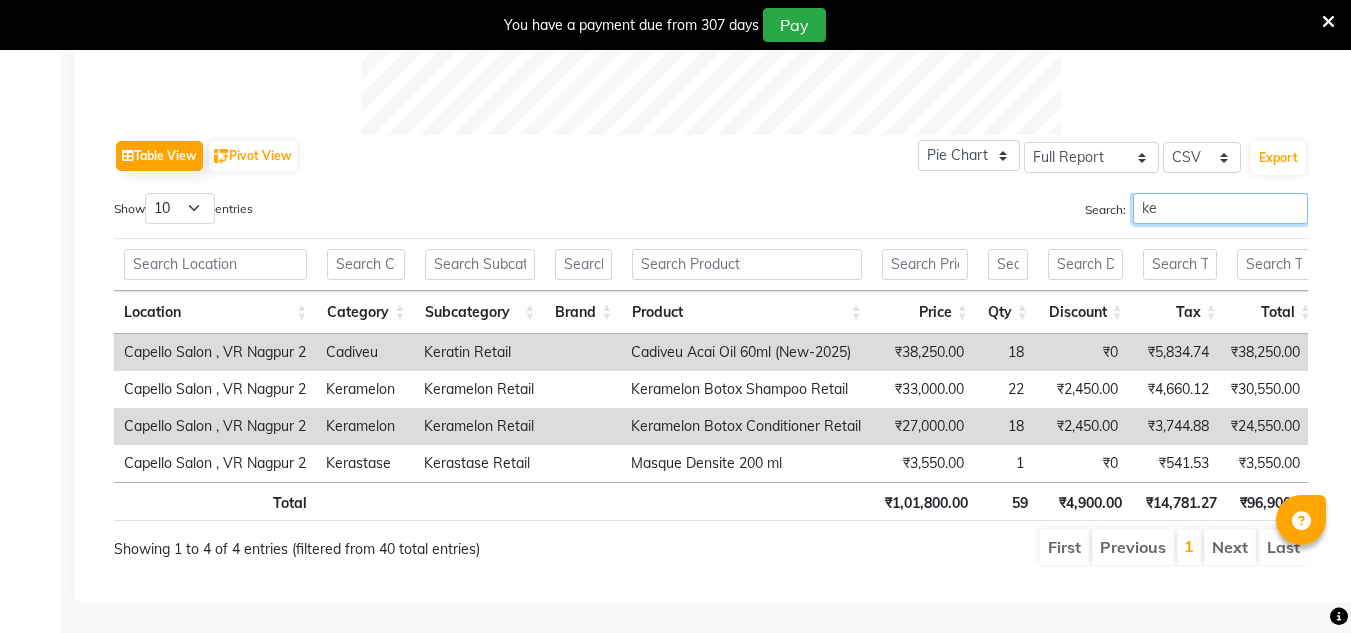 type on "k" 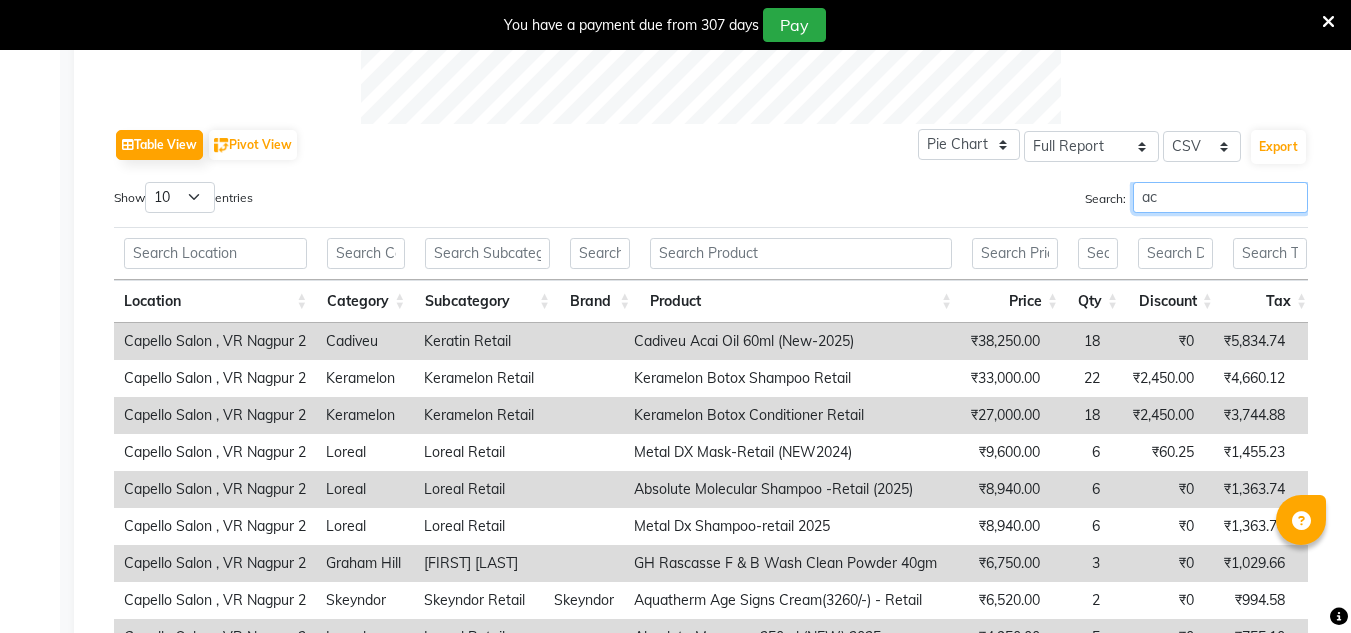 scroll, scrollTop: 854, scrollLeft: 0, axis: vertical 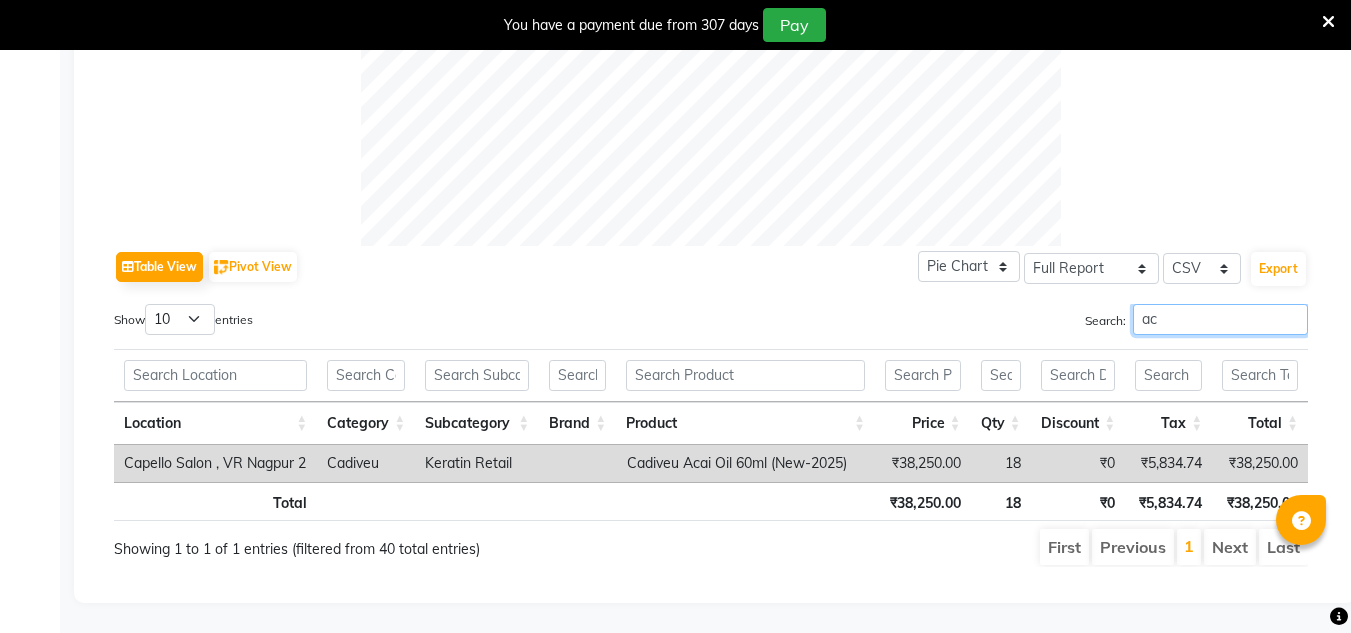 type on "aca" 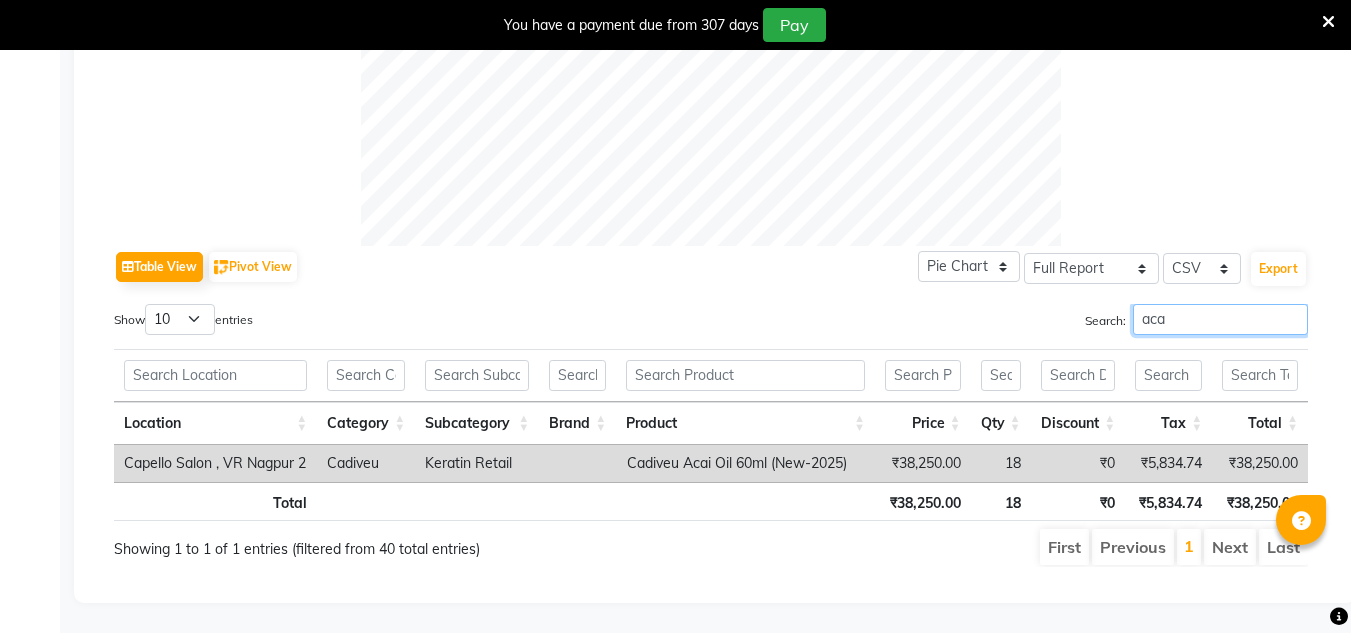 click on "aca" at bounding box center (1220, 319) 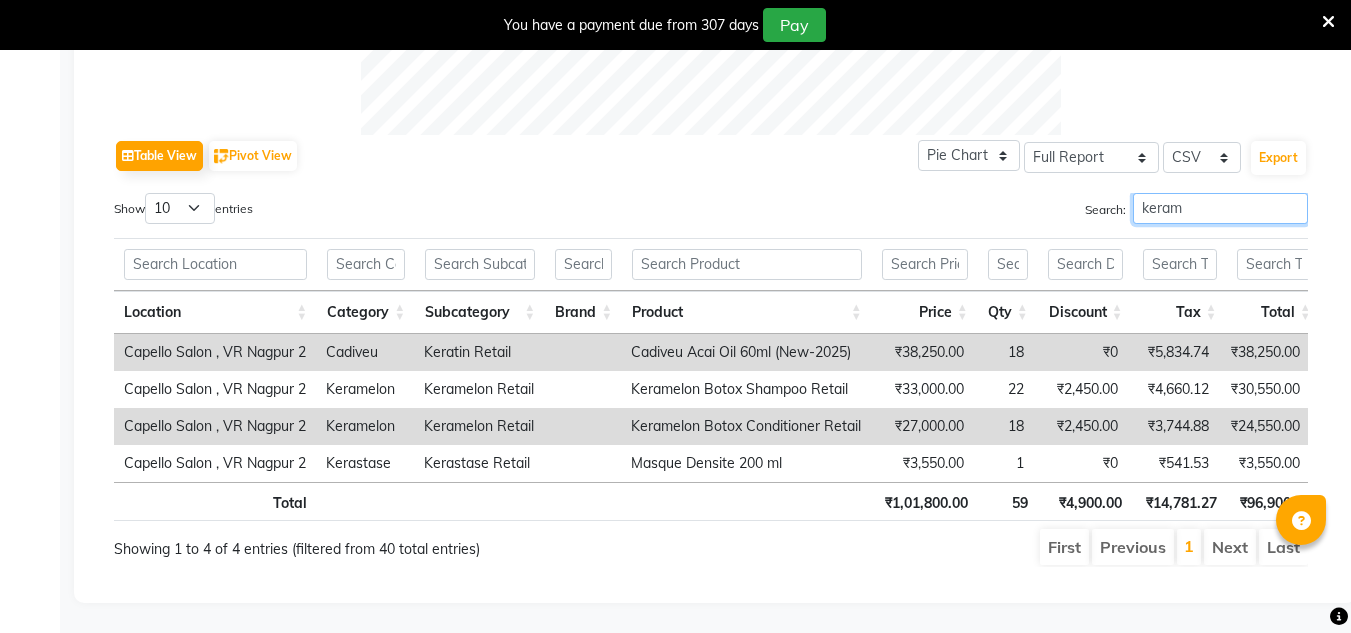 scroll, scrollTop: 891, scrollLeft: 0, axis: vertical 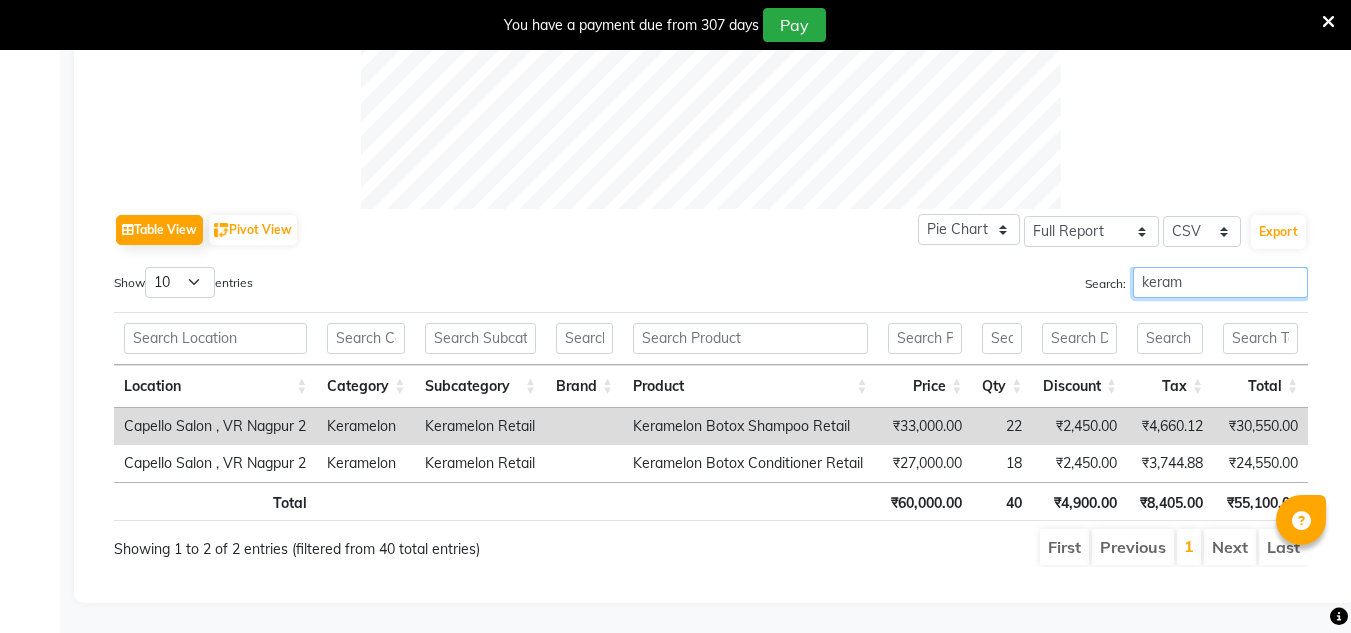 type on "keram" 